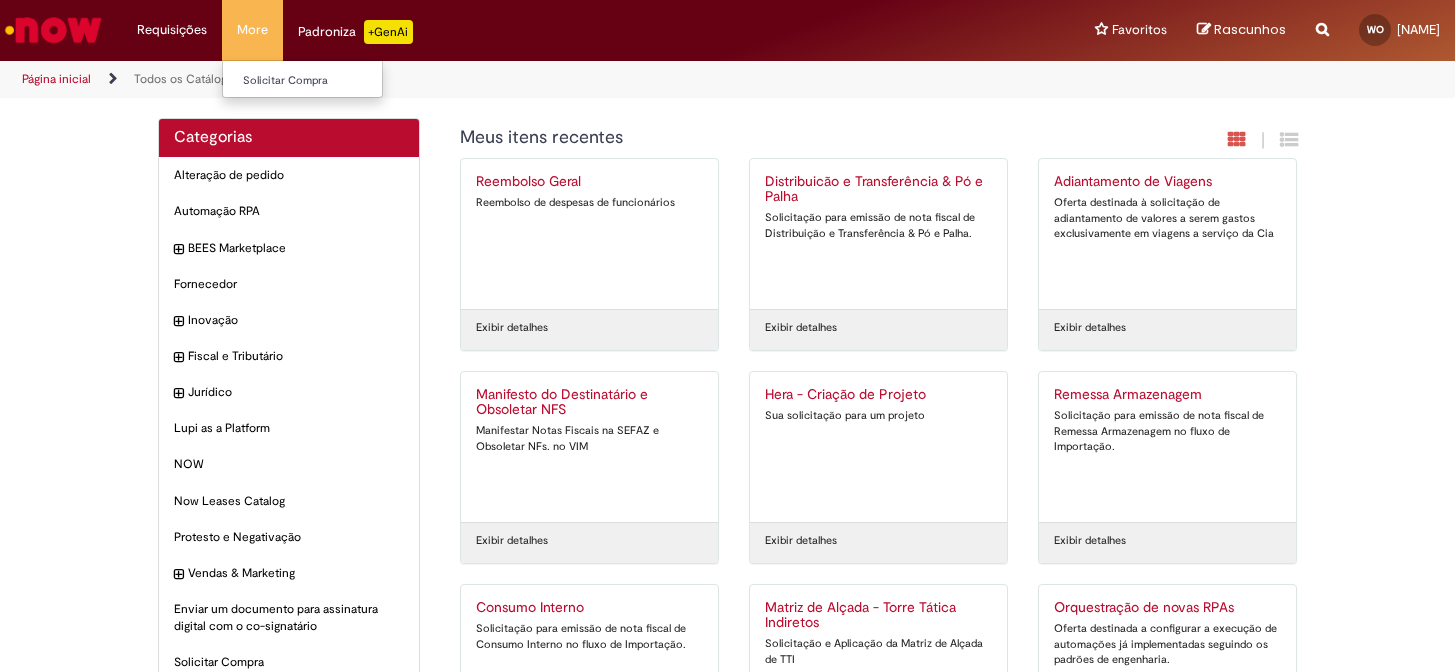 scroll, scrollTop: 0, scrollLeft: 0, axis: both 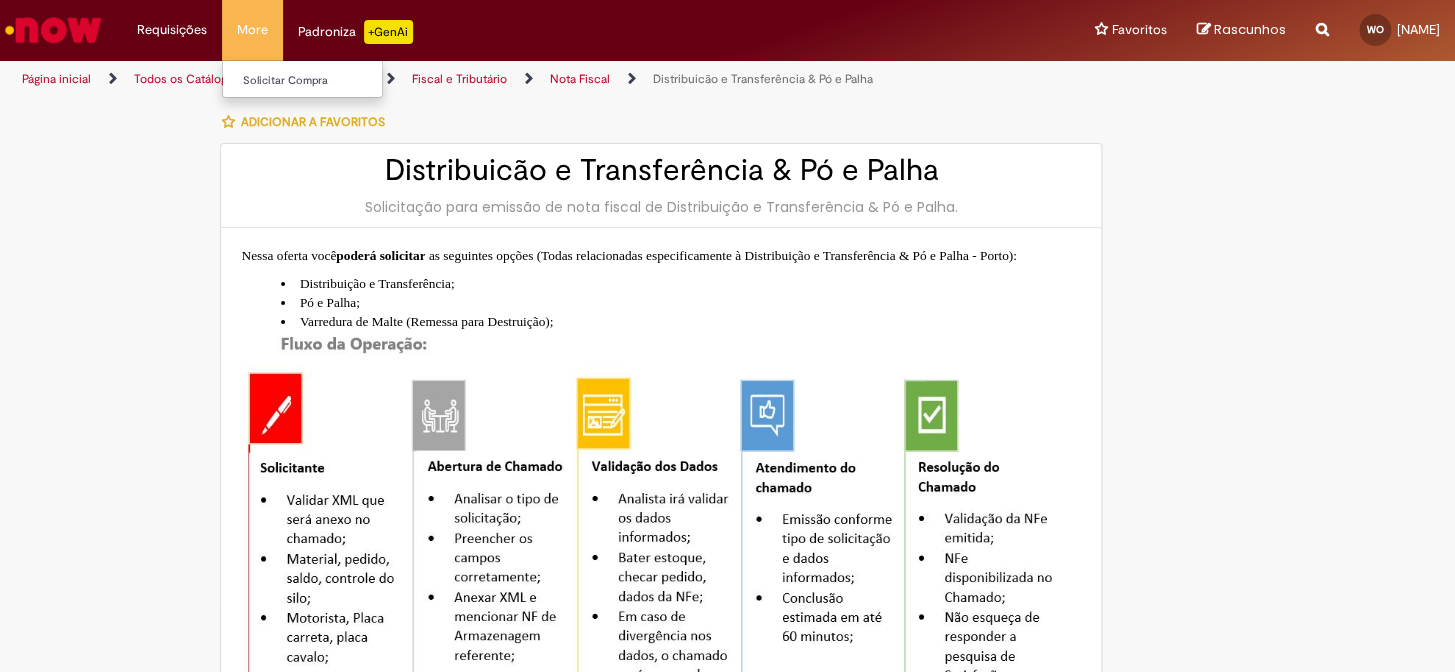 type on "**********" 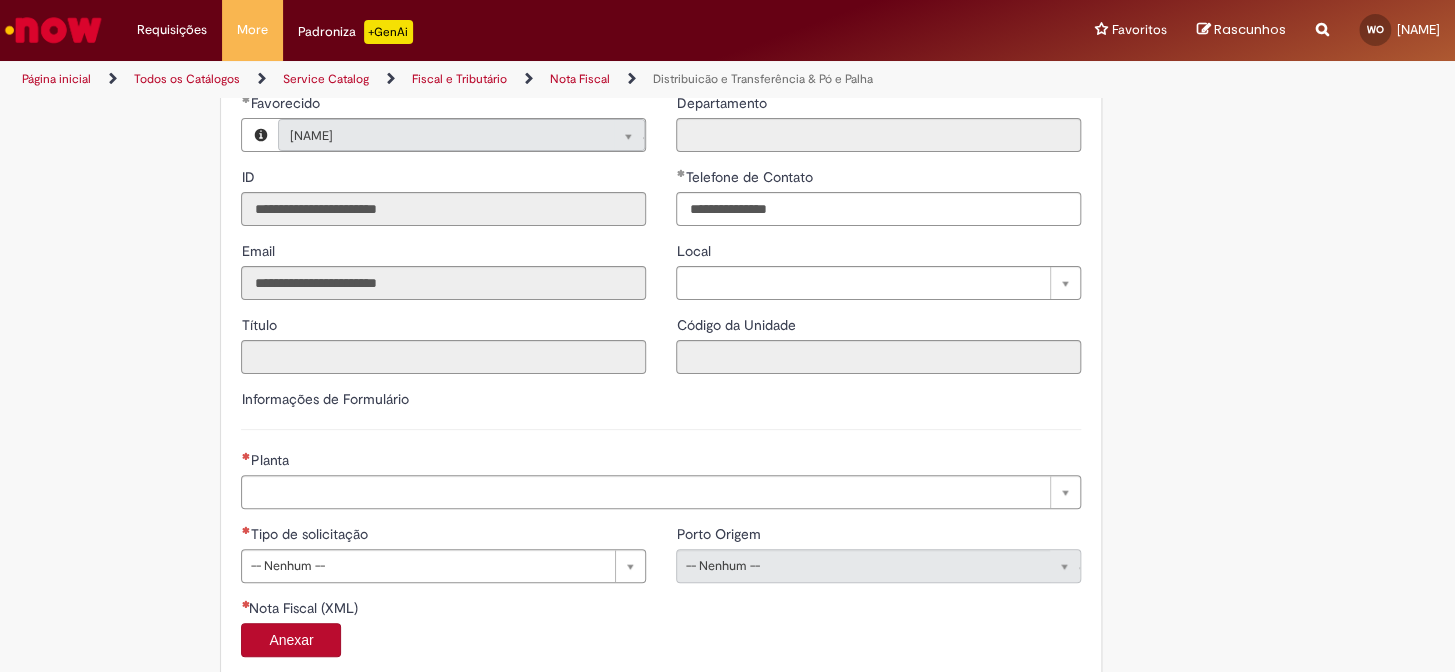 scroll, scrollTop: 1090, scrollLeft: 0, axis: vertical 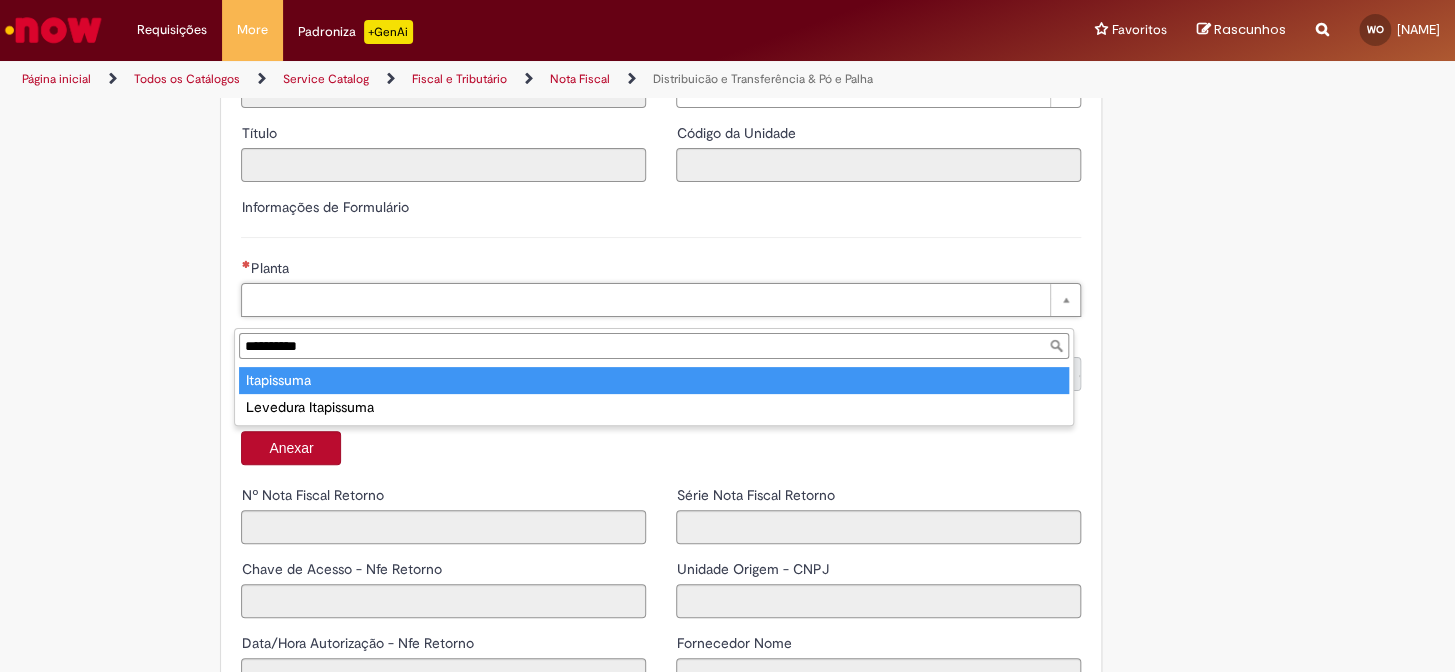 type on "**********" 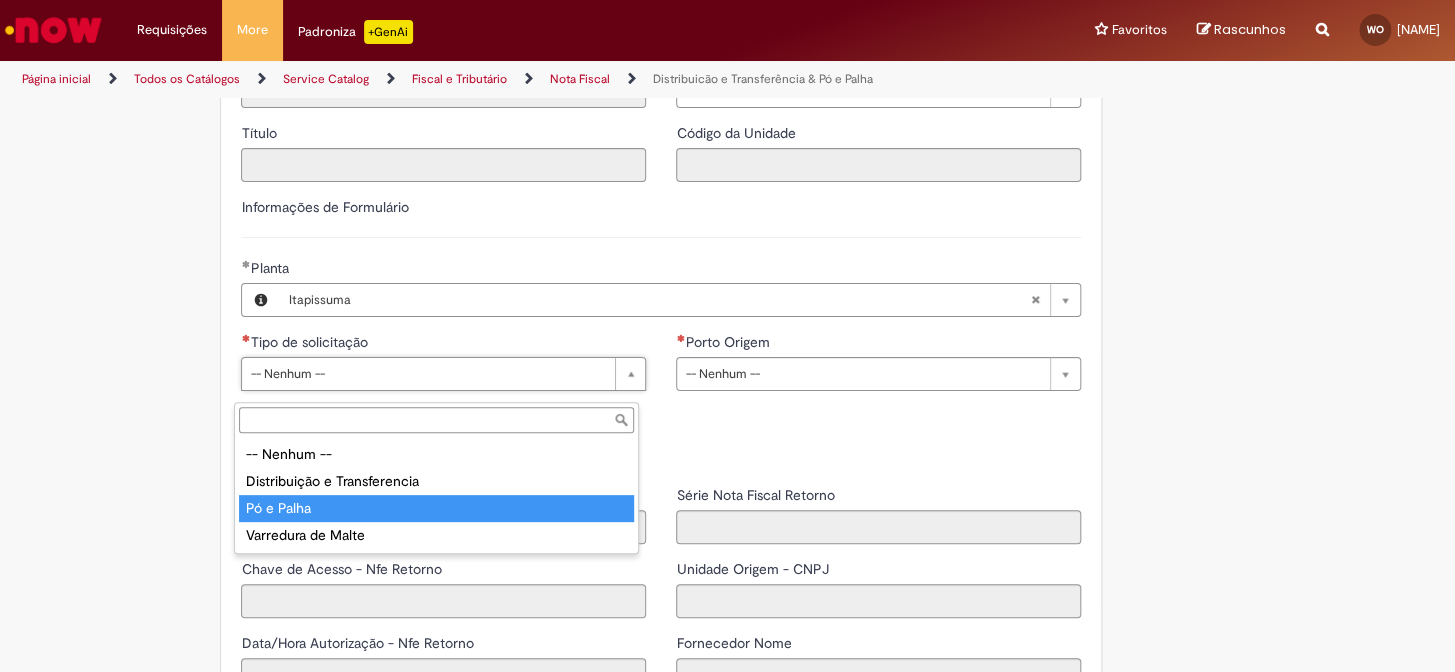 type on "**********" 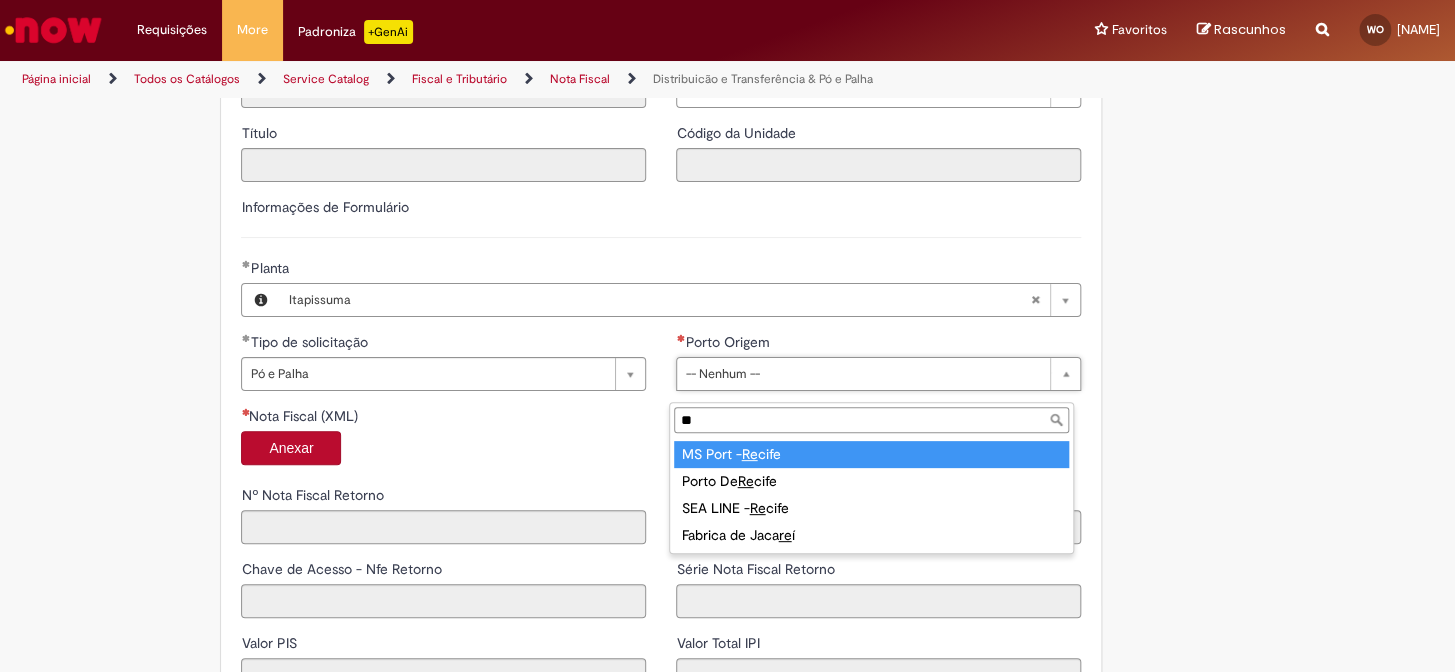 type on "**" 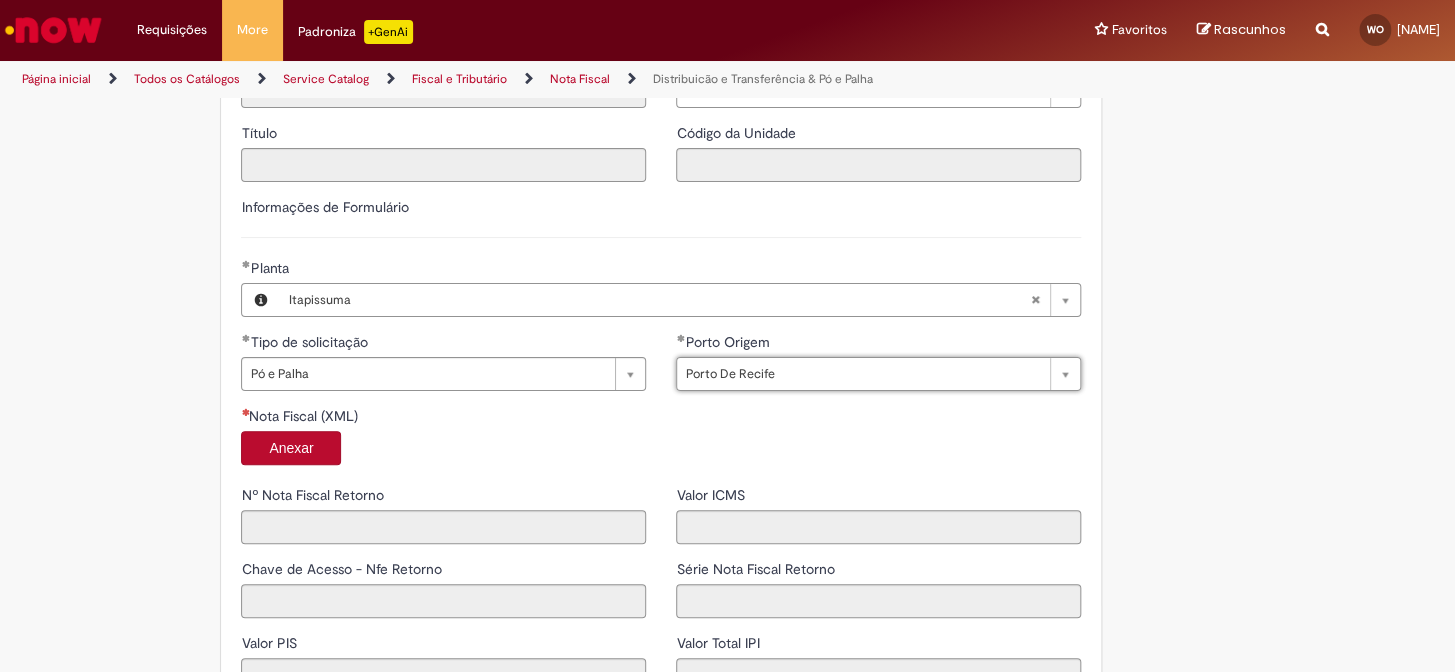 click on "Anexar" at bounding box center (291, 448) 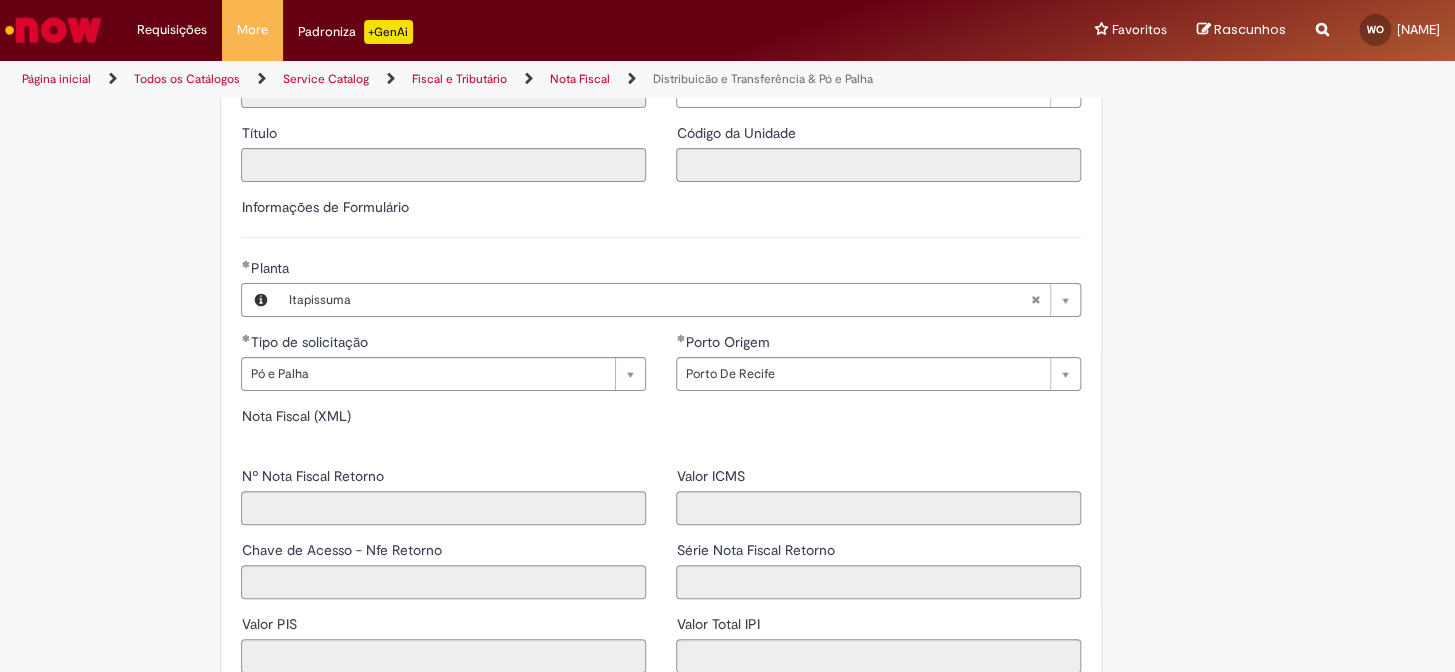 type on "*****" 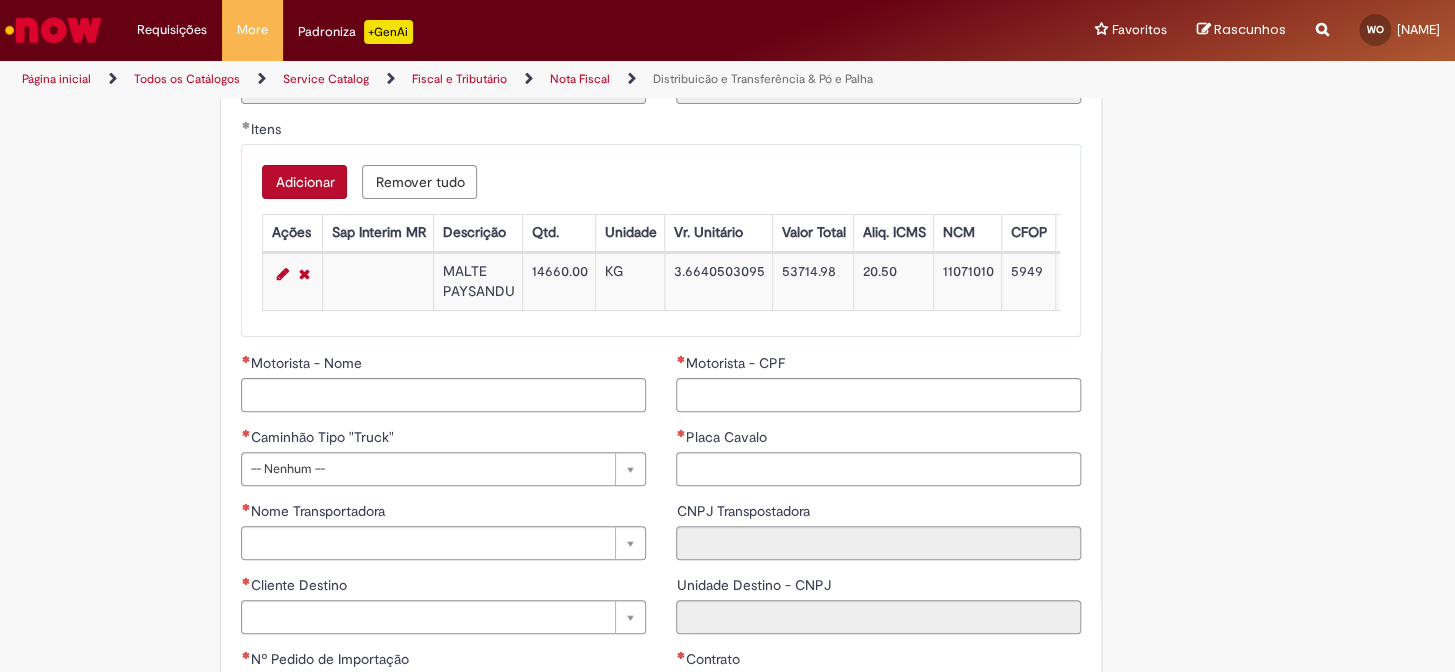 scroll, scrollTop: 2090, scrollLeft: 0, axis: vertical 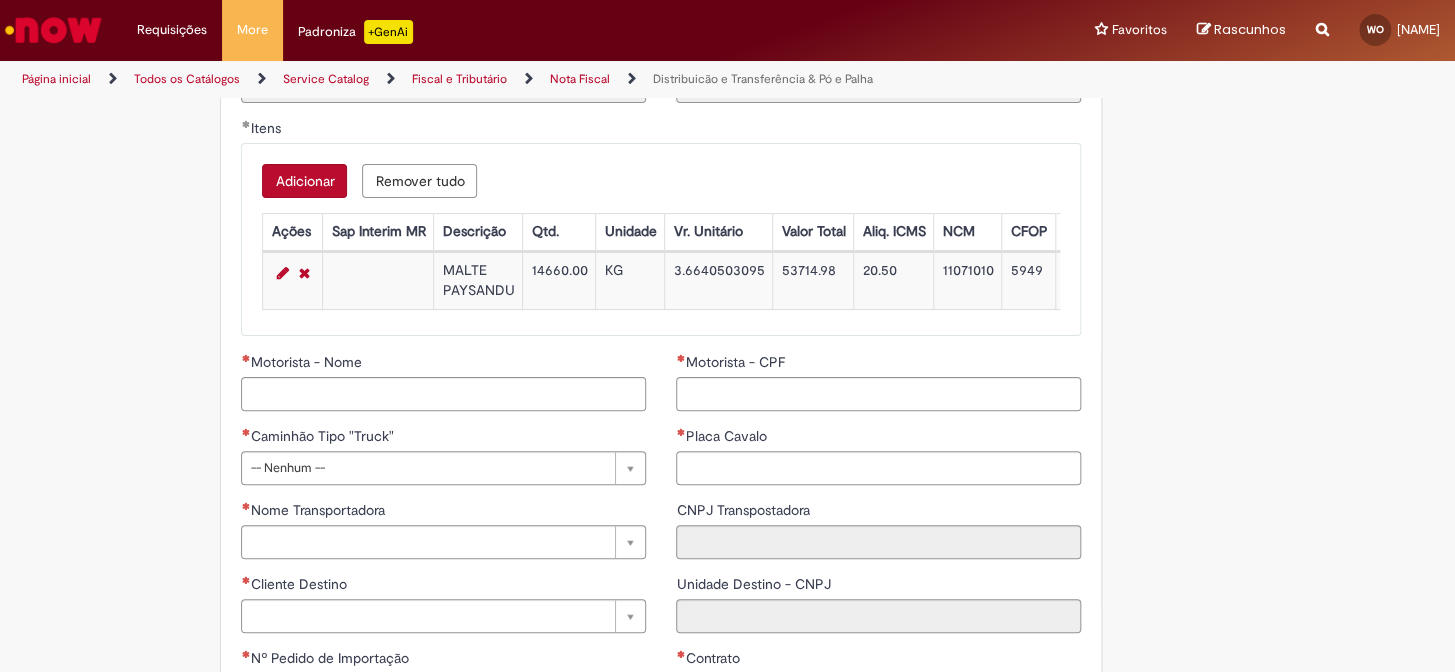 click at bounding box center [282, 273] 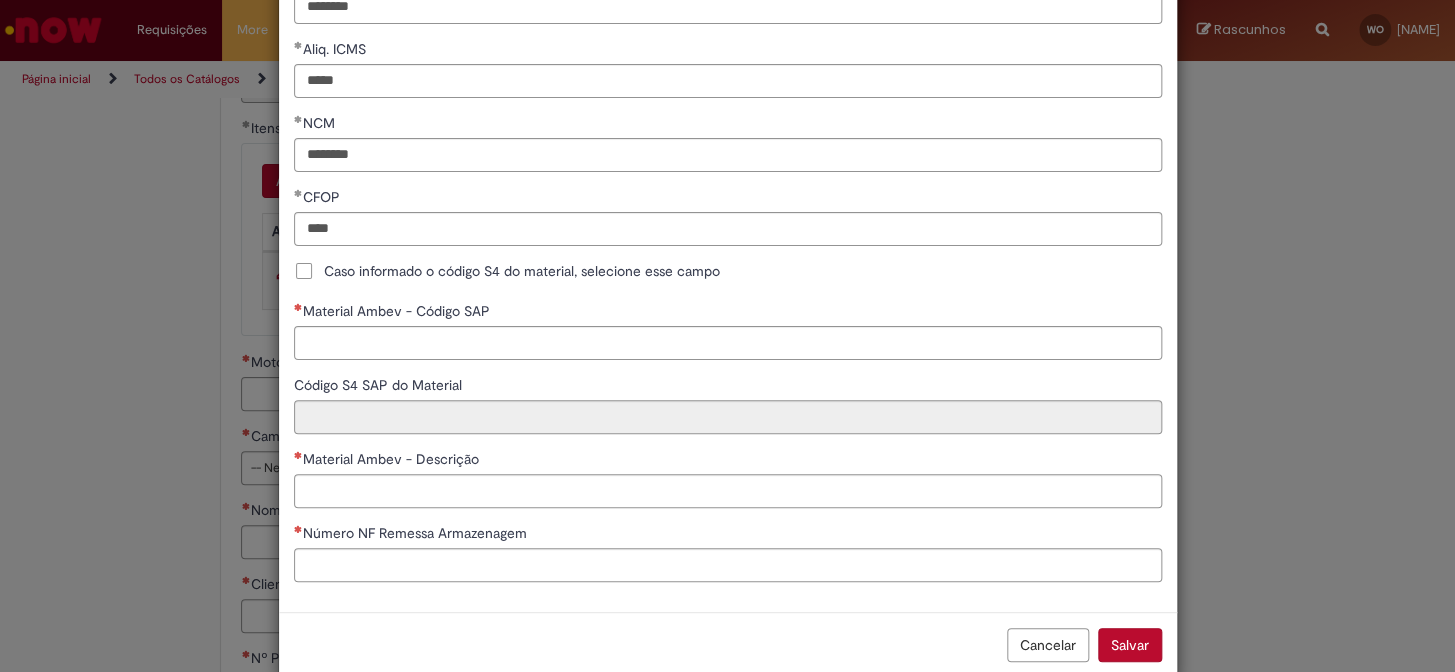 scroll, scrollTop: 469, scrollLeft: 0, axis: vertical 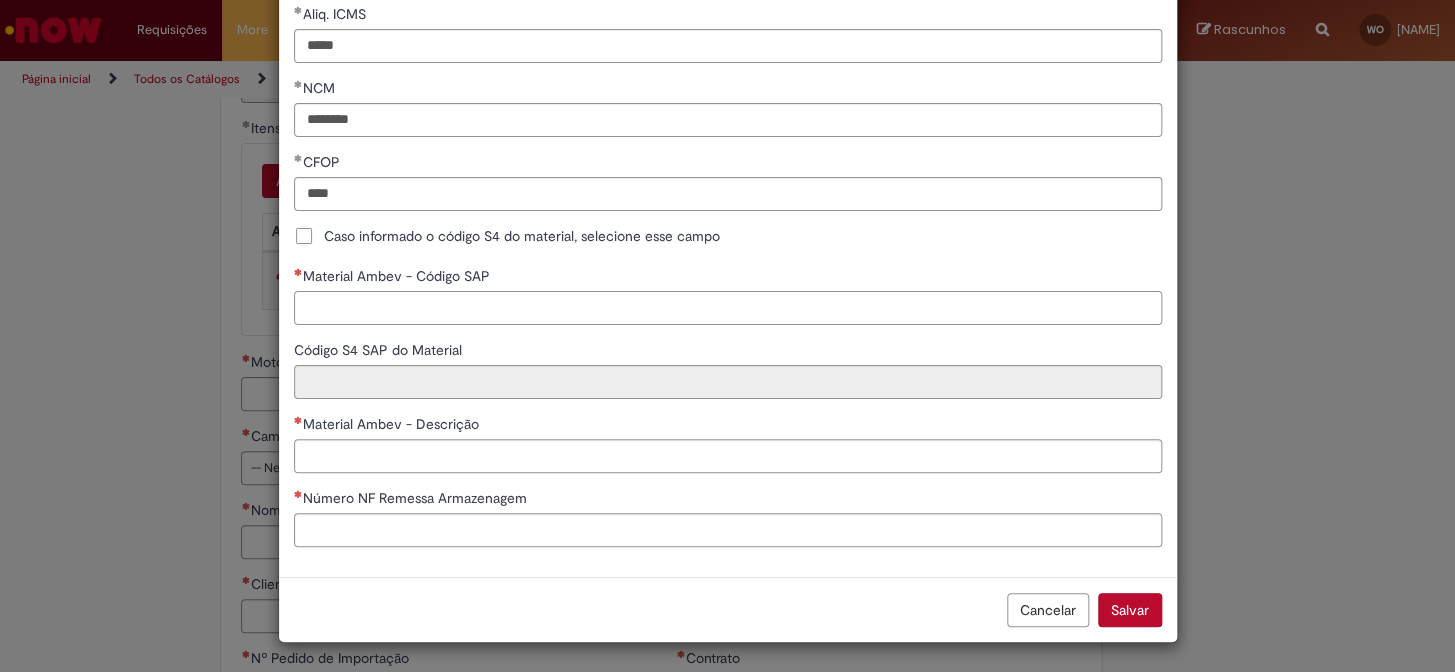 click on "Material Ambev - Código SAP" at bounding box center [728, 308] 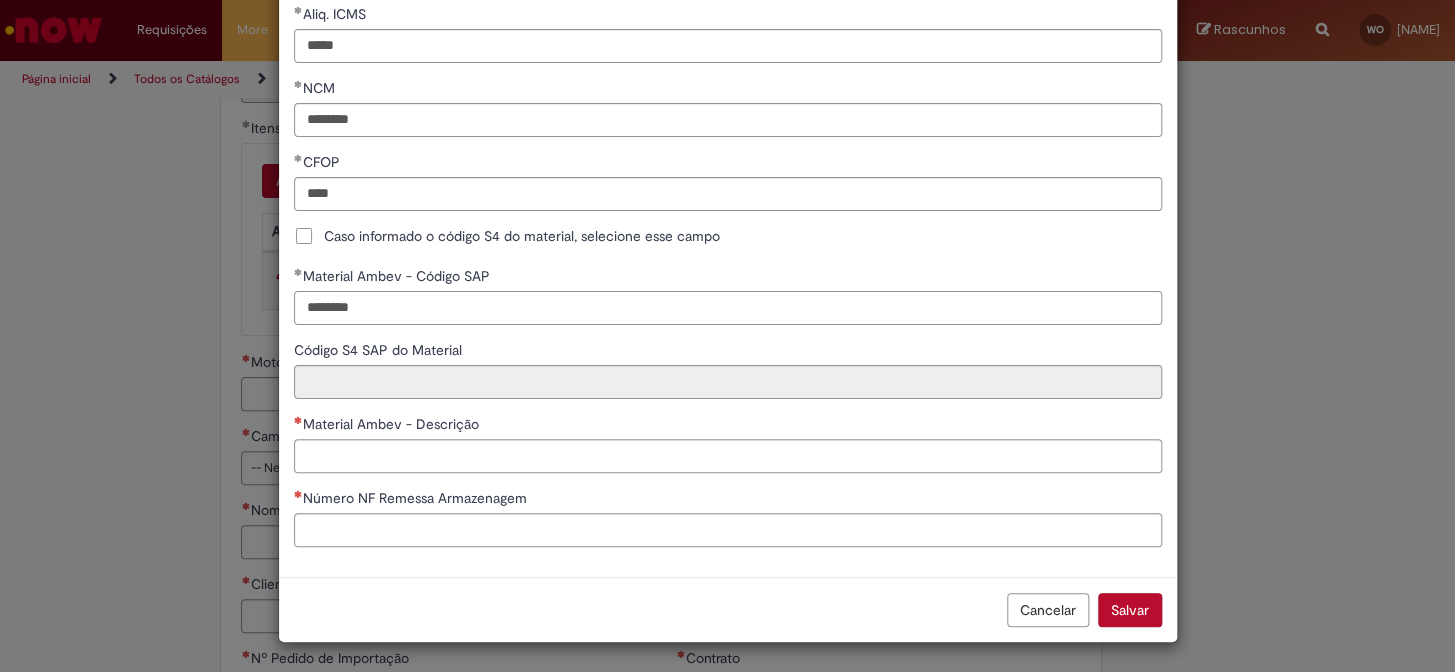 type on "********" 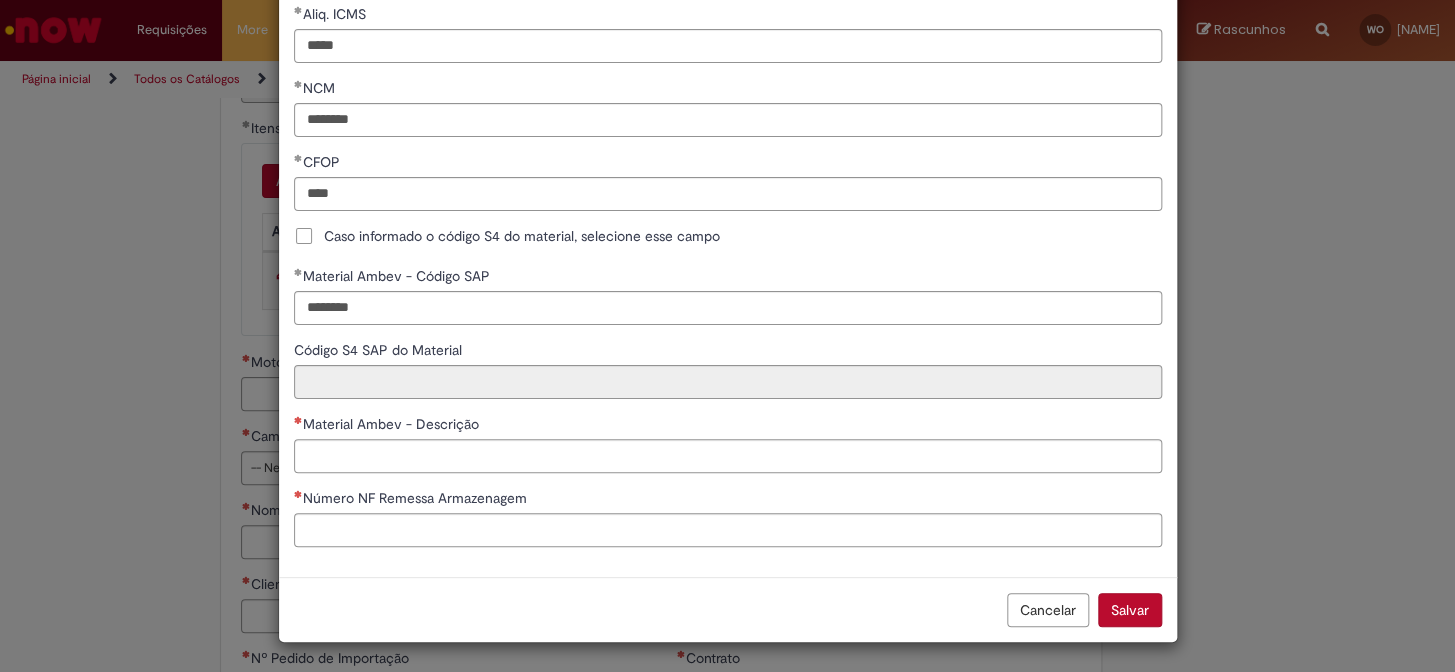 type on "**********" 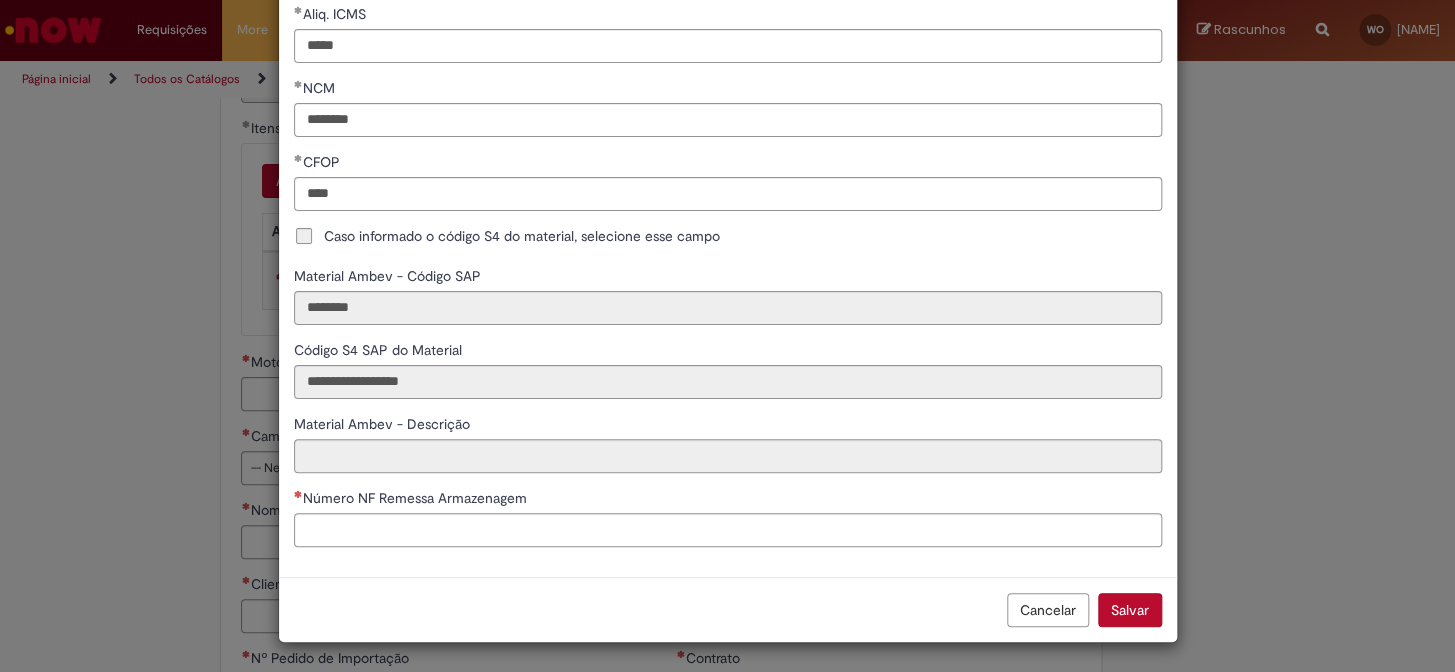 type on "**********" 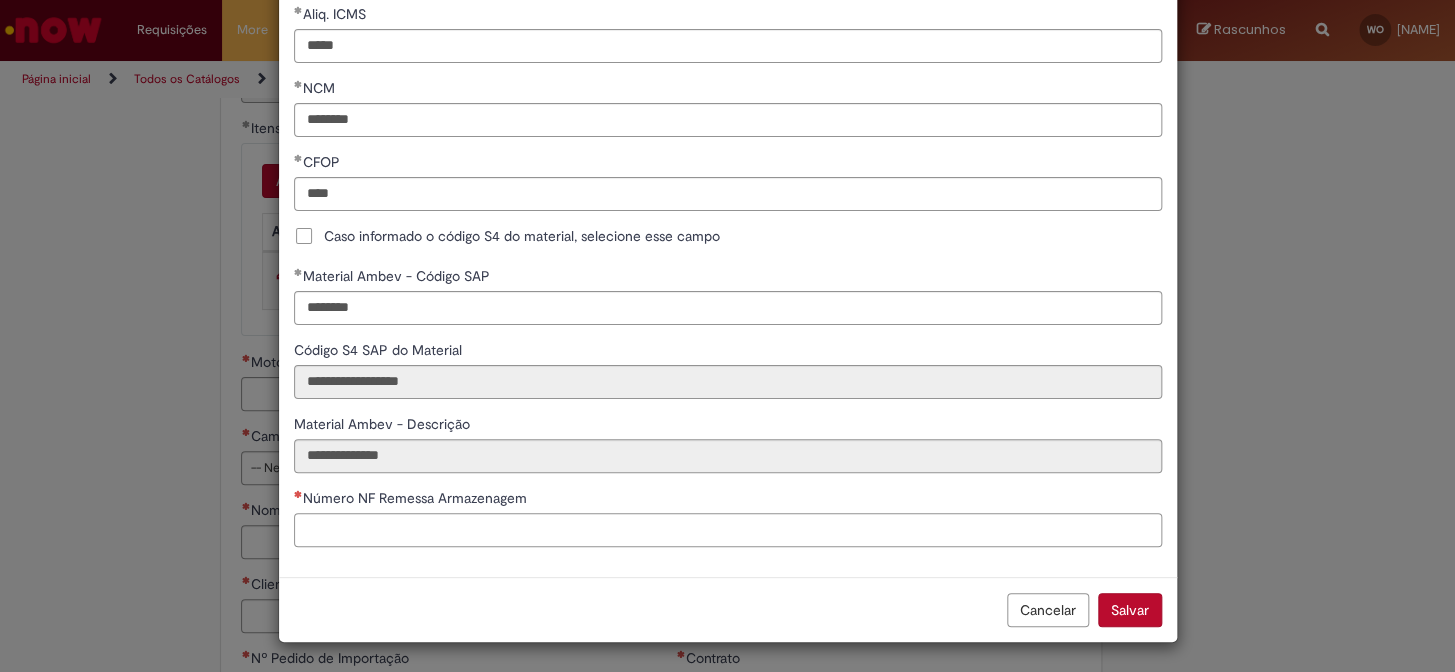 click on "Número NF Remessa Armazenagem" at bounding box center (728, 530) 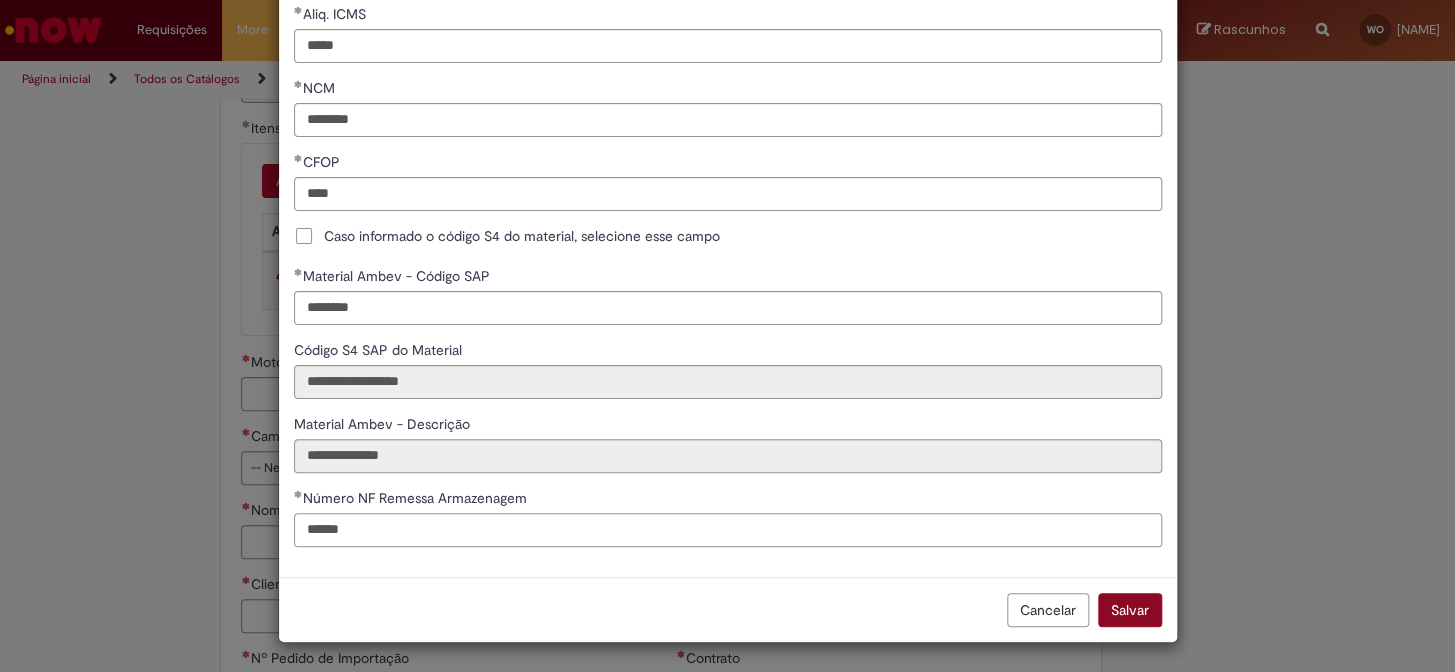 type on "******" 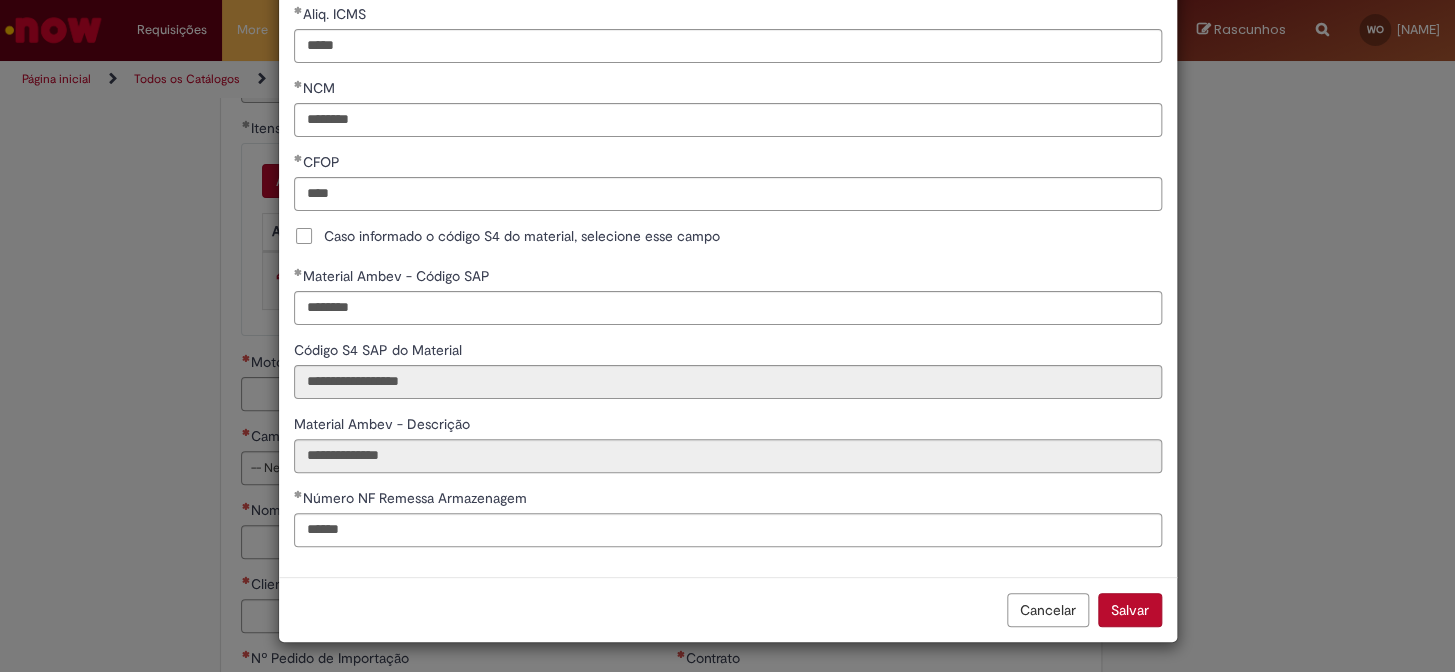 click on "Salvar" at bounding box center [1130, 610] 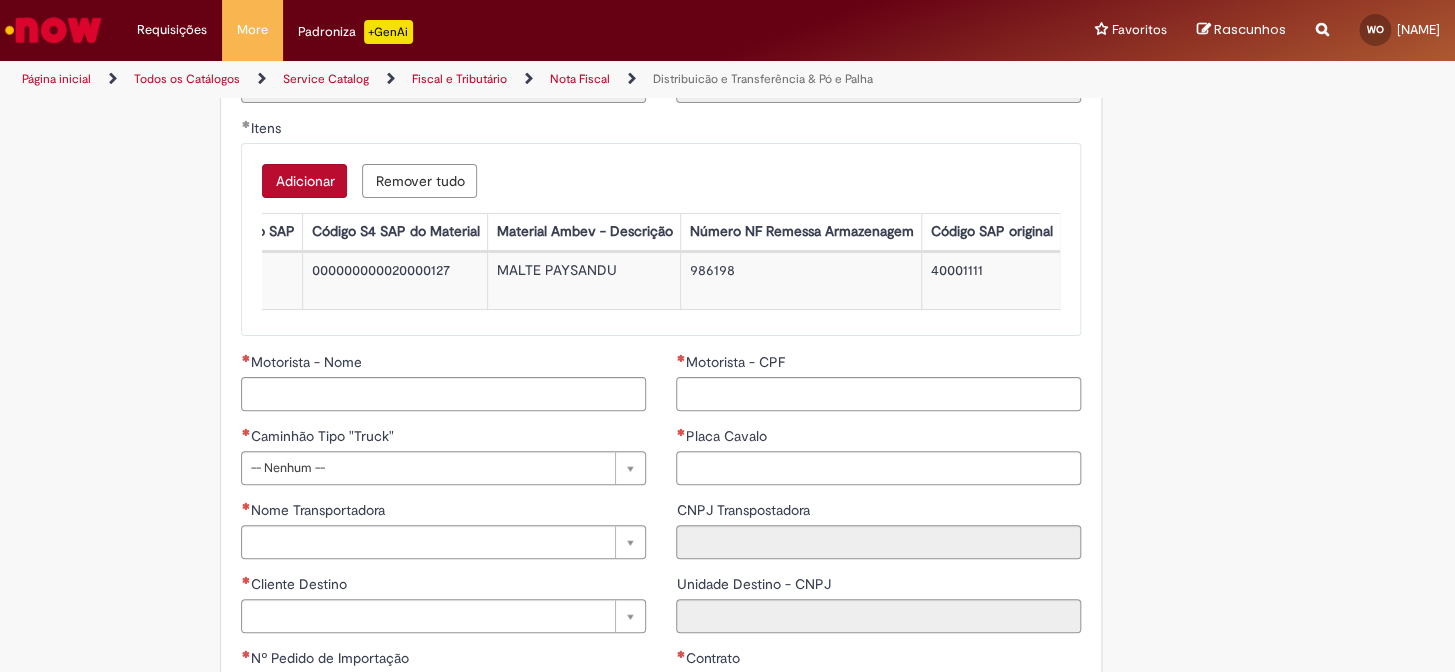 scroll, scrollTop: 0, scrollLeft: 213, axis: horizontal 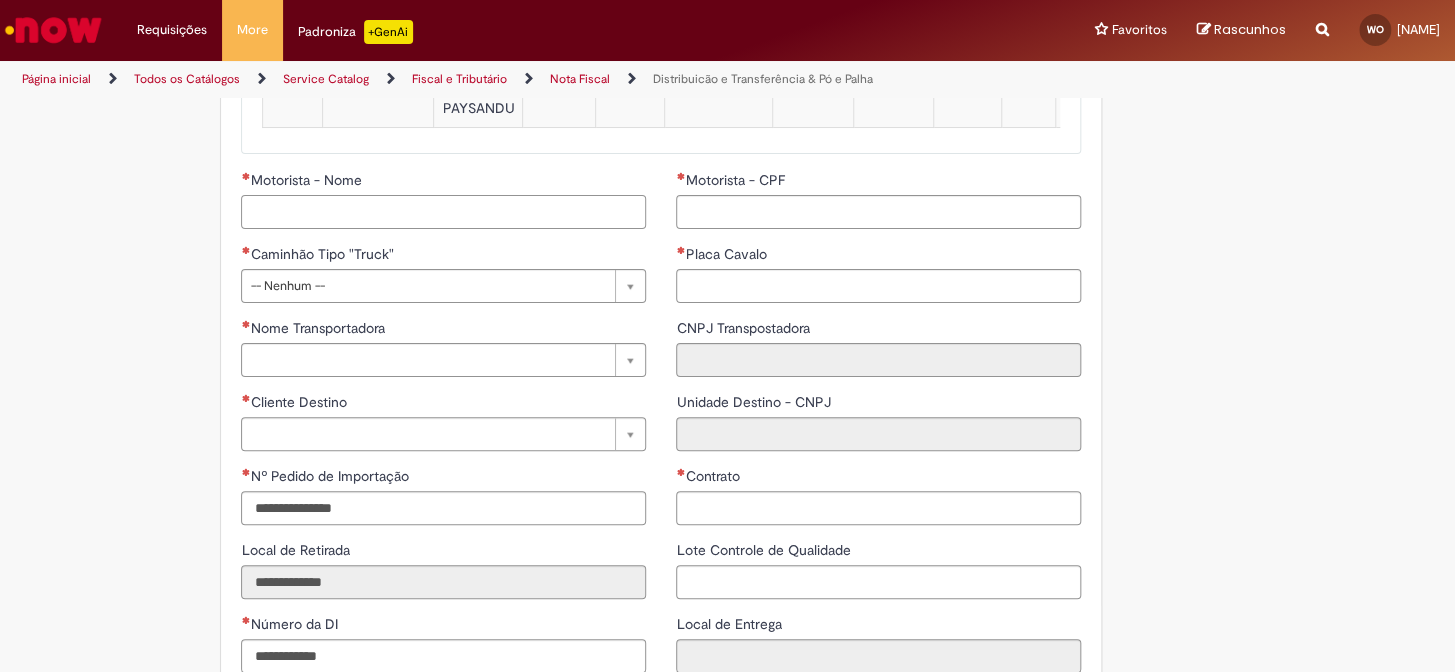 click on "Motorista - Nome" at bounding box center [443, 212] 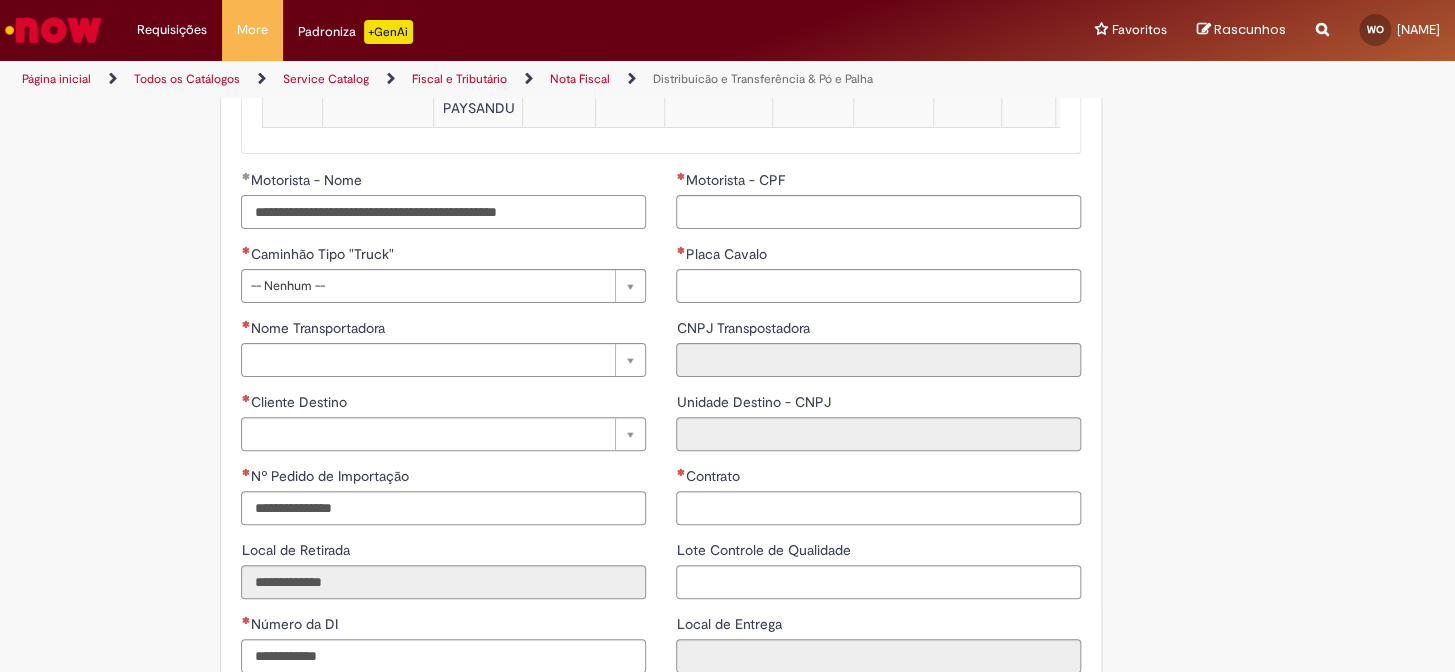 drag, startPoint x: 619, startPoint y: 237, endPoint x: 520, endPoint y: 242, distance: 99.12618 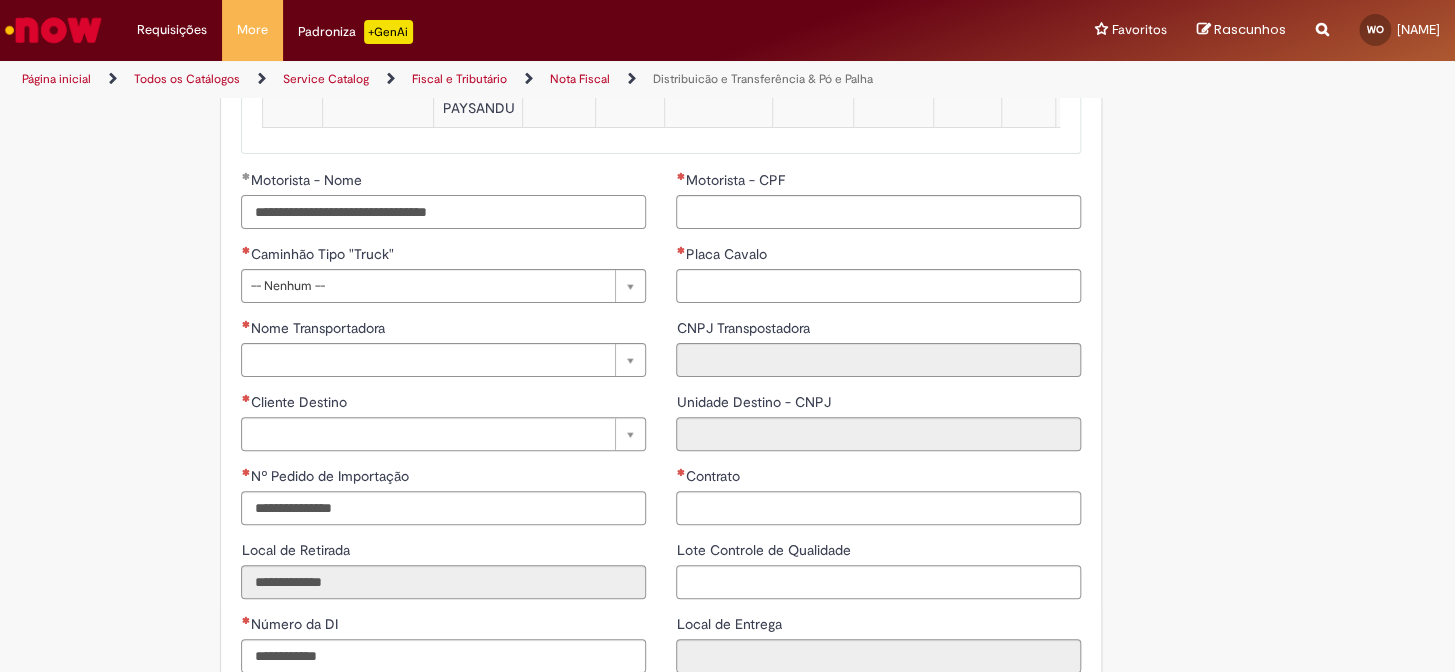 type on "**********" 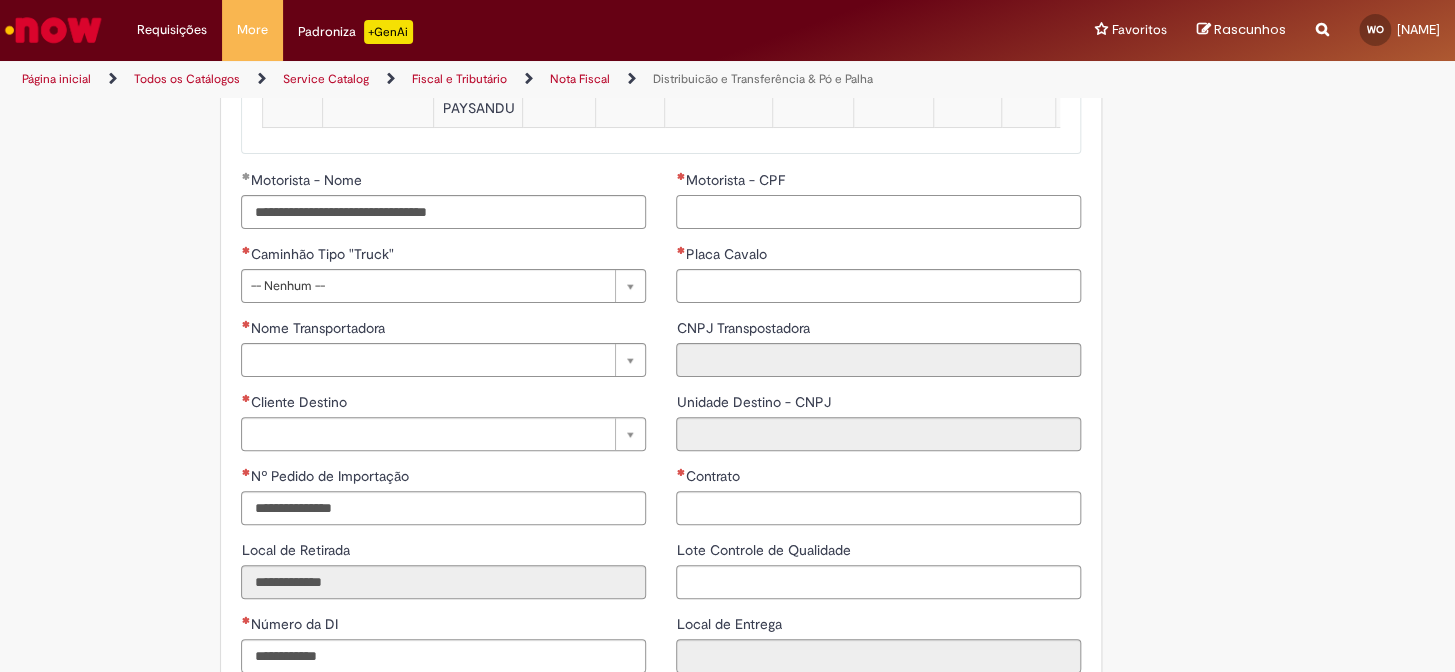 click on "Motorista - CPF" at bounding box center [878, 212] 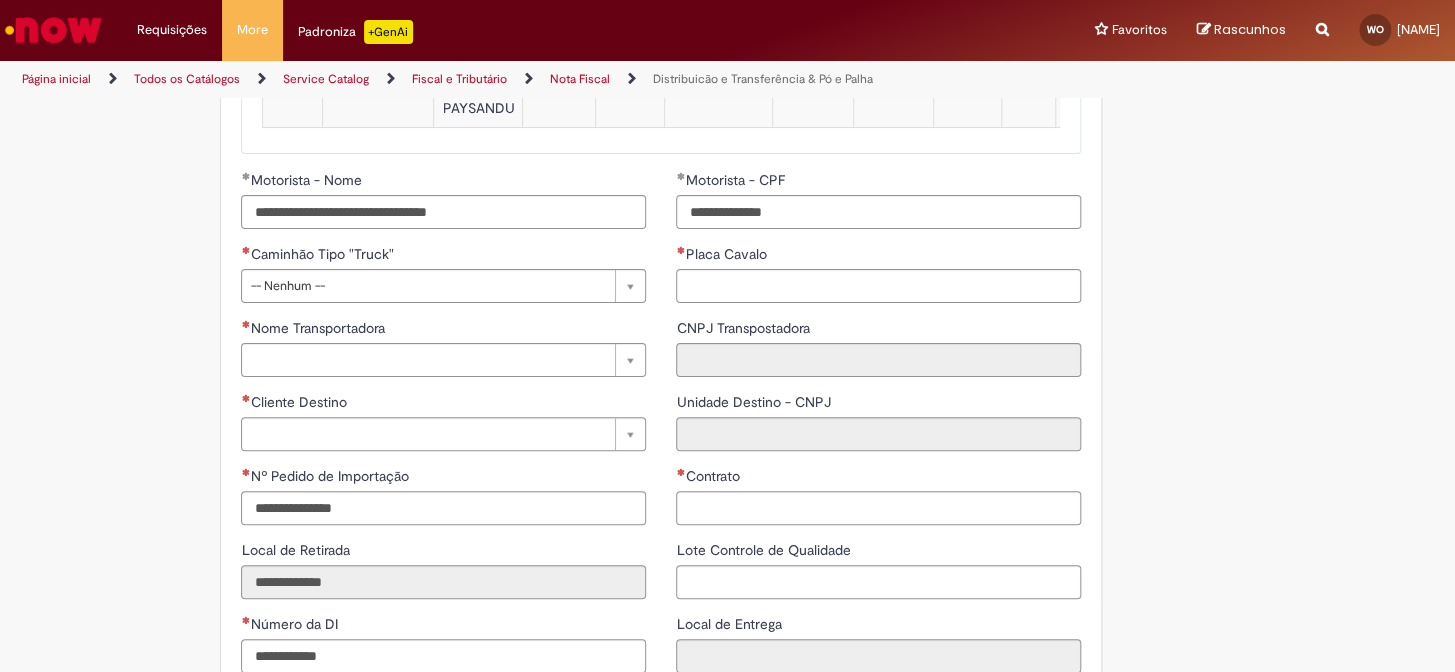 click on "Placa Cavalo" at bounding box center [878, 256] 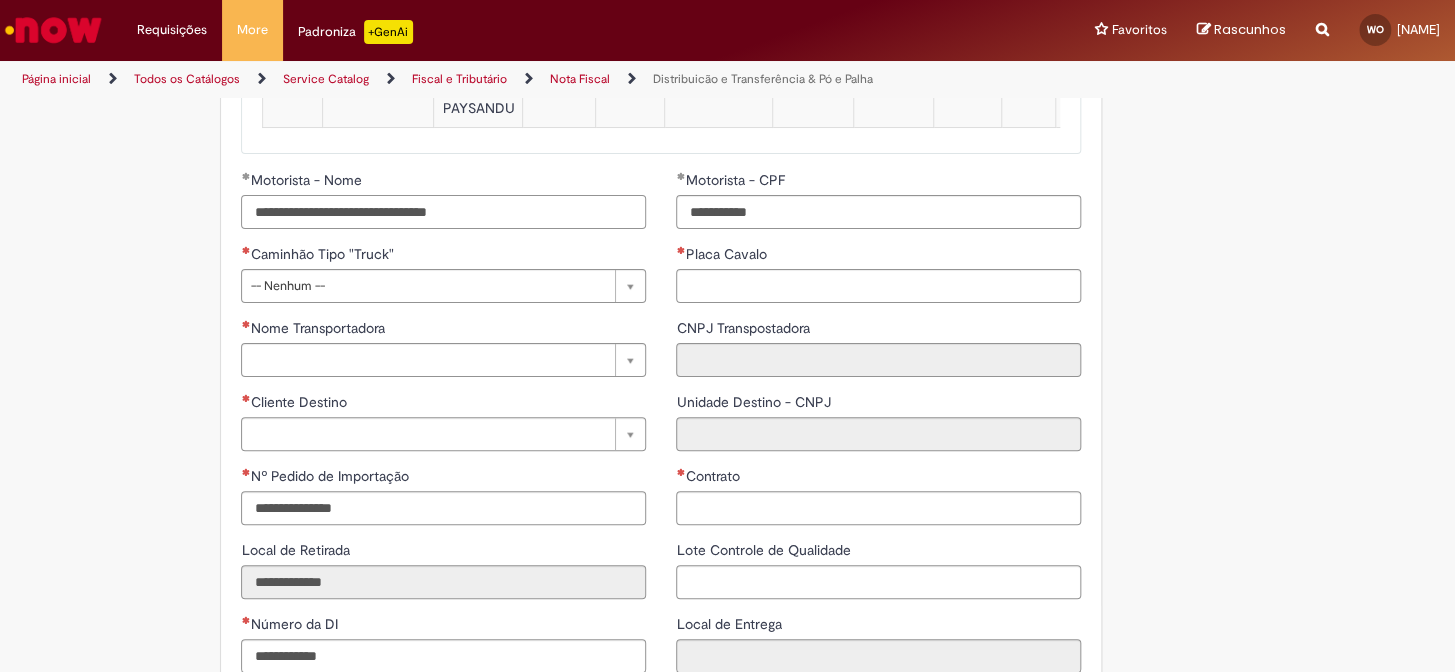 click on "**********" at bounding box center [443, 212] 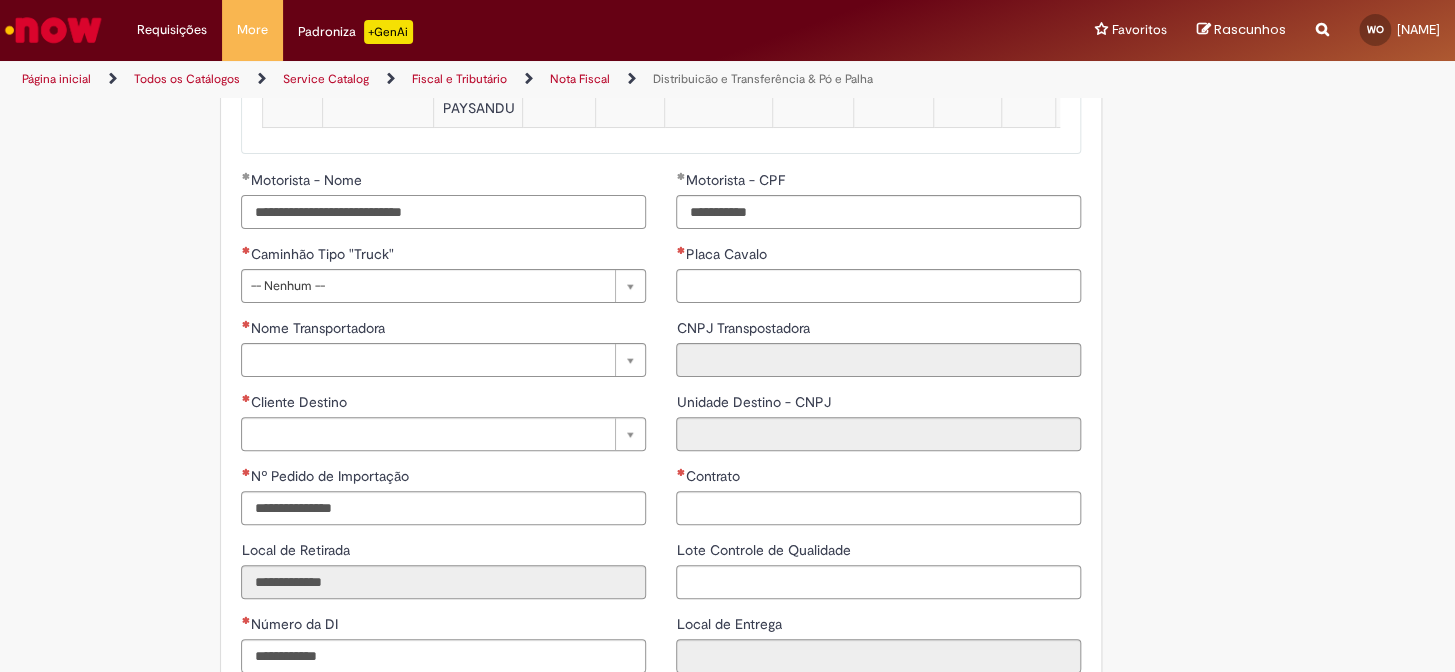scroll, scrollTop: 2363, scrollLeft: 0, axis: vertical 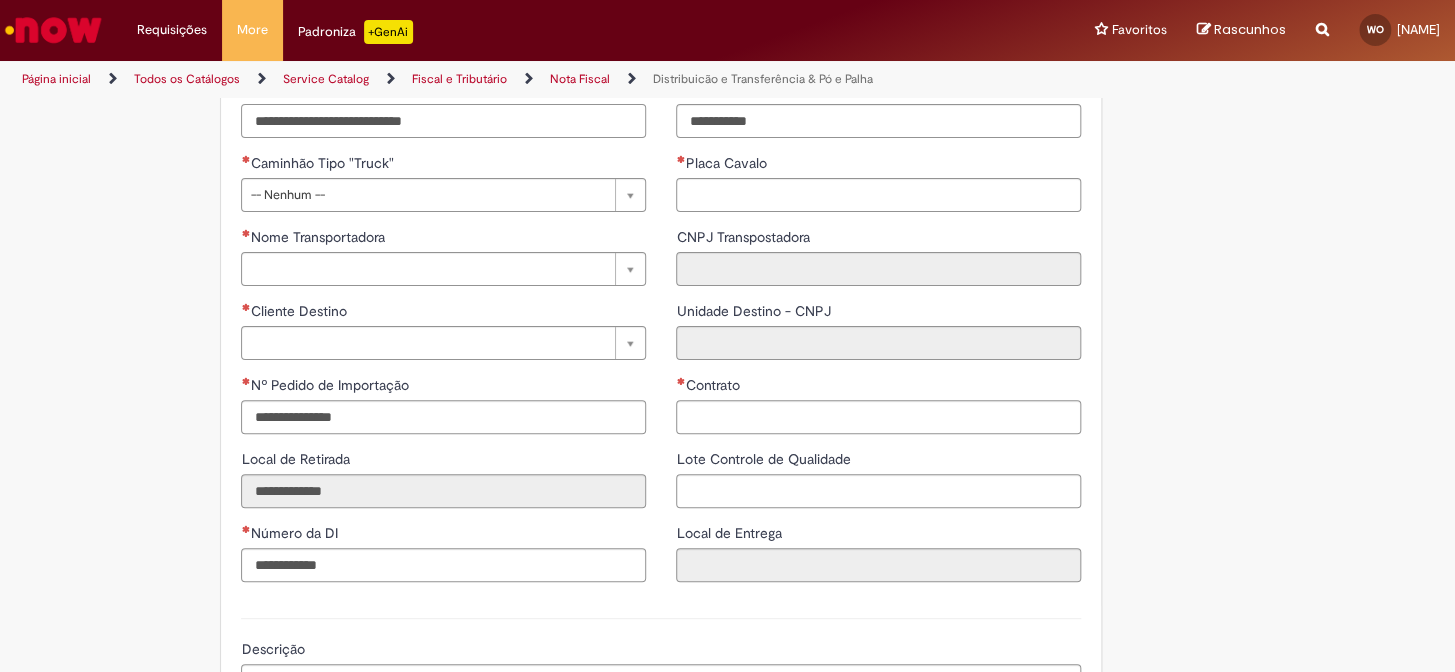 type on "**********" 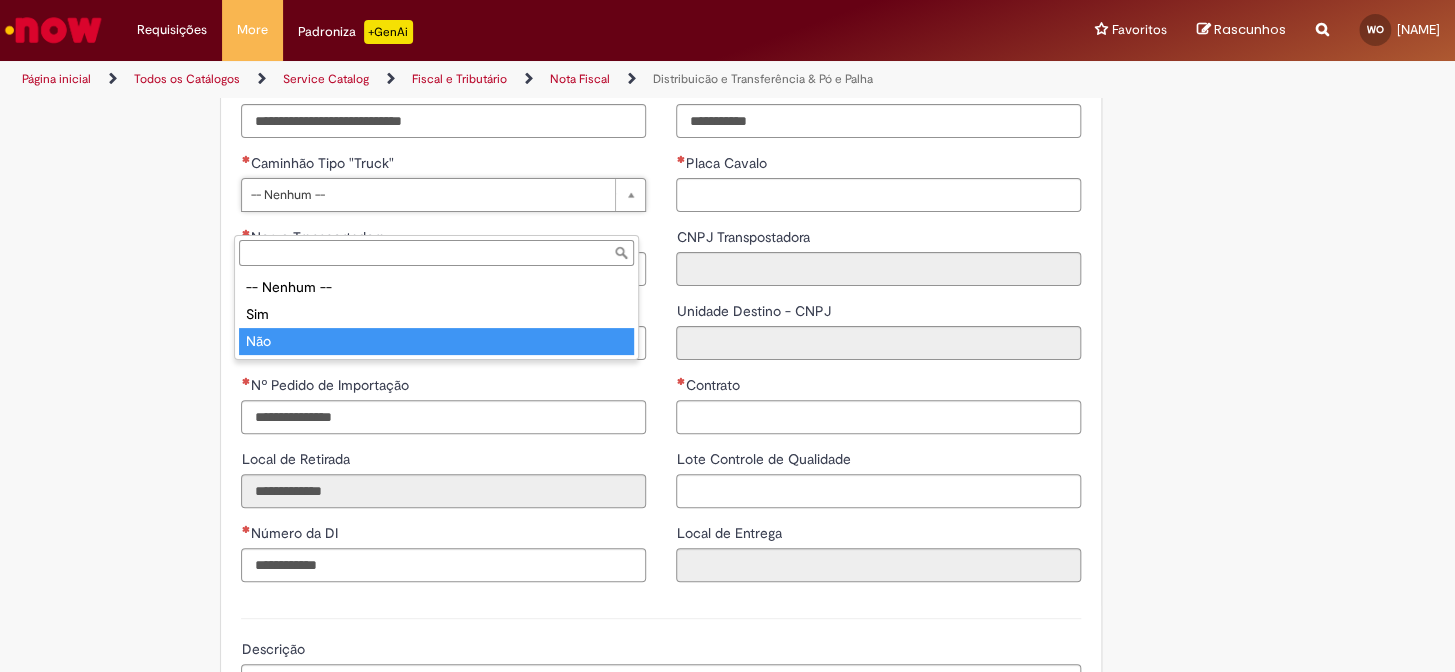 type on "***" 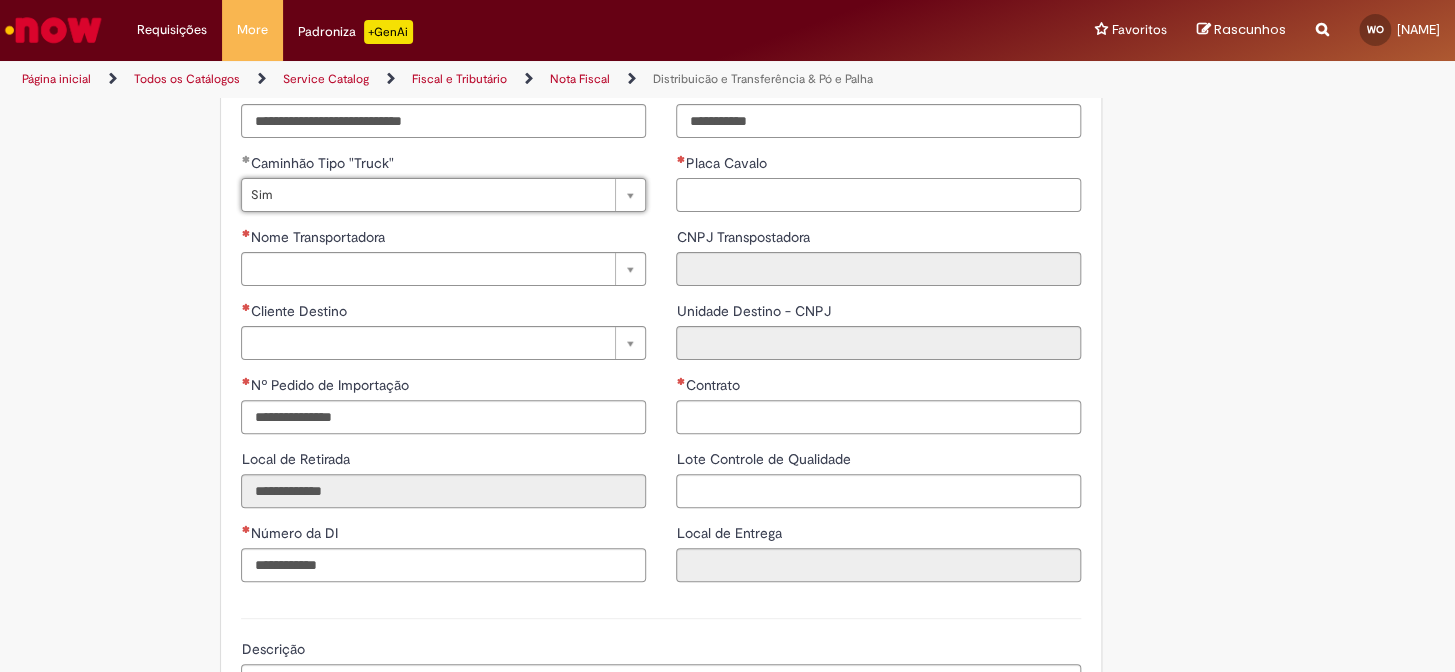 click on "Placa Cavalo" at bounding box center [878, 195] 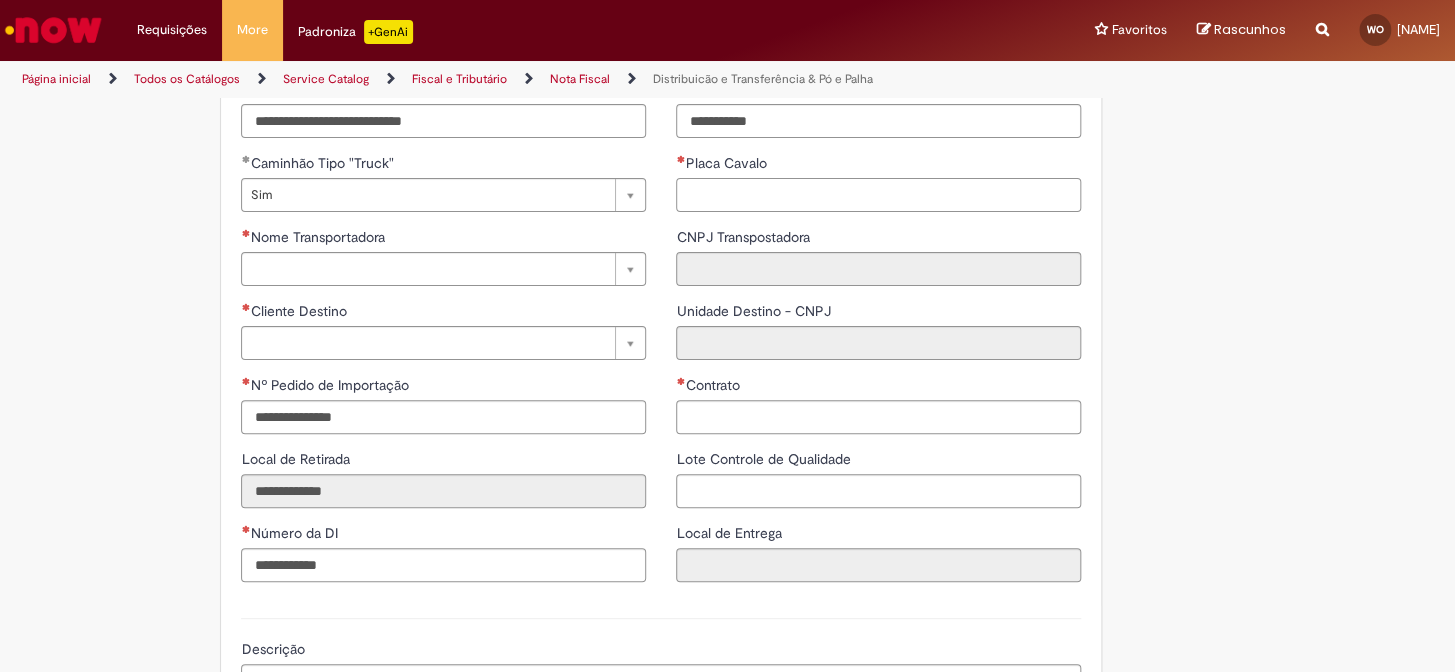 paste on "*******" 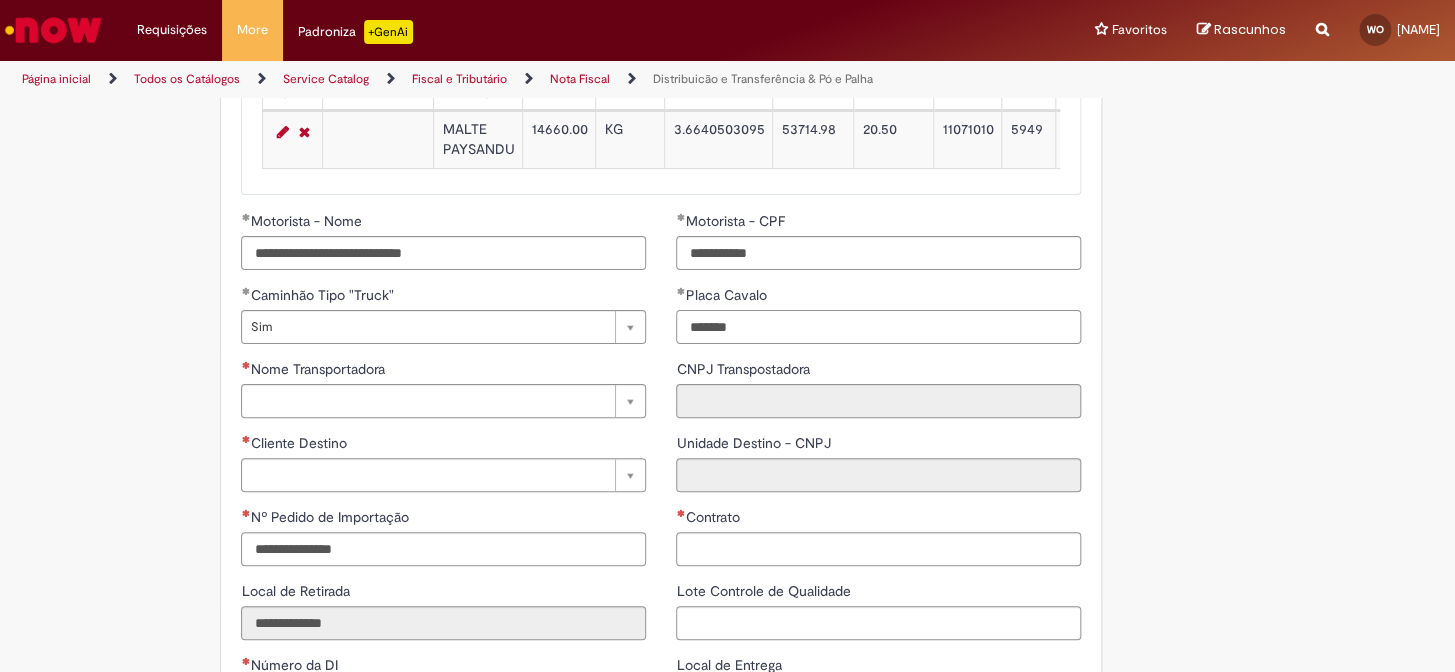 scroll, scrollTop: 2363, scrollLeft: 0, axis: vertical 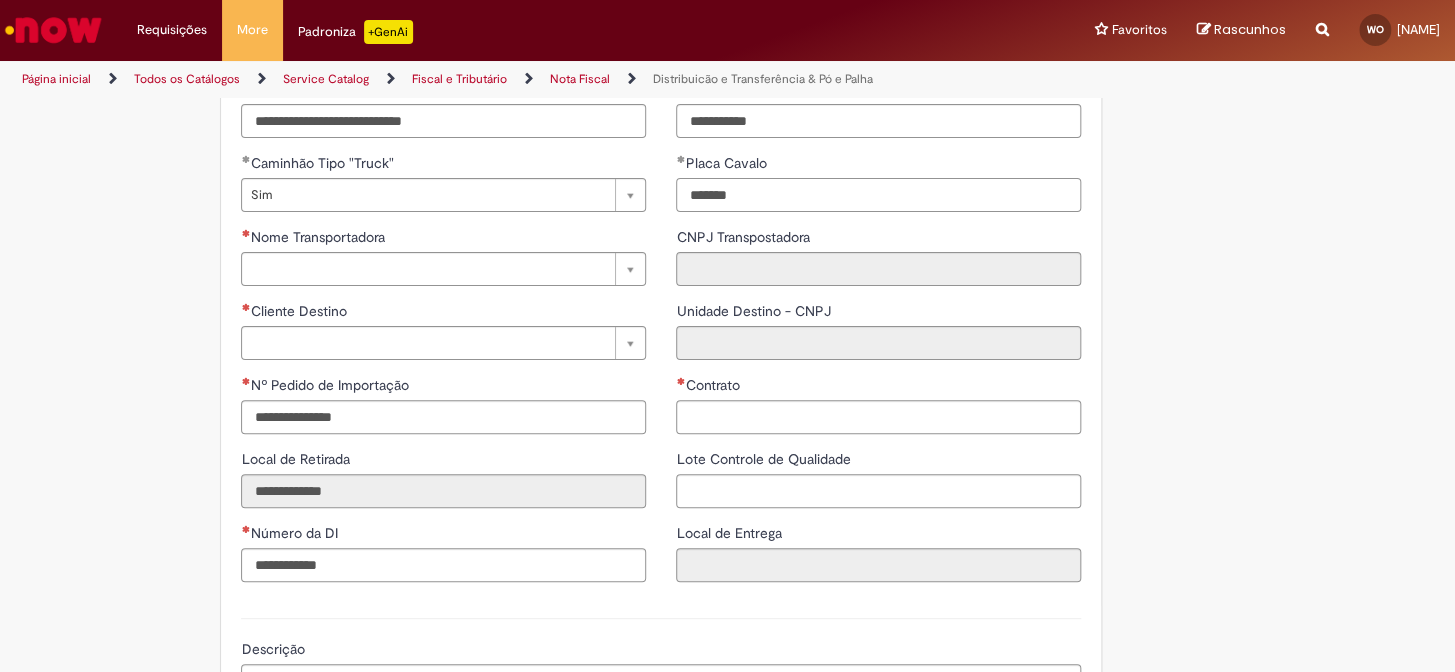 type on "*******" 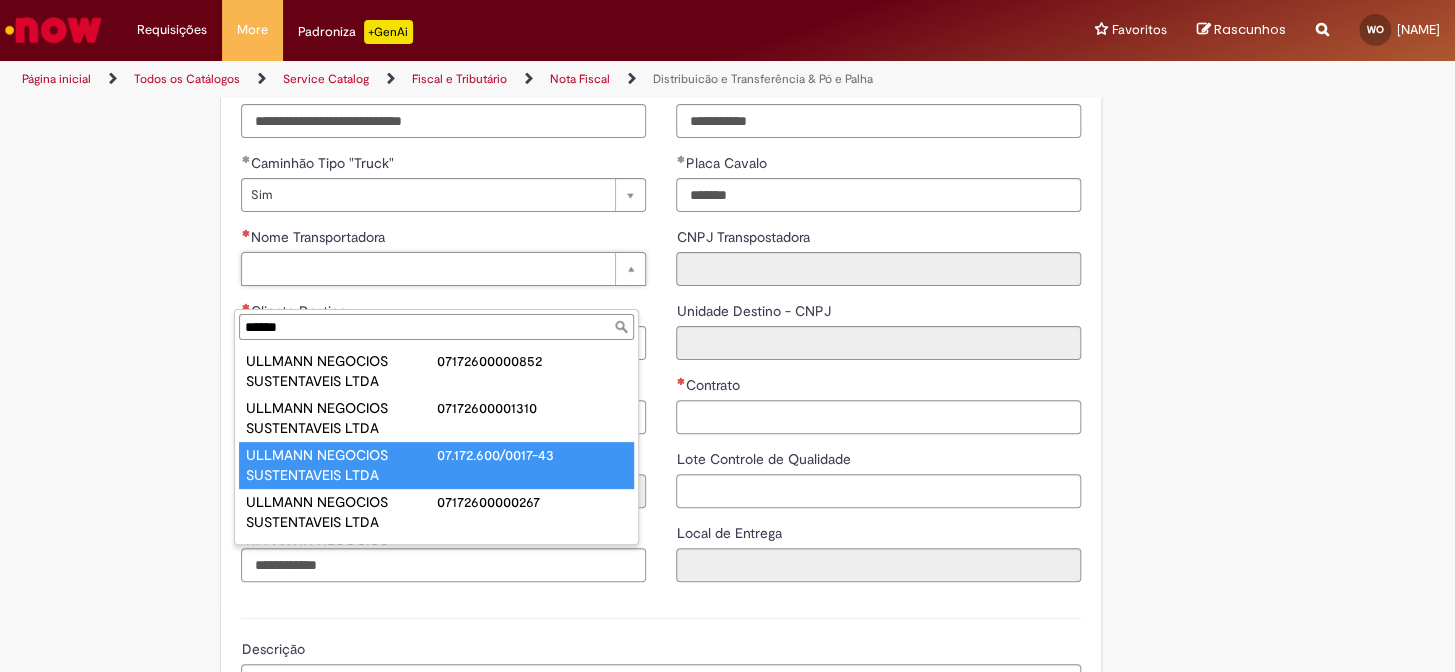 type on "******" 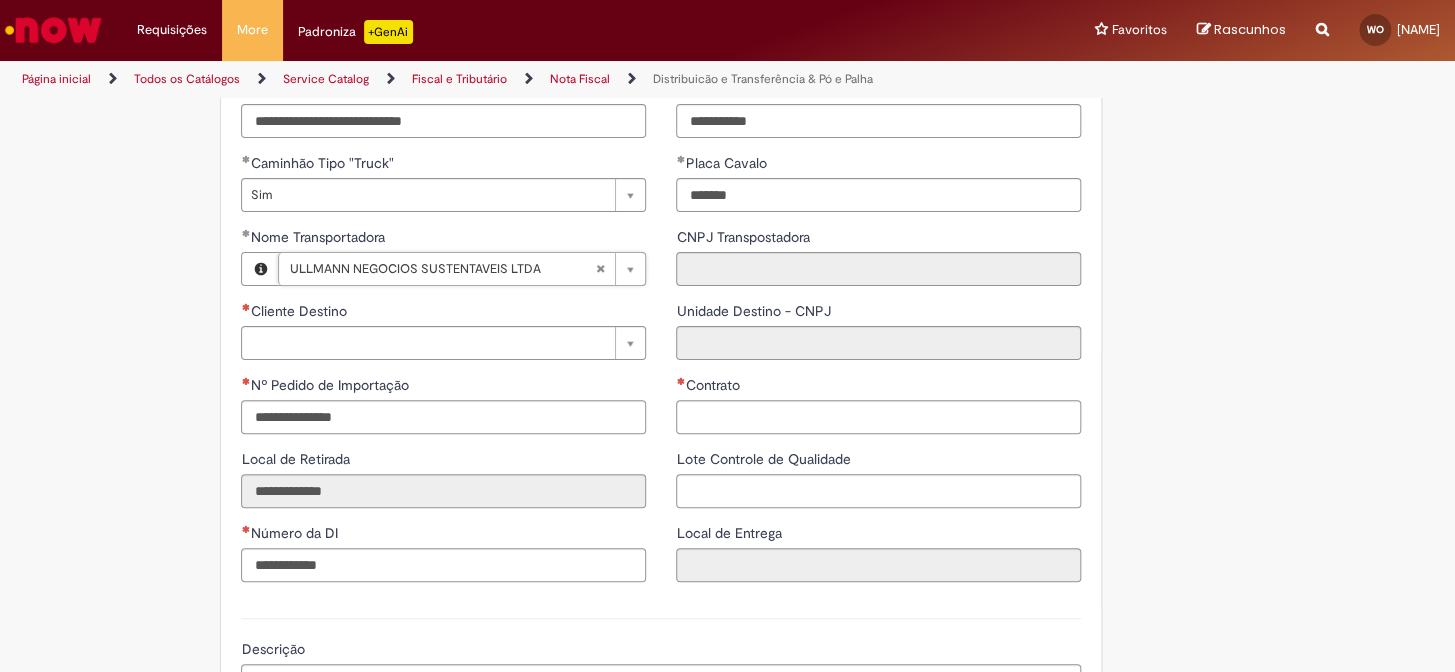 type on "**********" 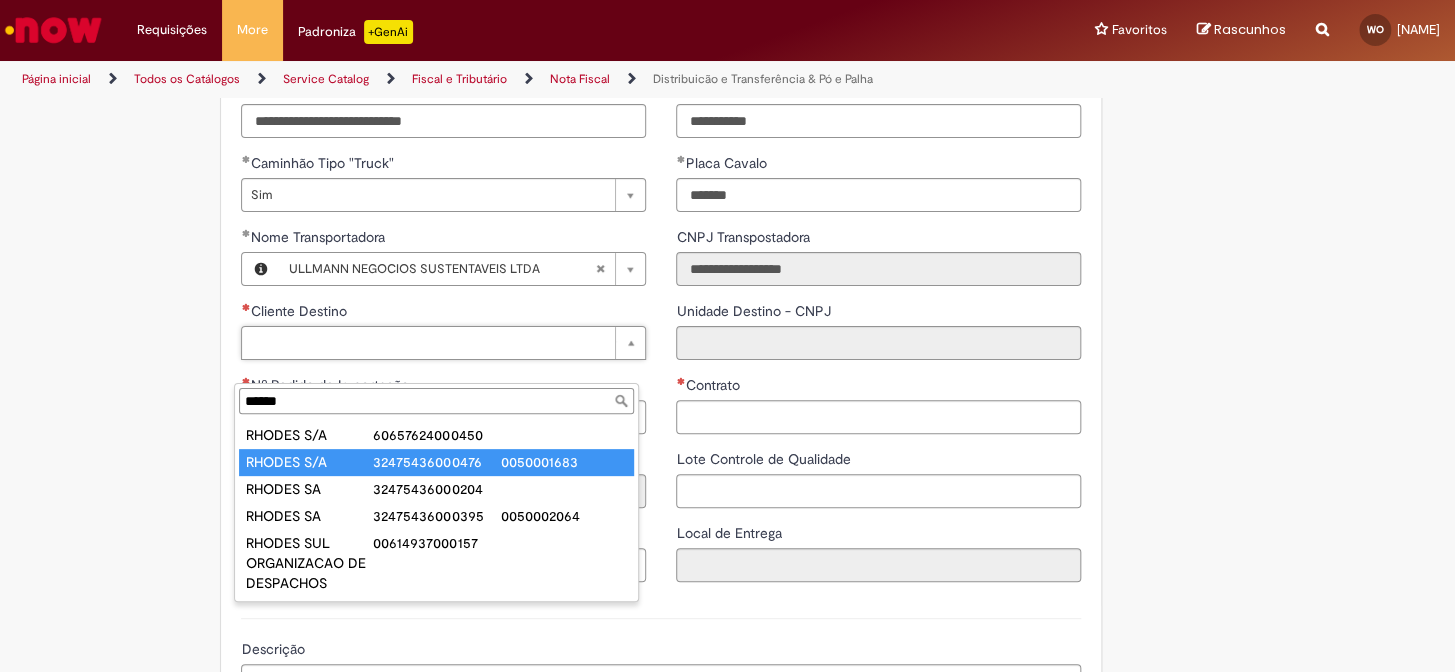 type on "******" 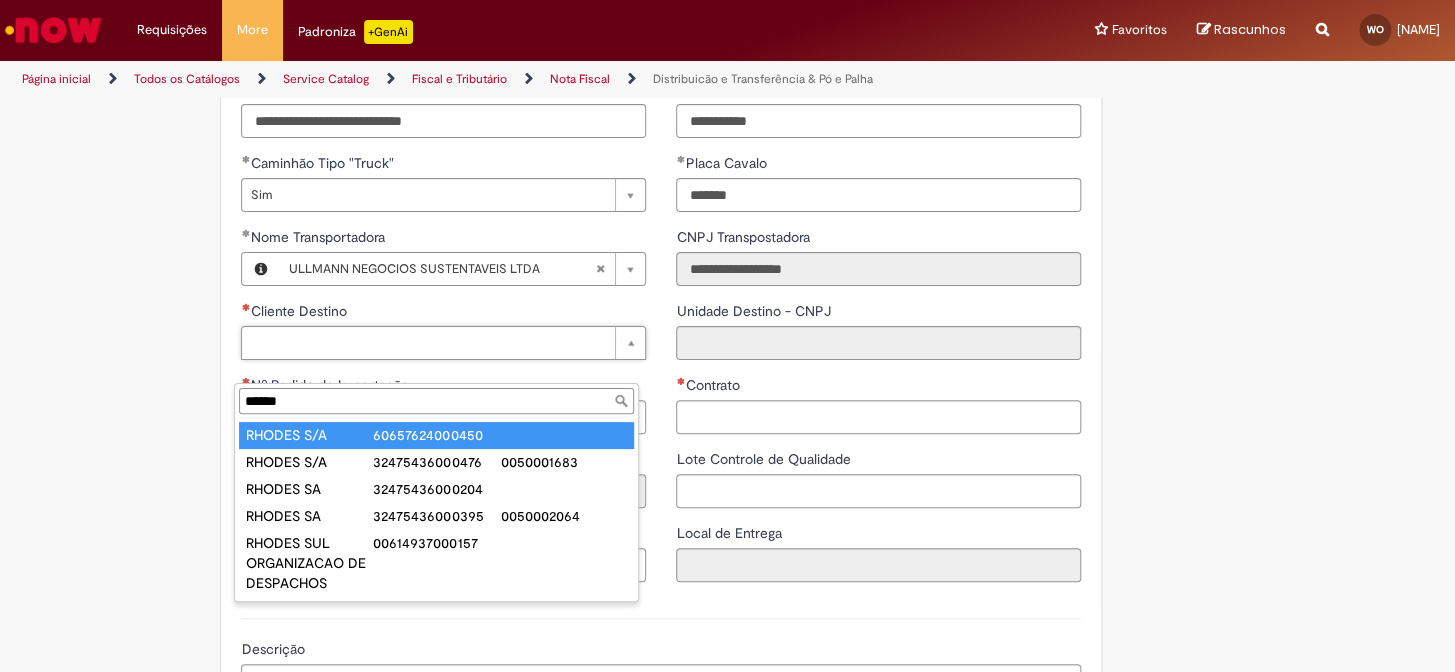 type on "**********" 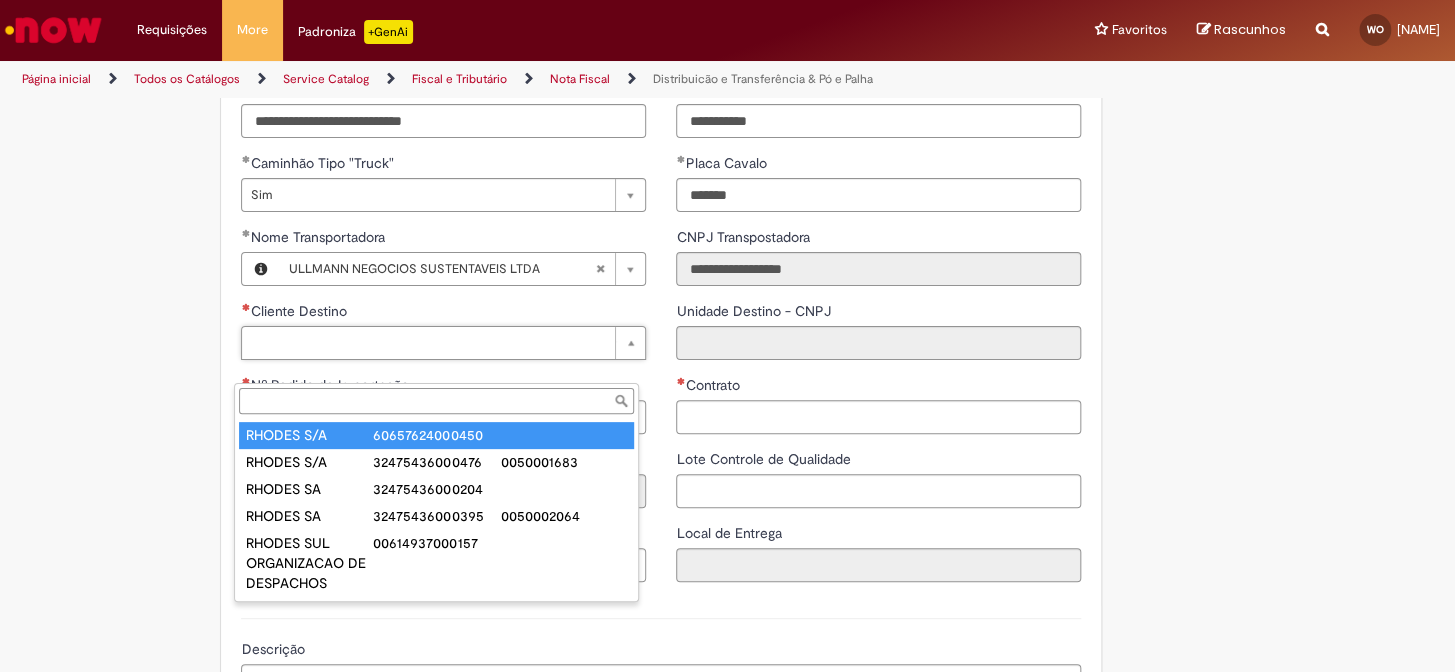 type on "**********" 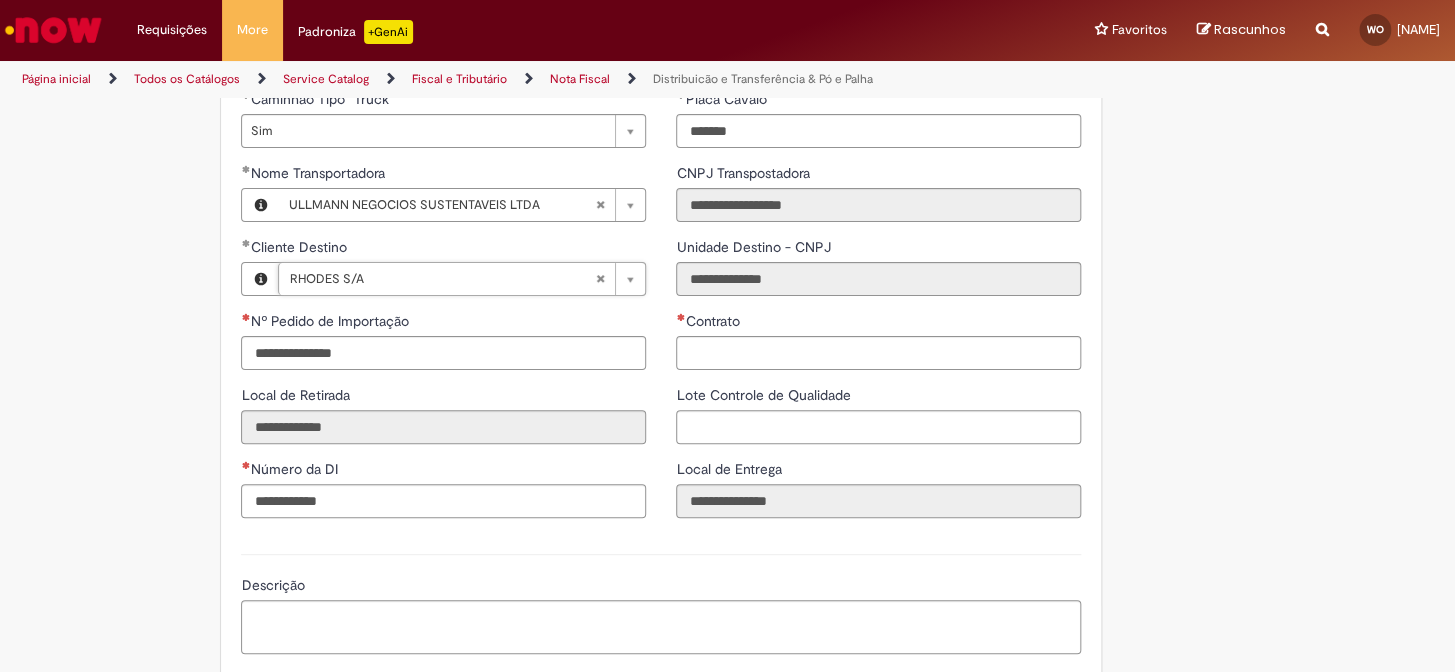 scroll, scrollTop: 2454, scrollLeft: 0, axis: vertical 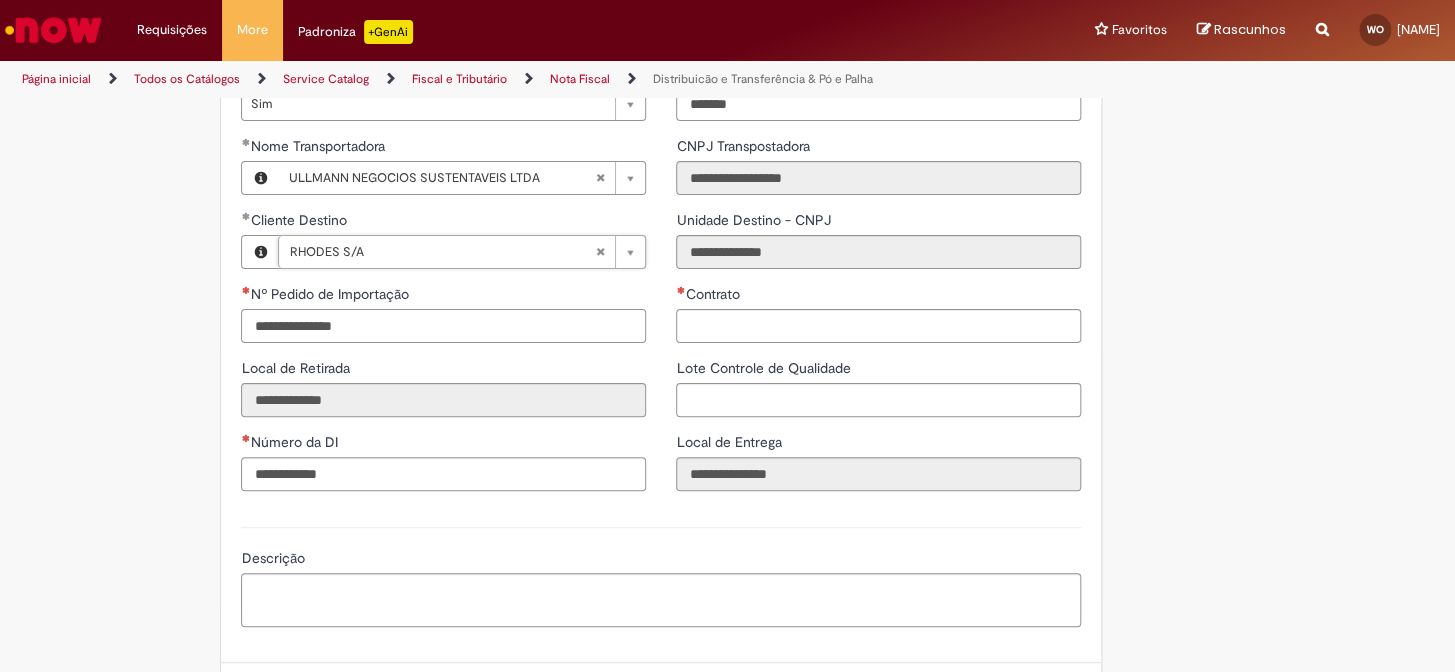 click on "Nº Pedido de Importação" at bounding box center (443, 326) 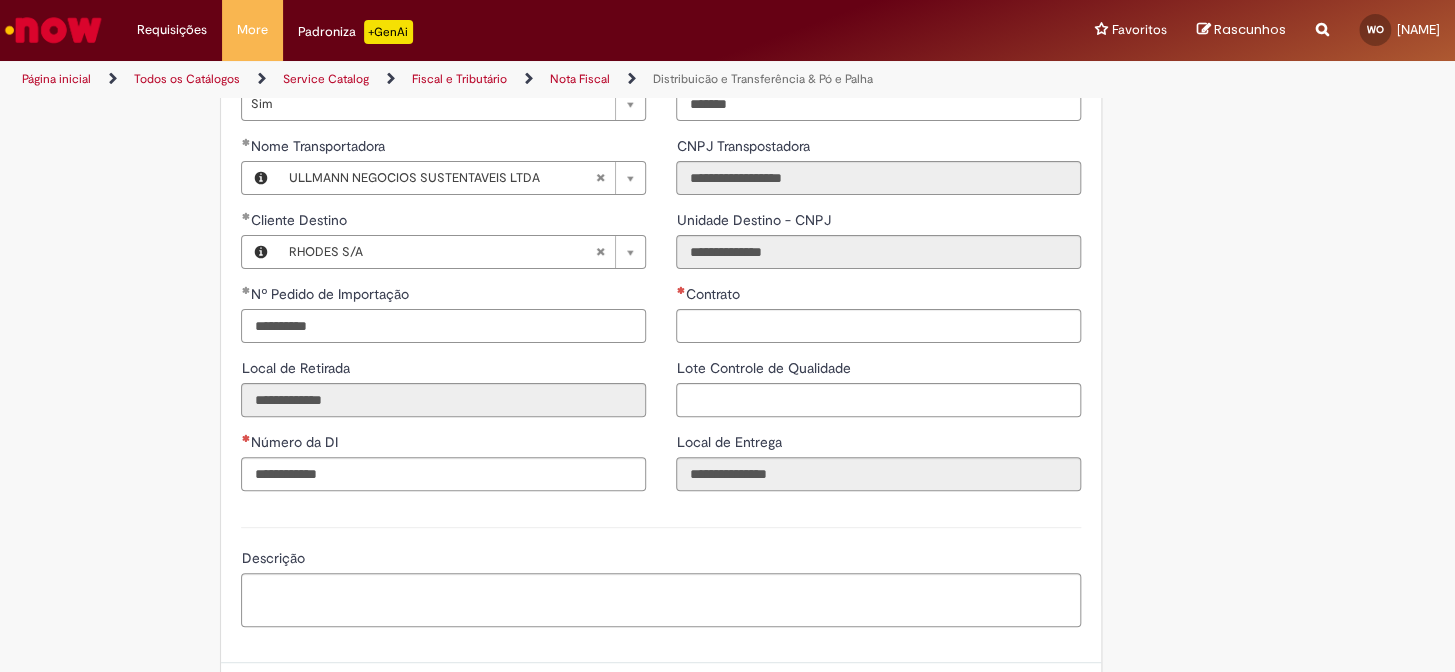 type on "**********" 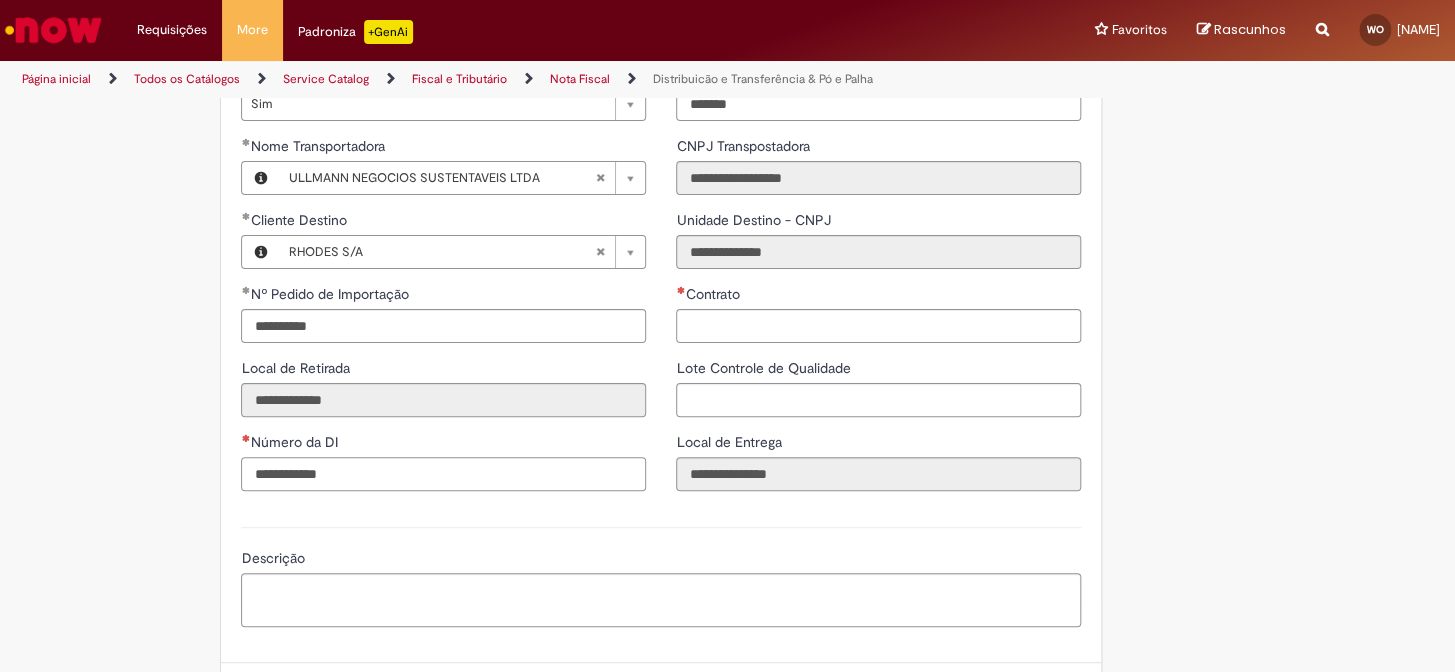 click on "Número da DI" at bounding box center [443, 474] 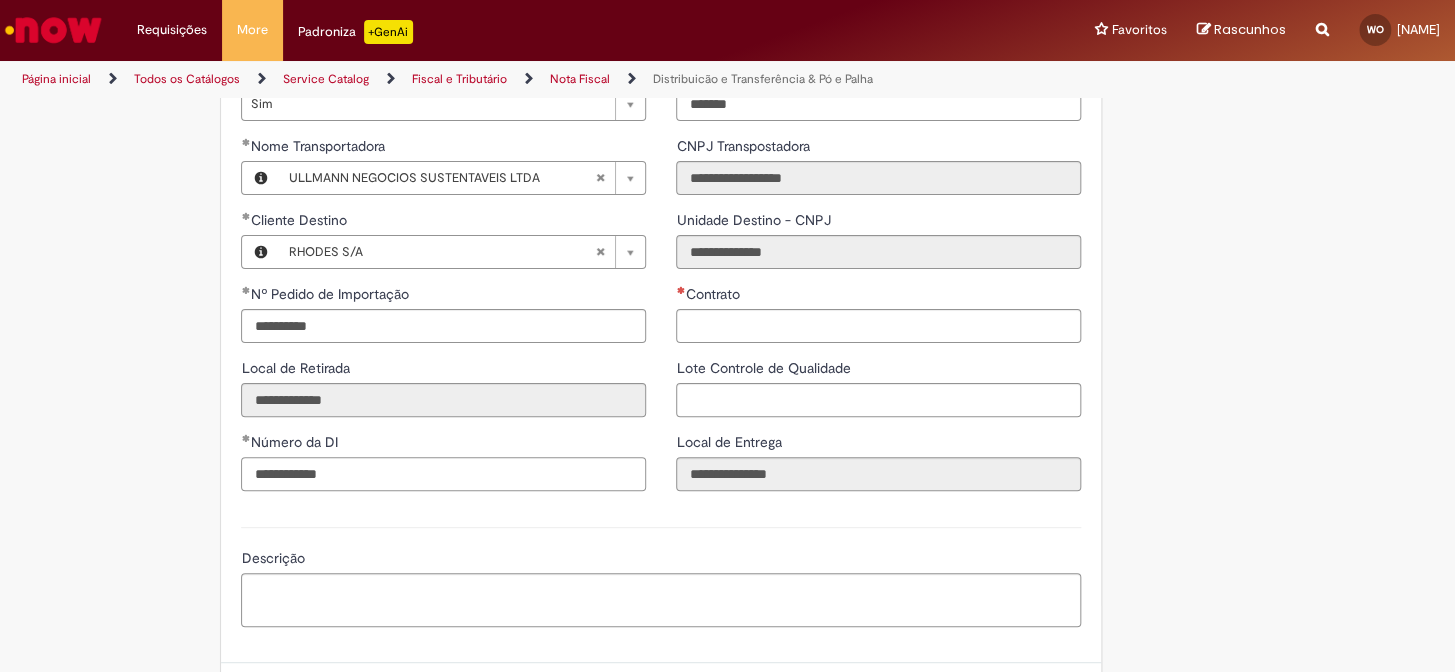 type on "**********" 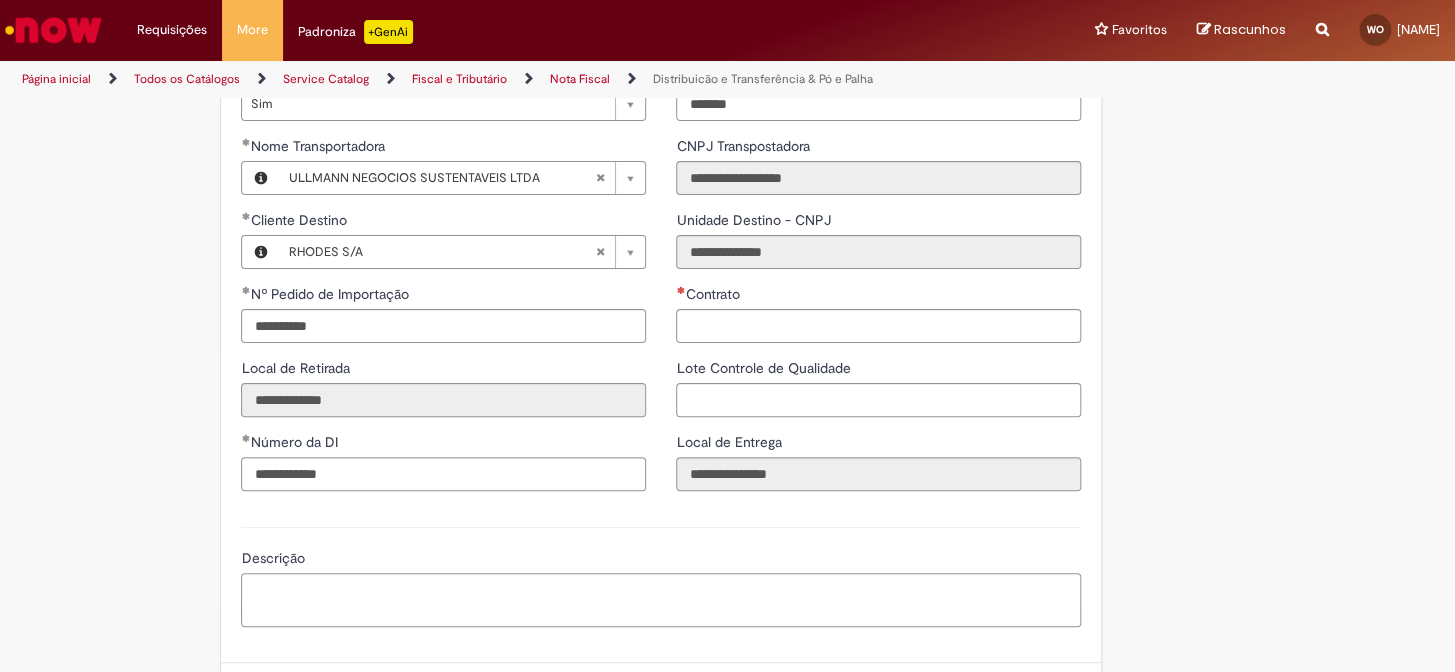 click on "Descrição" at bounding box center [661, 600] 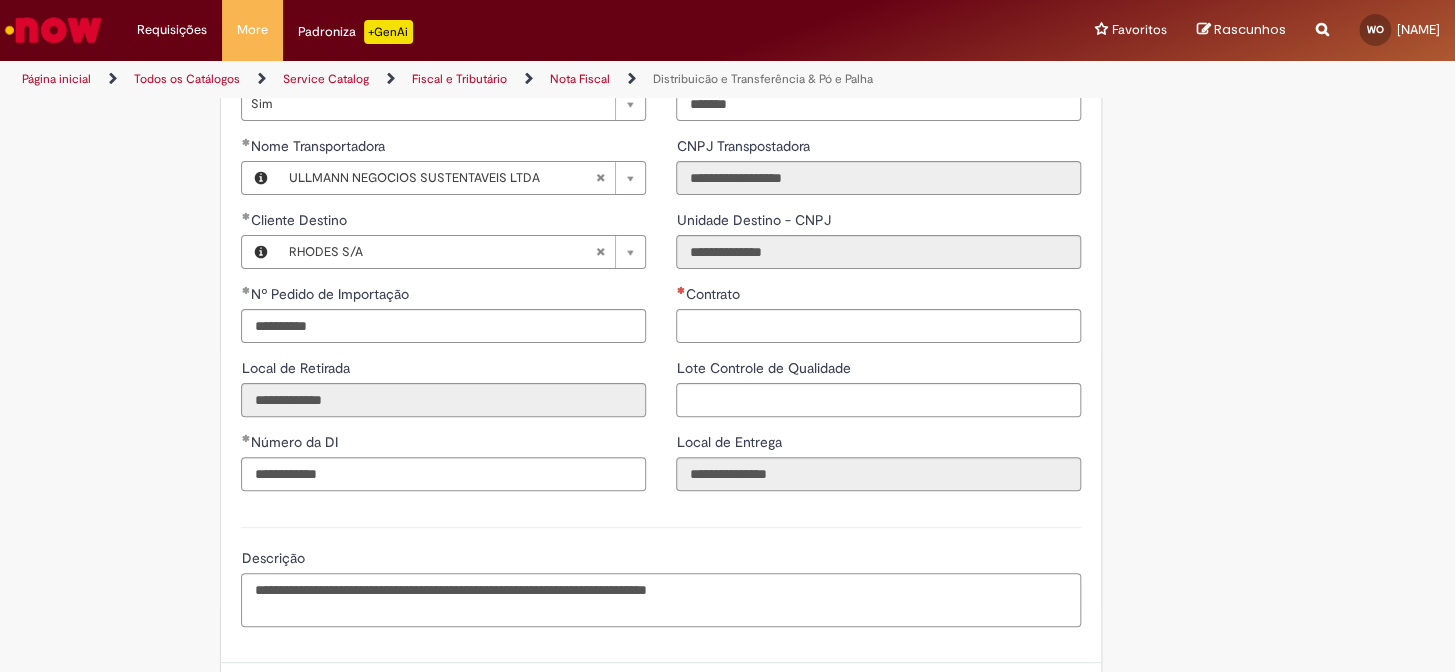click on "**********" at bounding box center [661, 600] 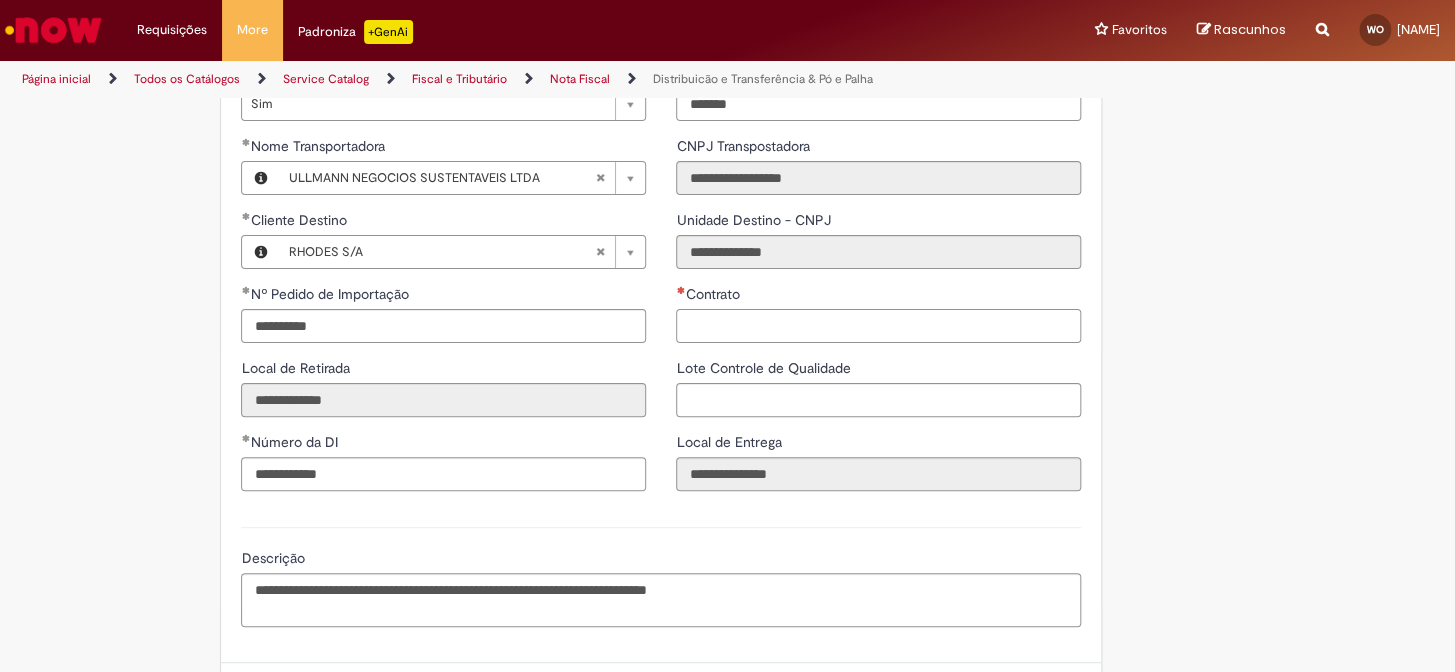 click on "Contrato" at bounding box center [878, 326] 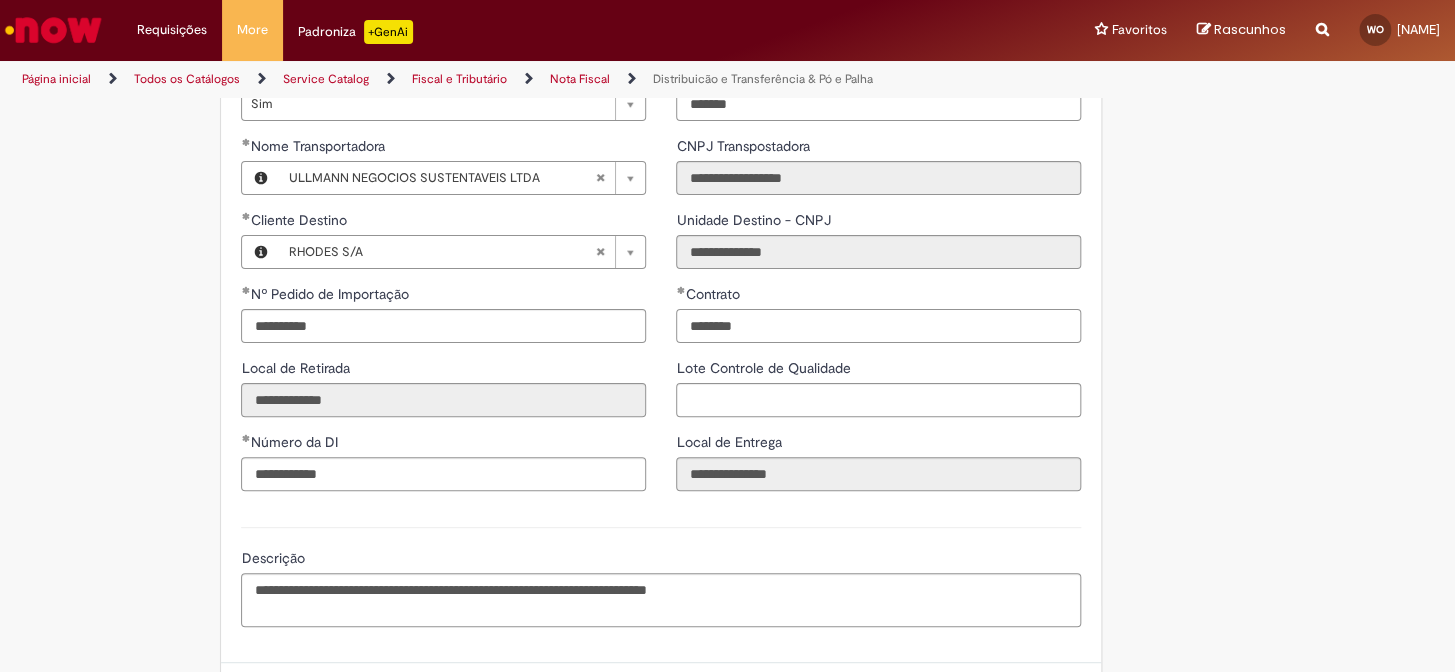 type on "********" 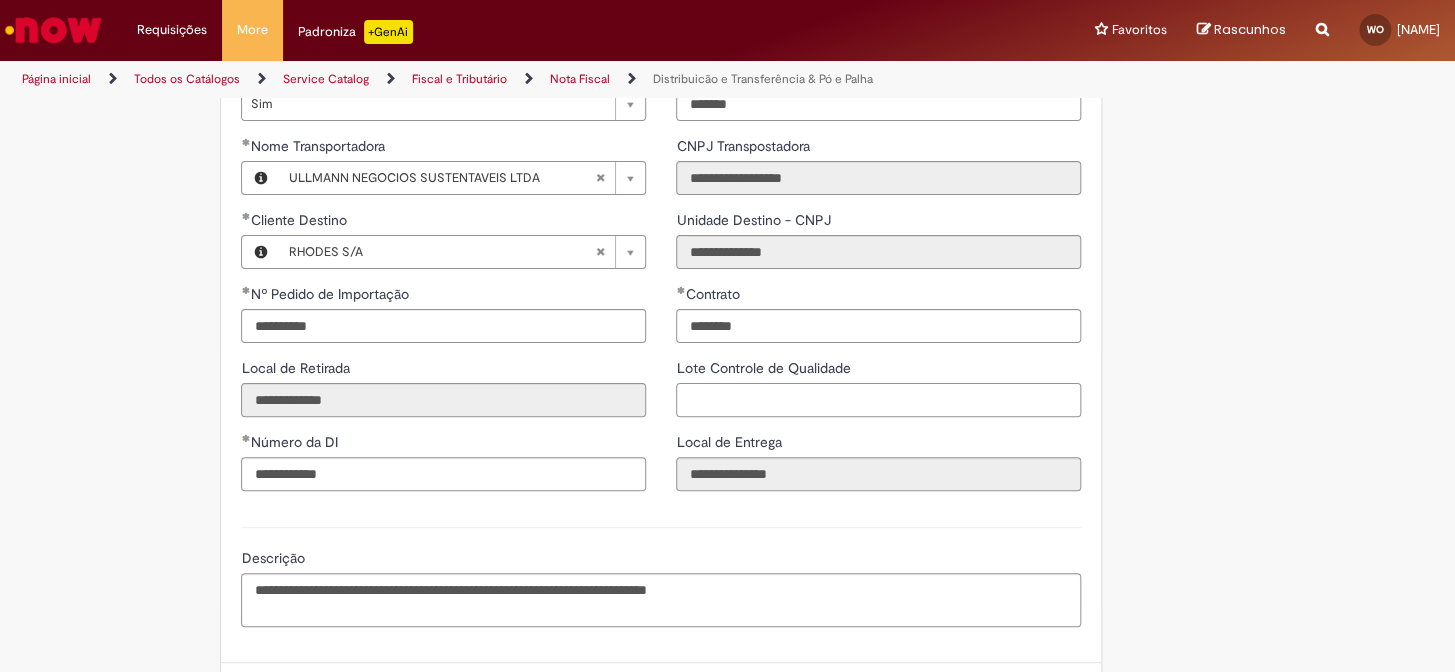 click on "Lote Controle de Qualidade" at bounding box center (878, 400) 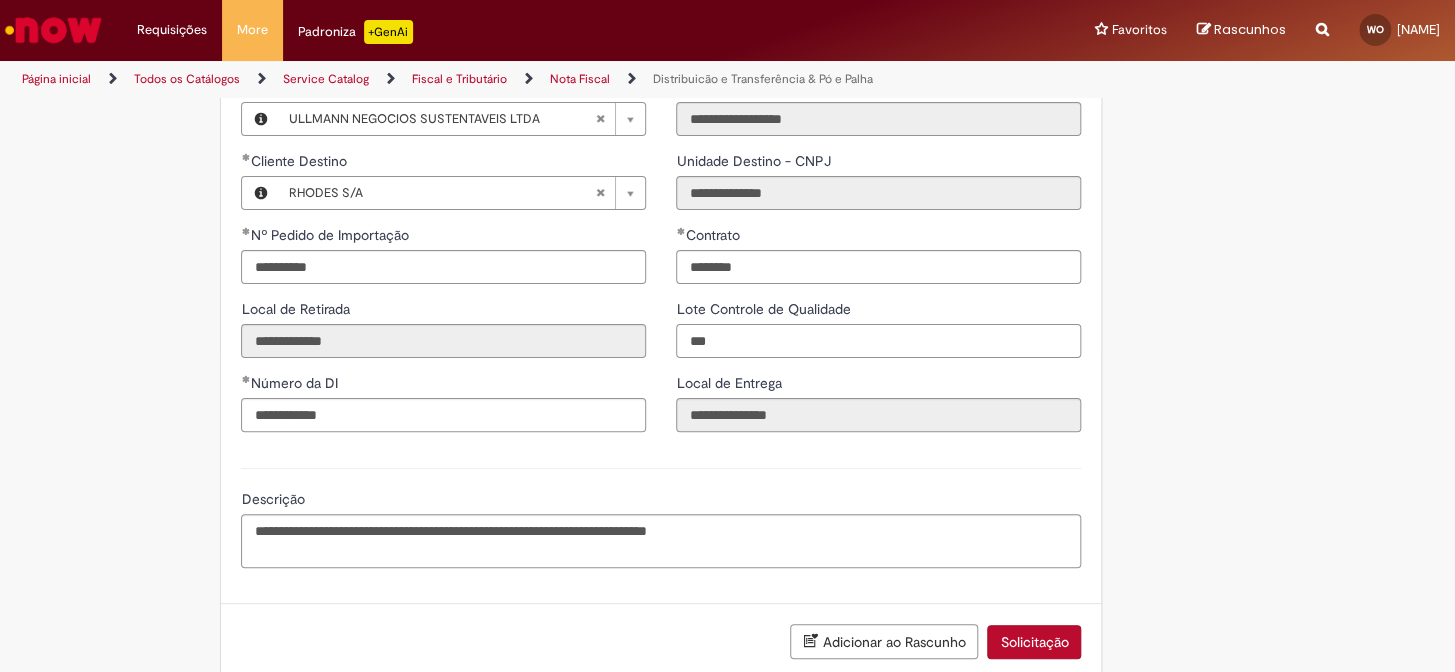 scroll, scrollTop: 2545, scrollLeft: 0, axis: vertical 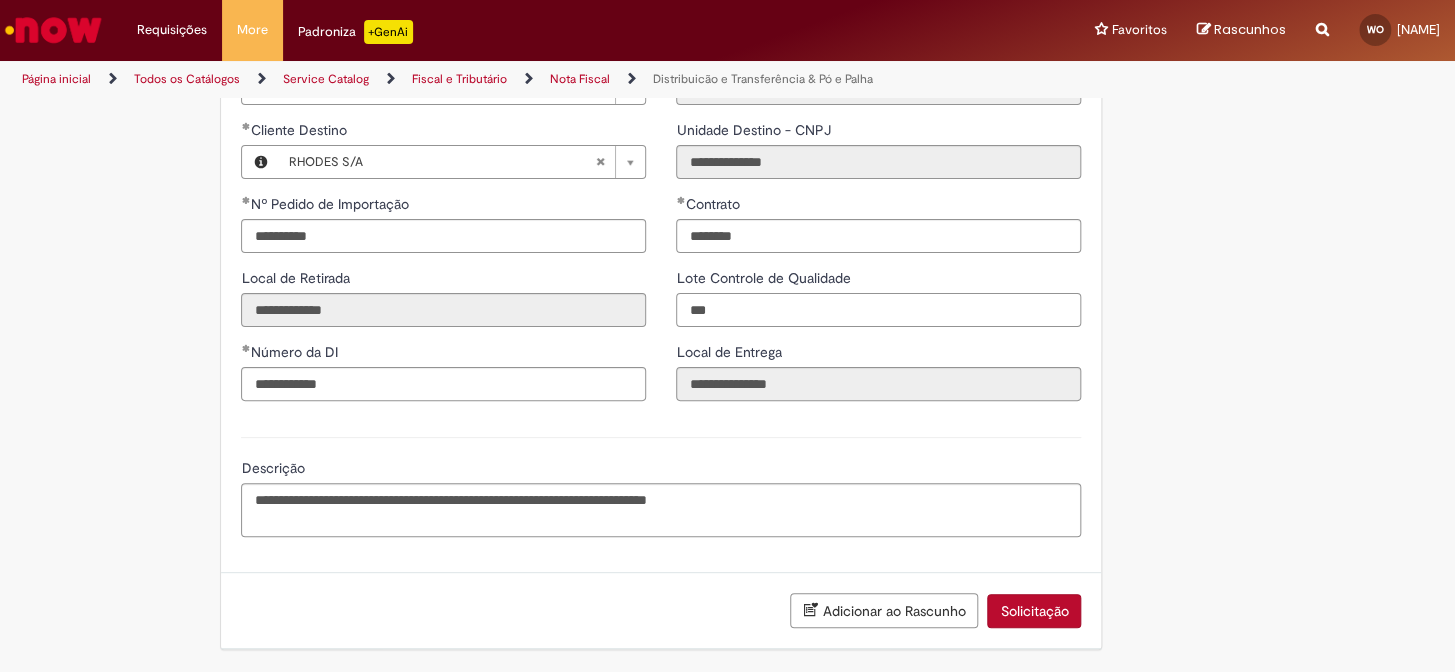 type on "***" 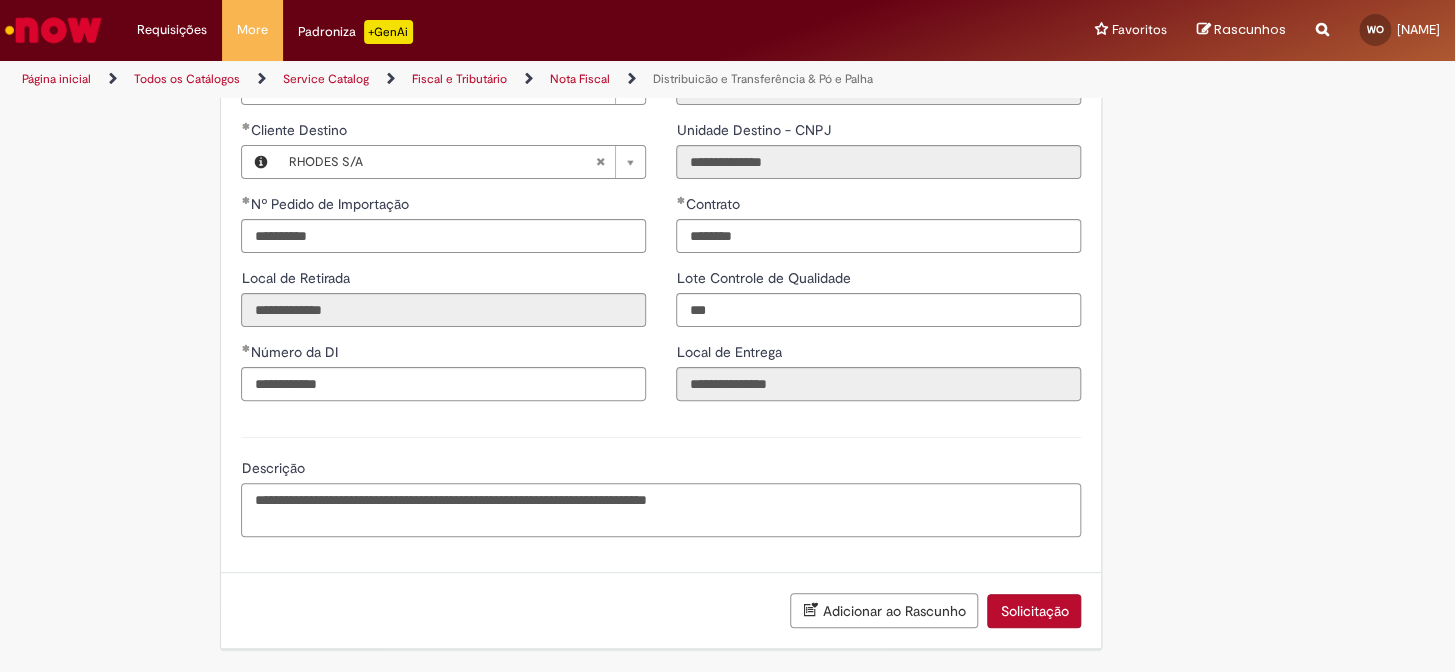 click on "**********" at bounding box center (661, 510) 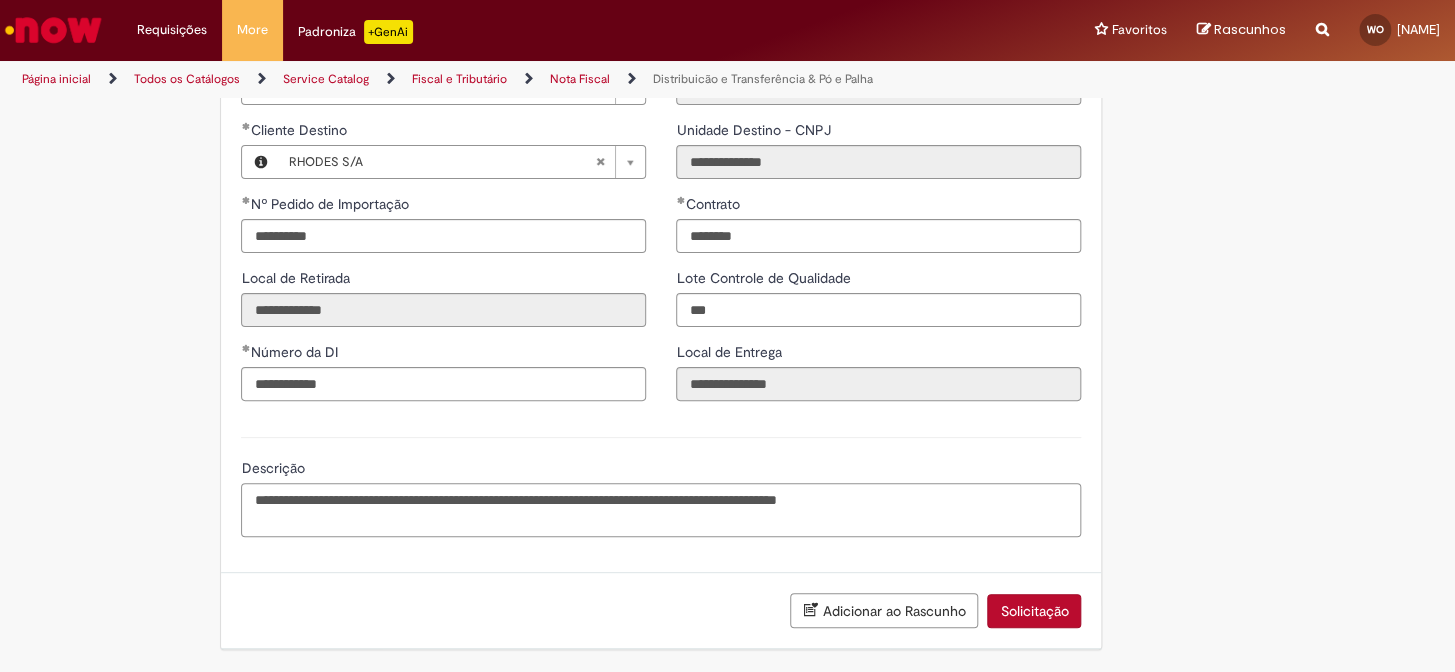 type on "**********" 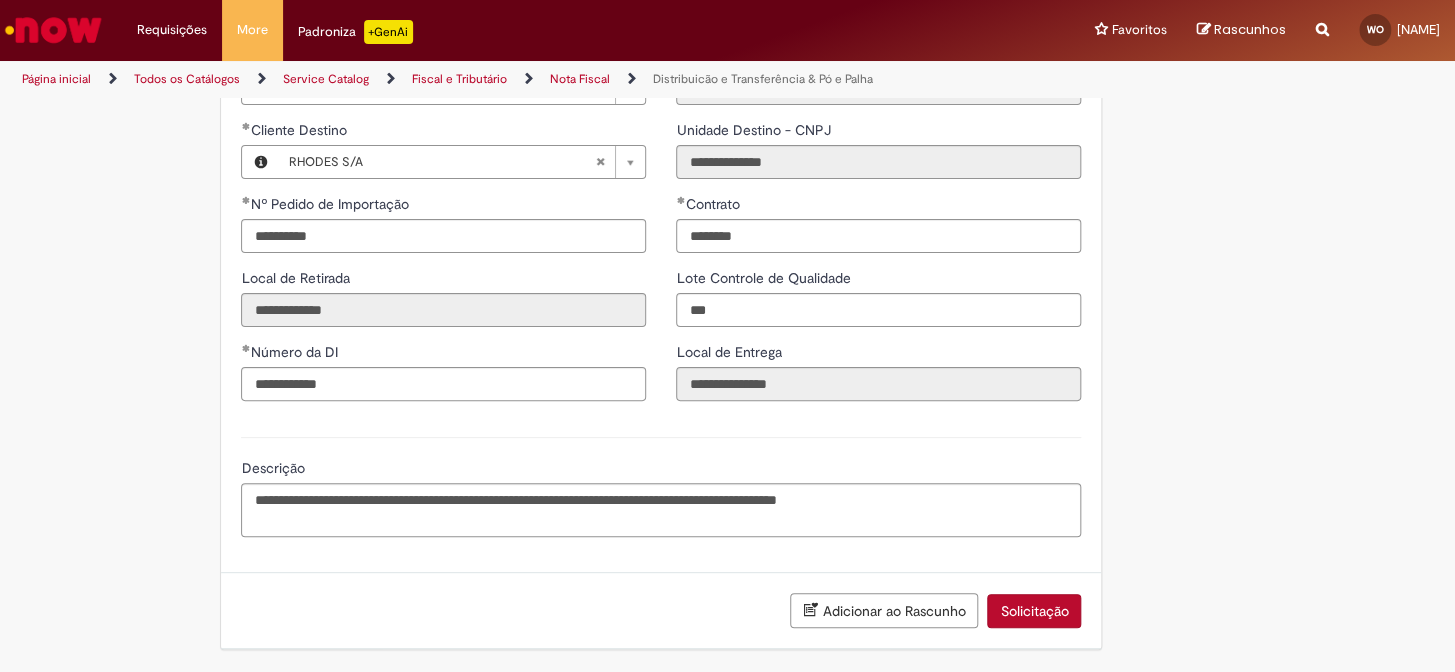 click on "**********" at bounding box center [661, 484] 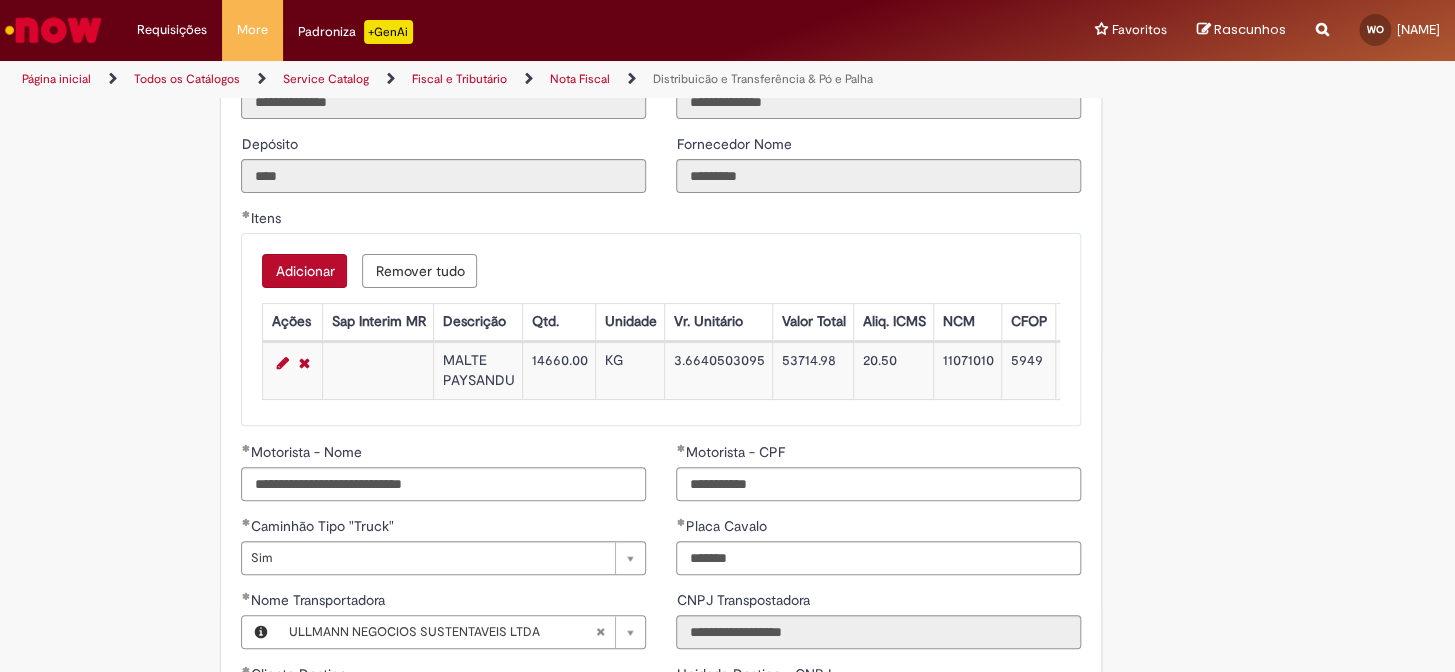 scroll, scrollTop: 2090, scrollLeft: 0, axis: vertical 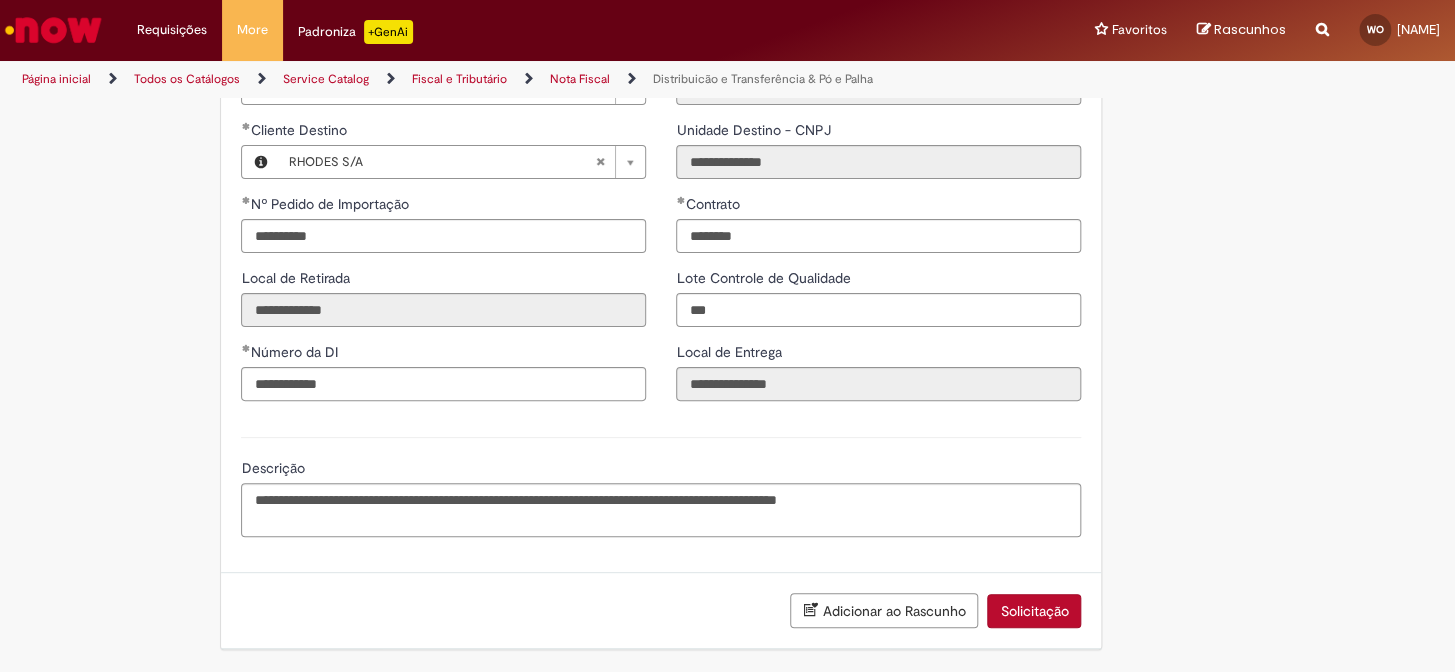 click on "Adicionar ao Rascunho        Solicitação" at bounding box center (661, 611) 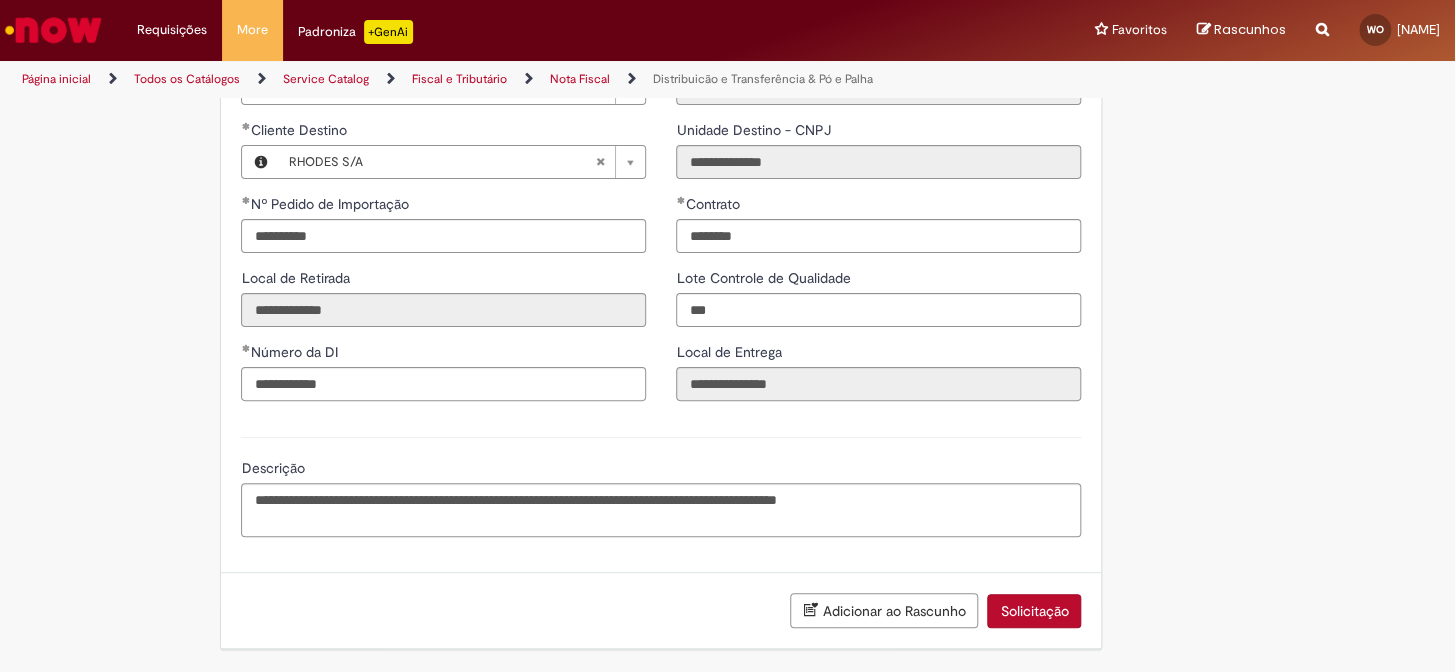 click on "Solicitação" at bounding box center (1034, 611) 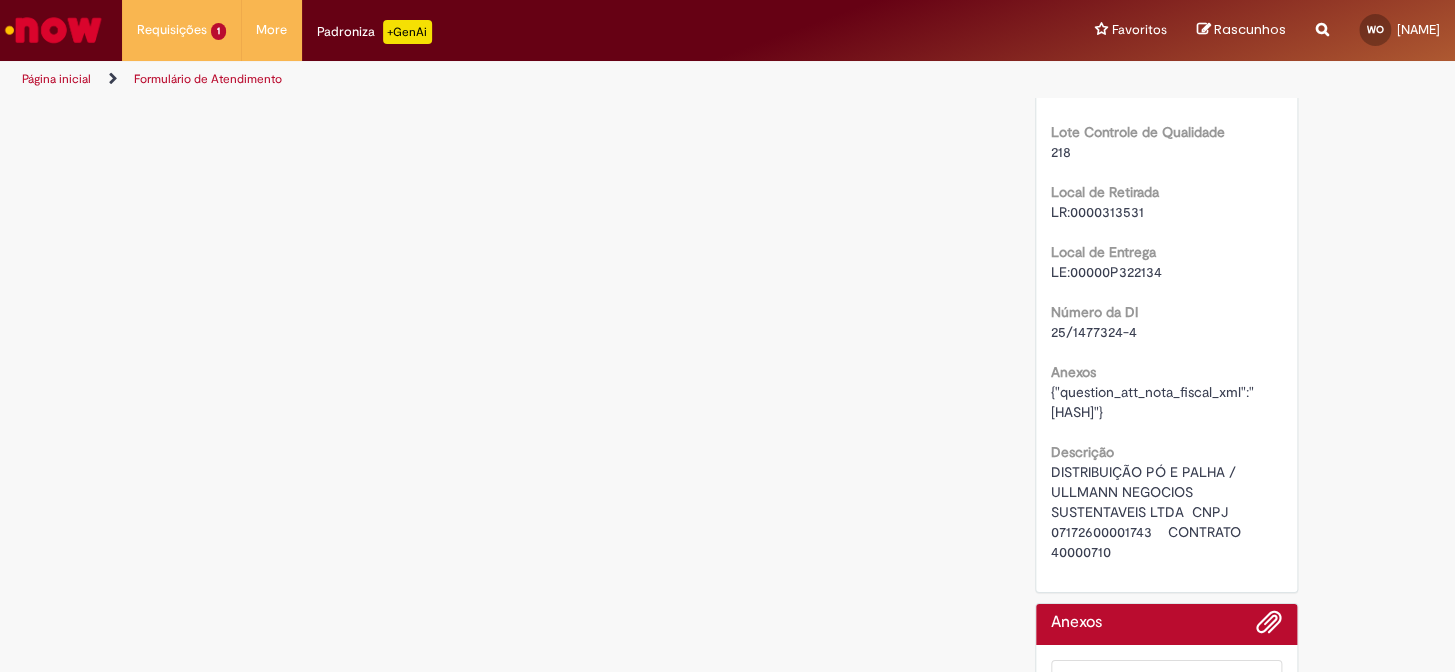 scroll, scrollTop: 0, scrollLeft: 0, axis: both 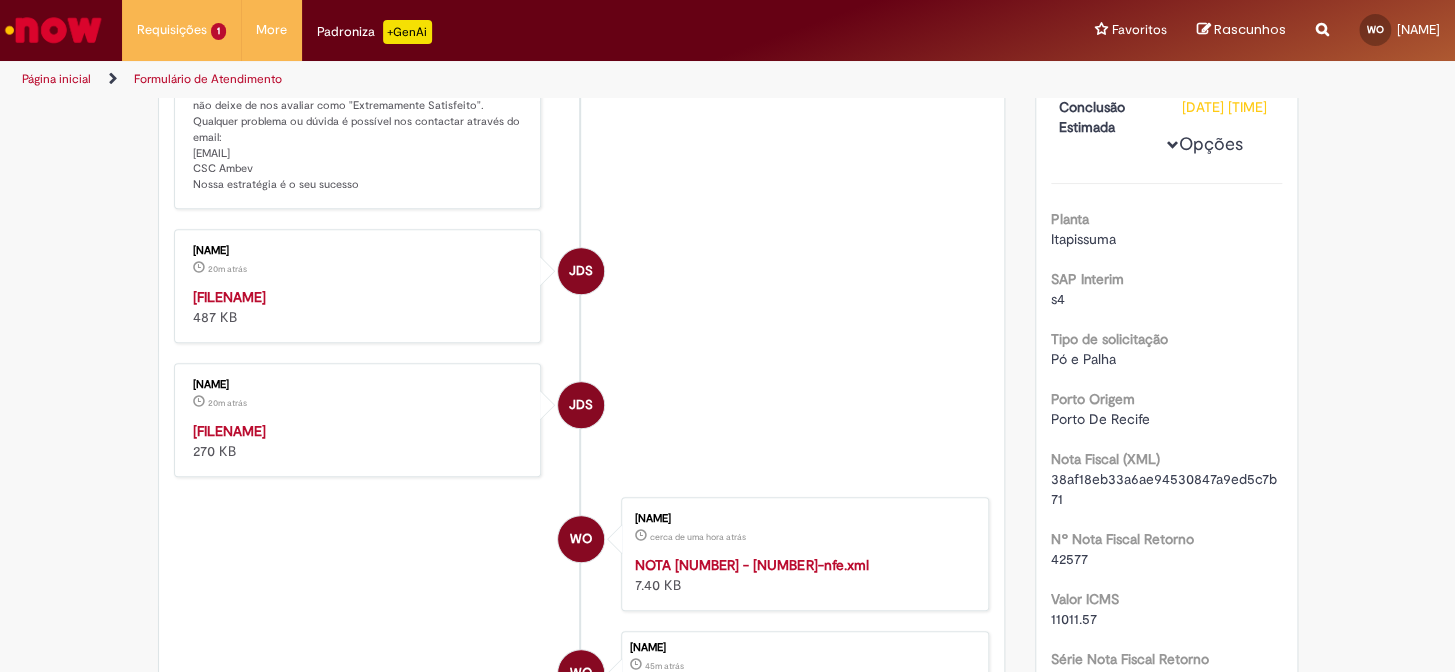 click on "R13277154_NF 000987025.pdf" at bounding box center [229, 297] 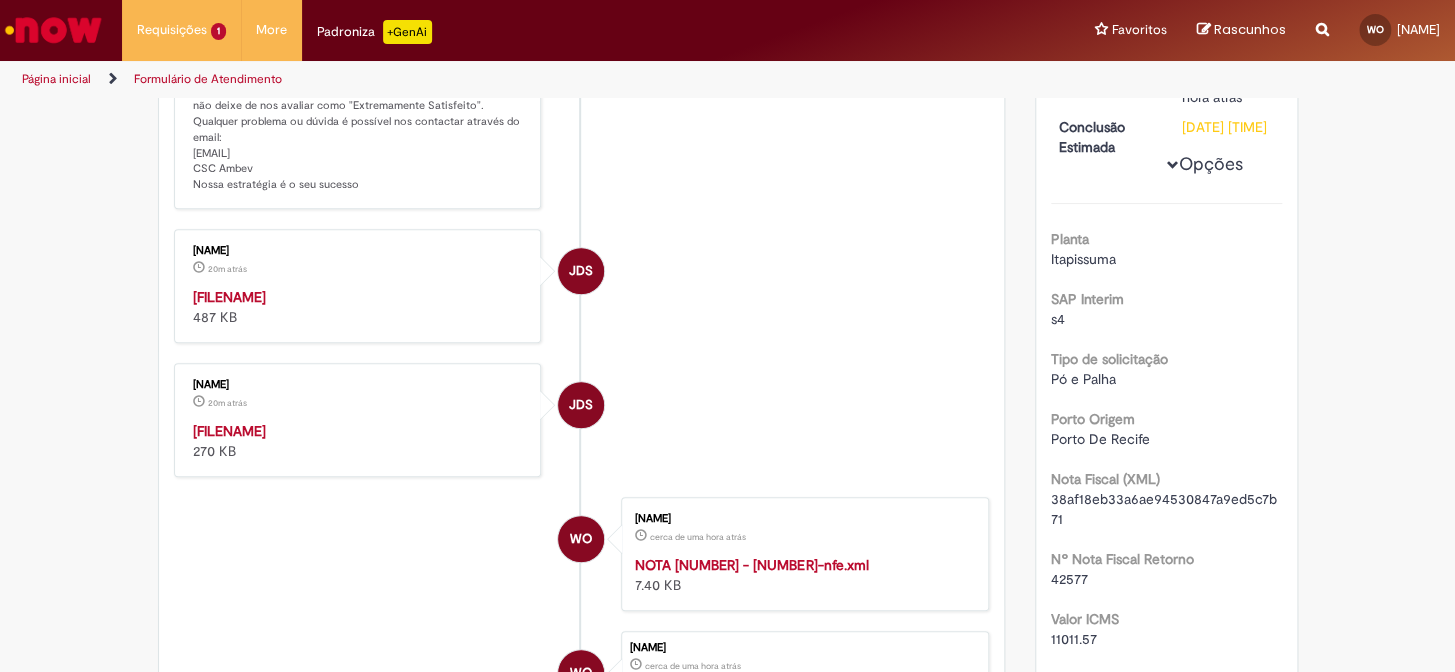 scroll, scrollTop: 0, scrollLeft: 0, axis: both 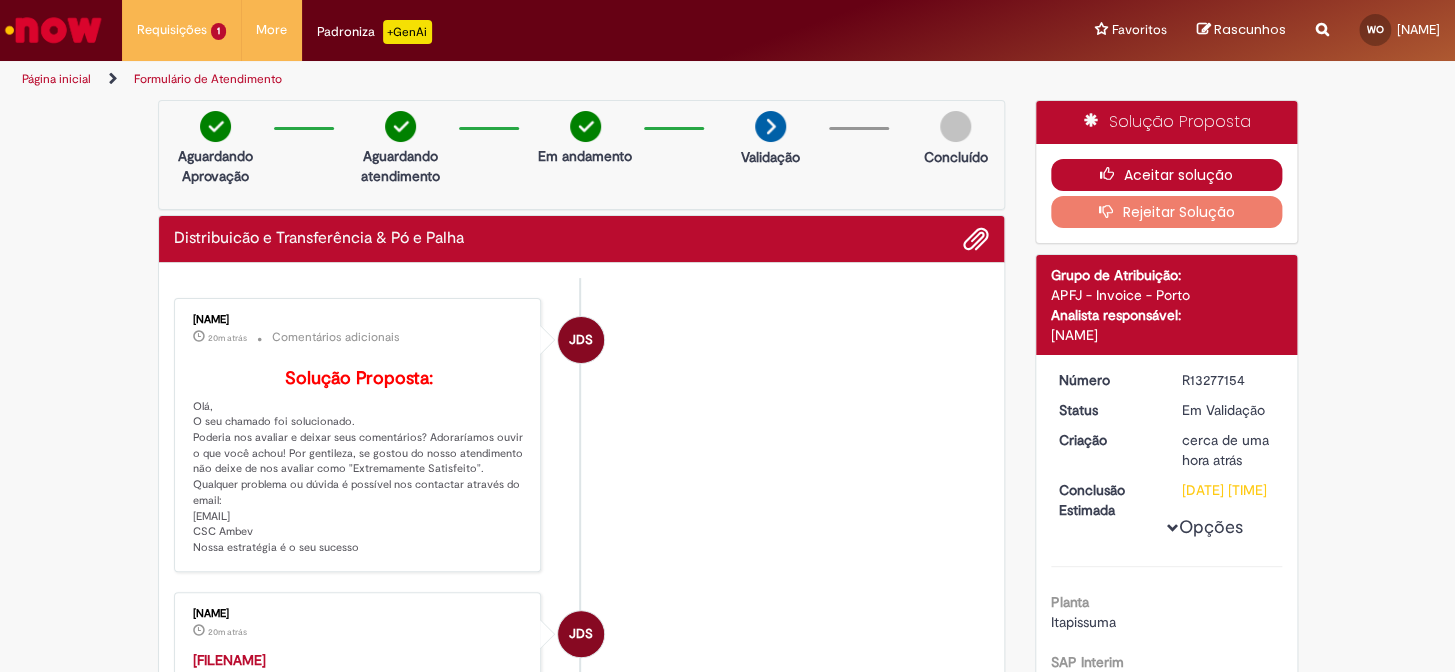click at bounding box center [1112, 174] 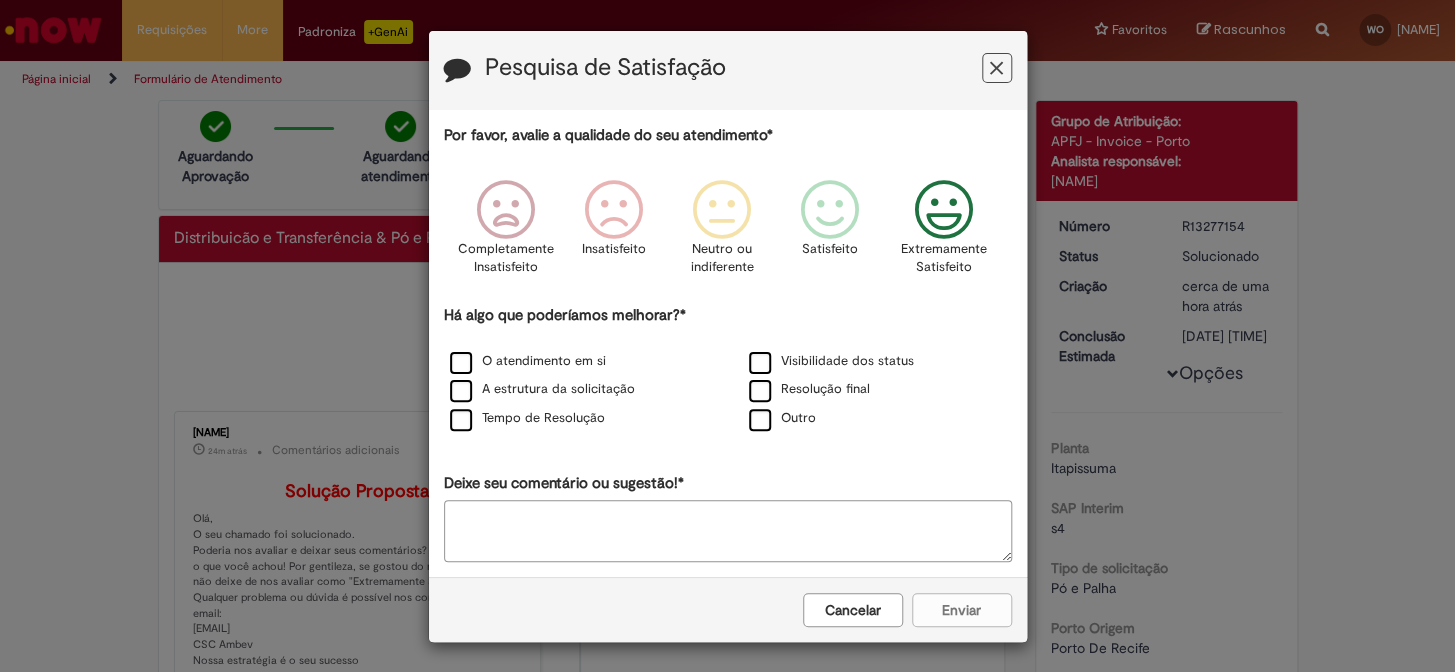 click at bounding box center (943, 210) 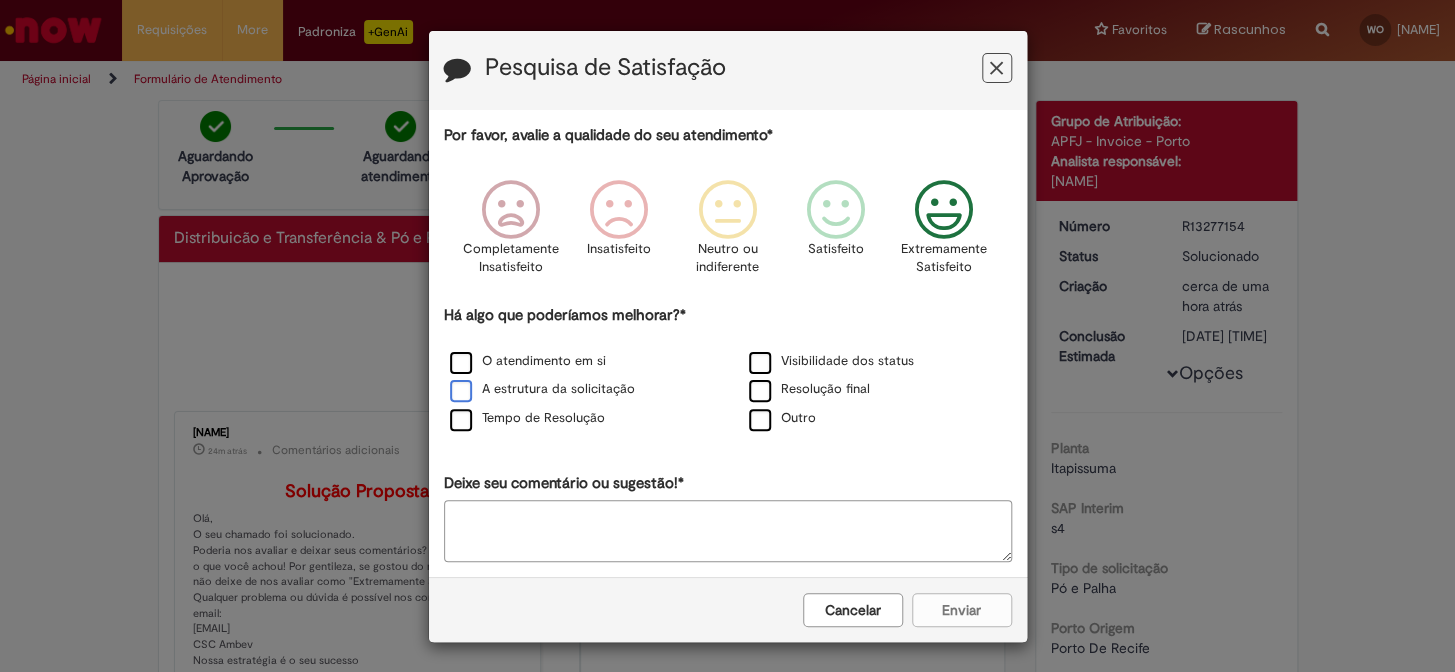 click on "A estrutura da solicitação" at bounding box center [542, 389] 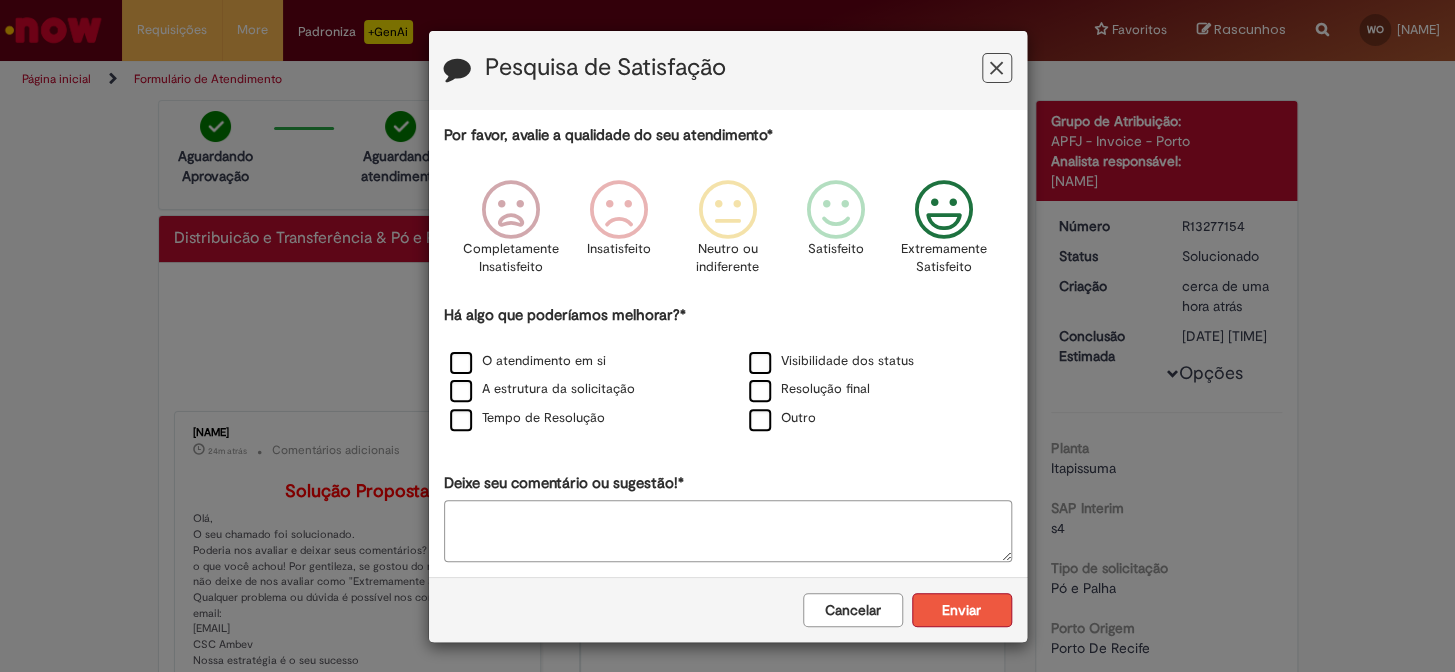 click on "Enviar" at bounding box center (962, 610) 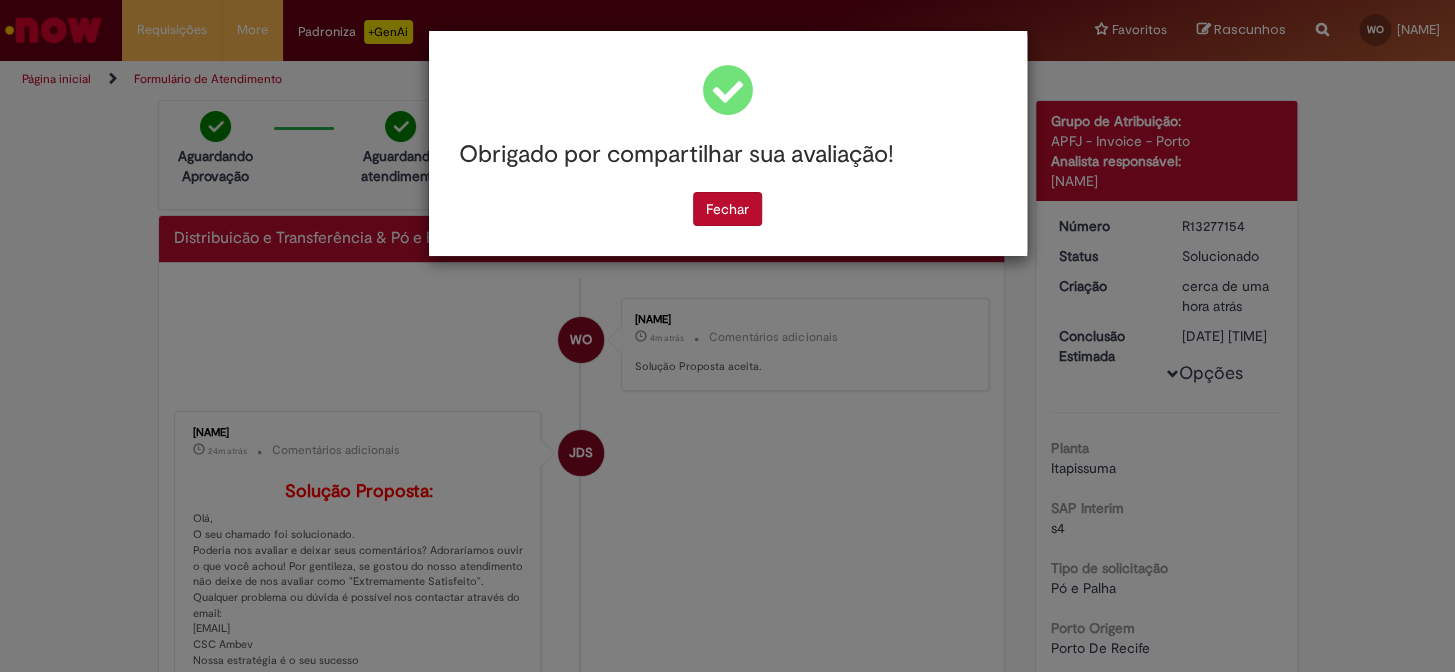 click on "Fechar" at bounding box center (727, 209) 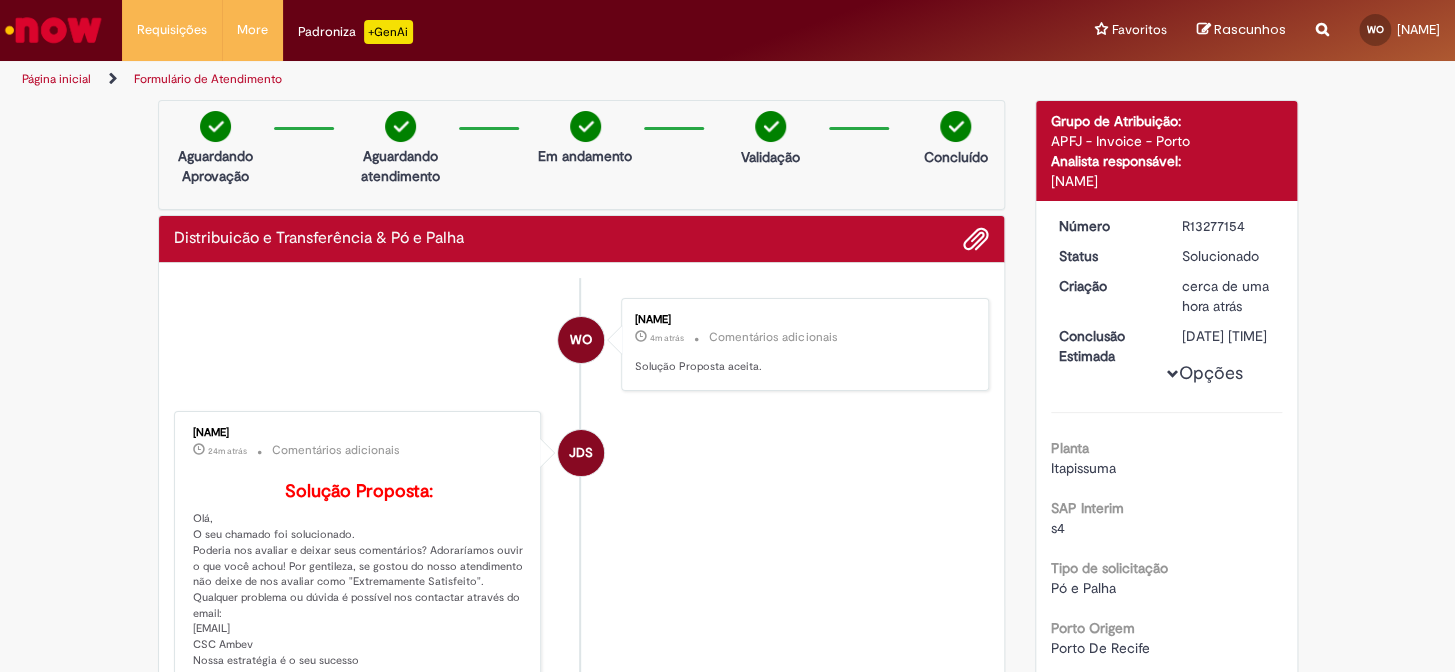 click on "Requisições
Exibir Todas as Solicitações
Requisições
Exibir Todas as Solicitações
More
Solicitar Compra
More
Solicitar Compra
Padroniza  +GenAi
Favoritos
Exibir todos os Favoritos
Favoritos
Exibir todos os Favoritos
Rascunhos
Rascunhos
Reportar problema
Artigos
Não encontrou base de conhecimento
Catálogo
Não foram encontradas ofertas
Comunidade
Nenhum resultado encontrado na comunidade
WO   Walter Oliveira
Perfil
Logout
WO" at bounding box center (781, 30) 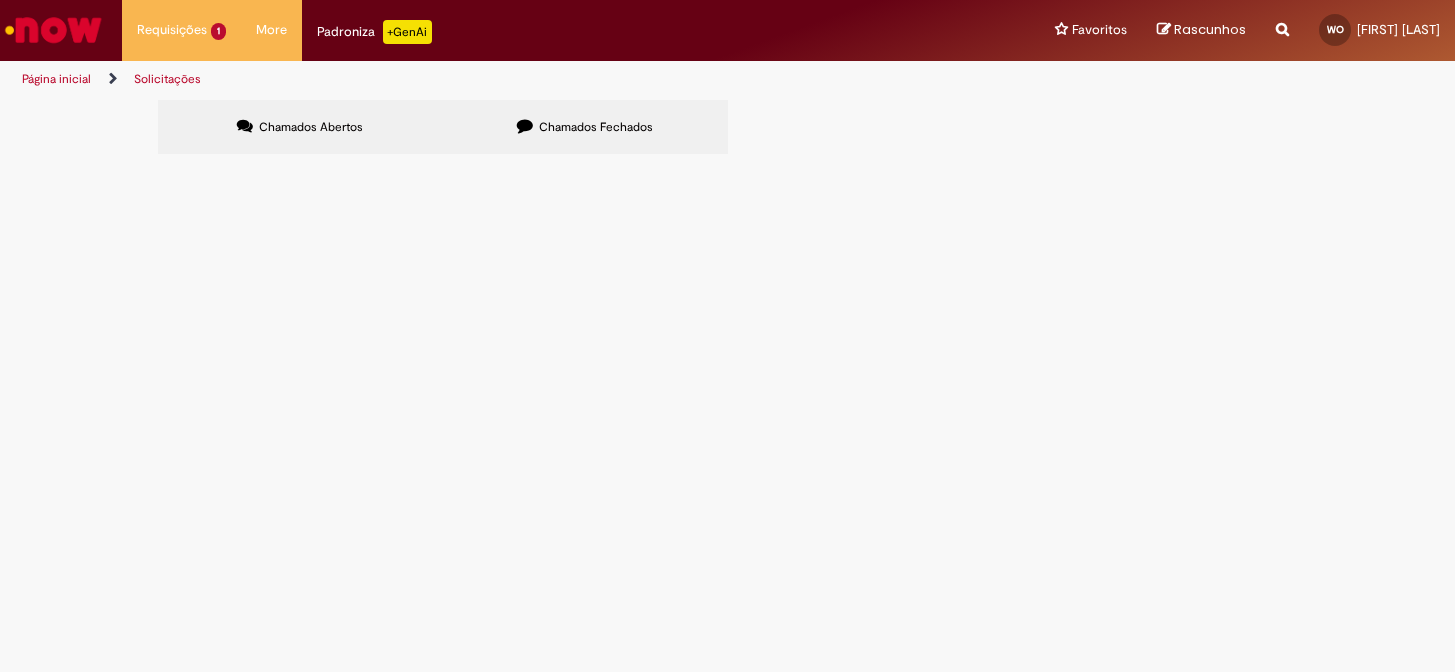 scroll, scrollTop: 0, scrollLeft: 0, axis: both 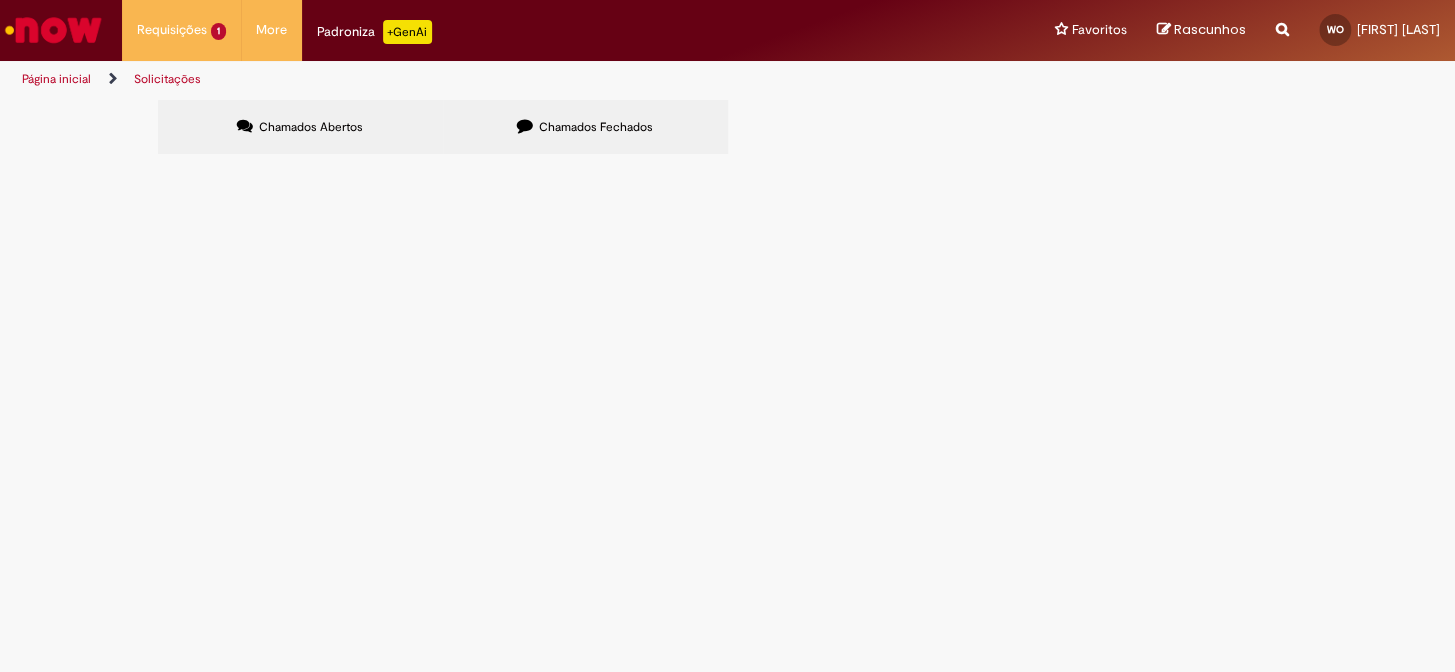 click on "Chamados Fechados" at bounding box center [596, 127] 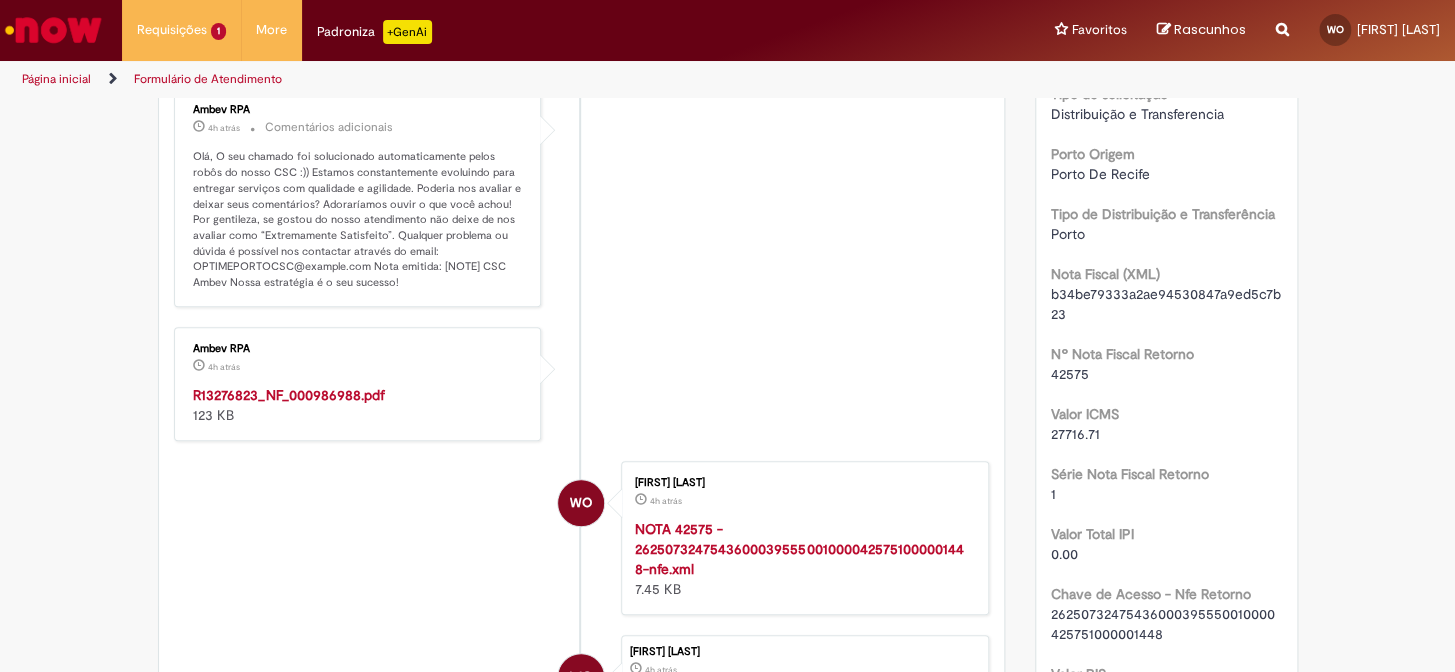 scroll, scrollTop: 0, scrollLeft: 0, axis: both 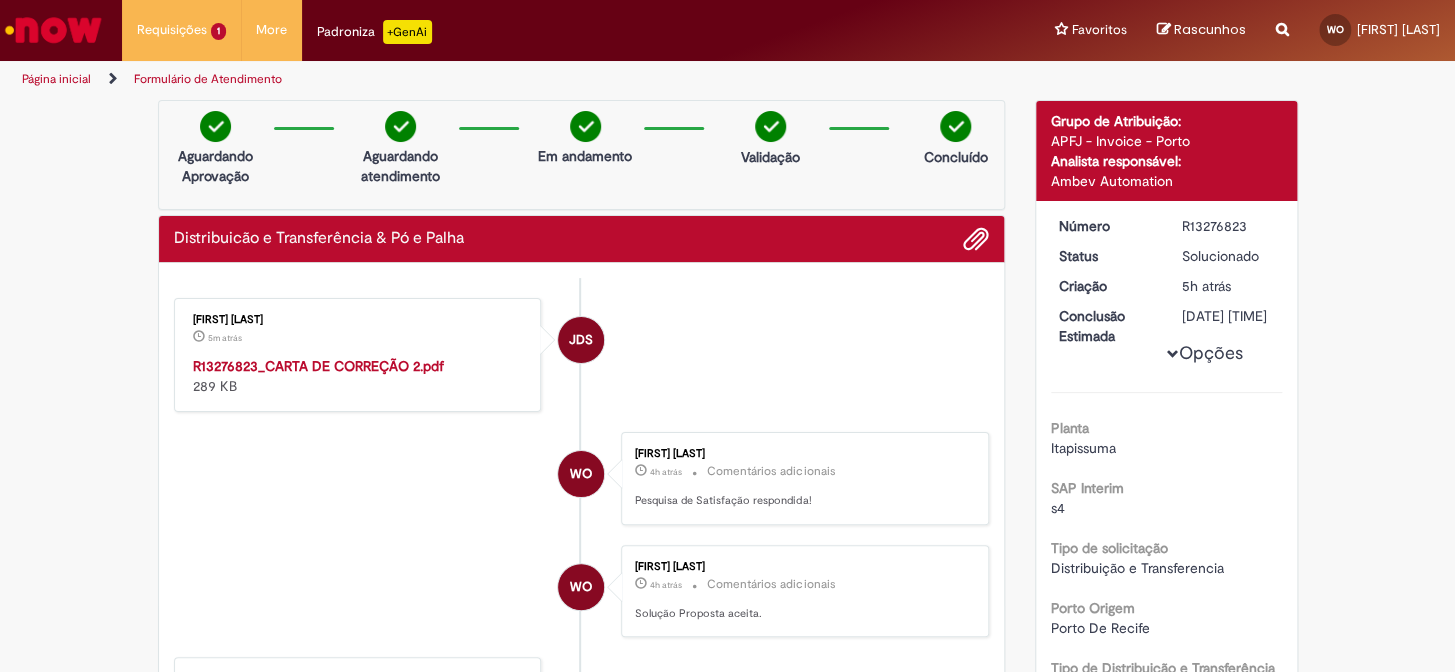 drag, startPoint x: 310, startPoint y: 316, endPoint x: 310, endPoint y: 348, distance: 32 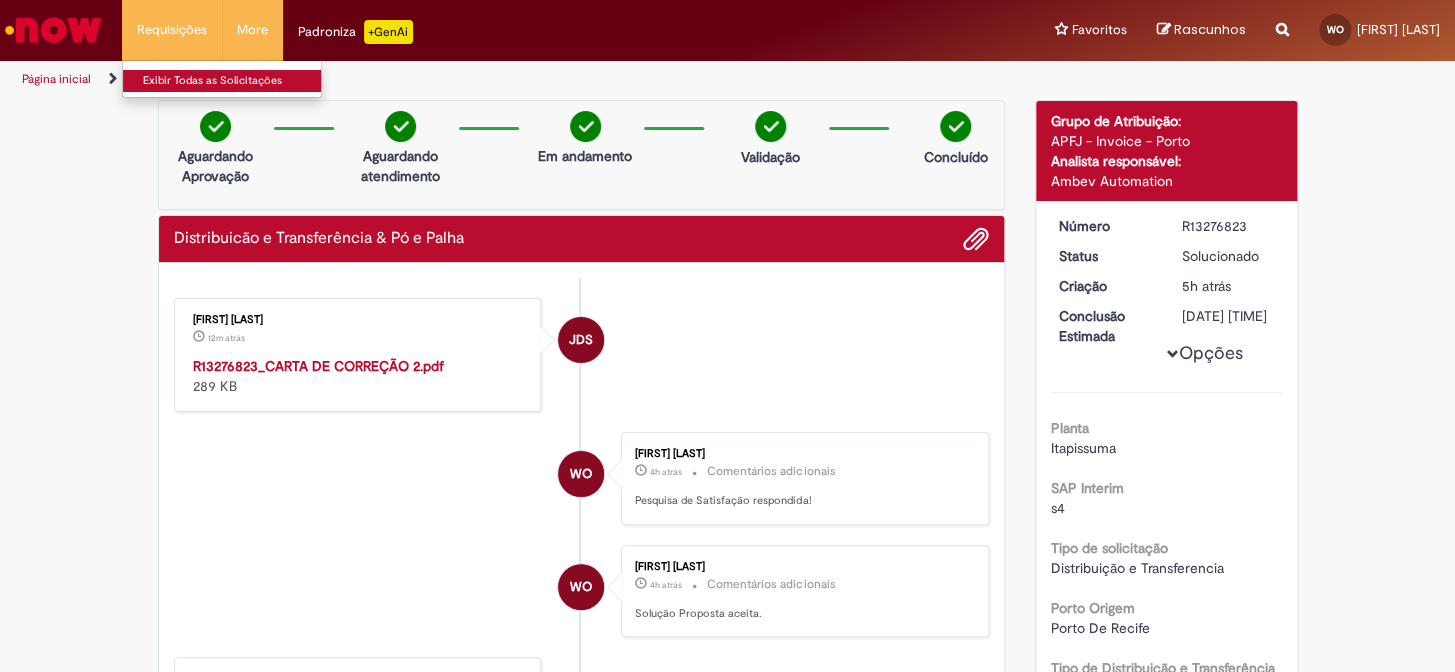 click on "Exibir Todas as Solicitações" at bounding box center (233, 81) 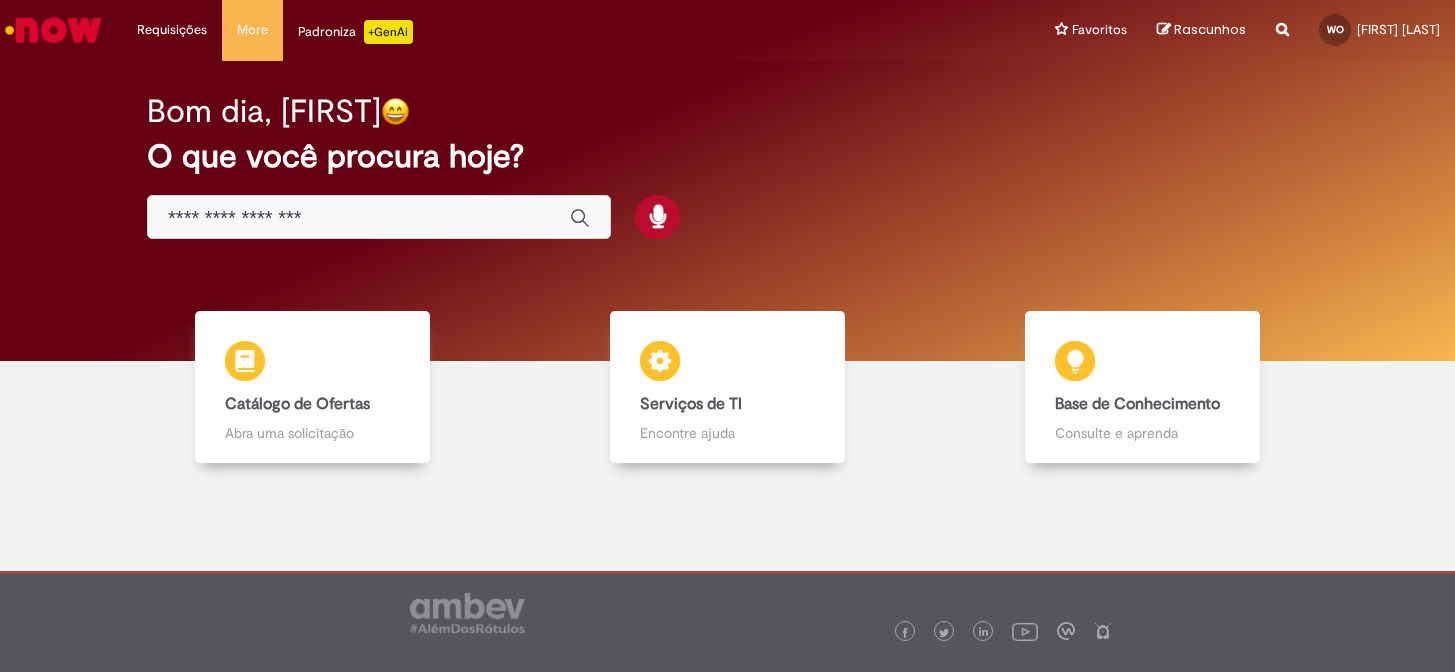 scroll, scrollTop: 0, scrollLeft: 0, axis: both 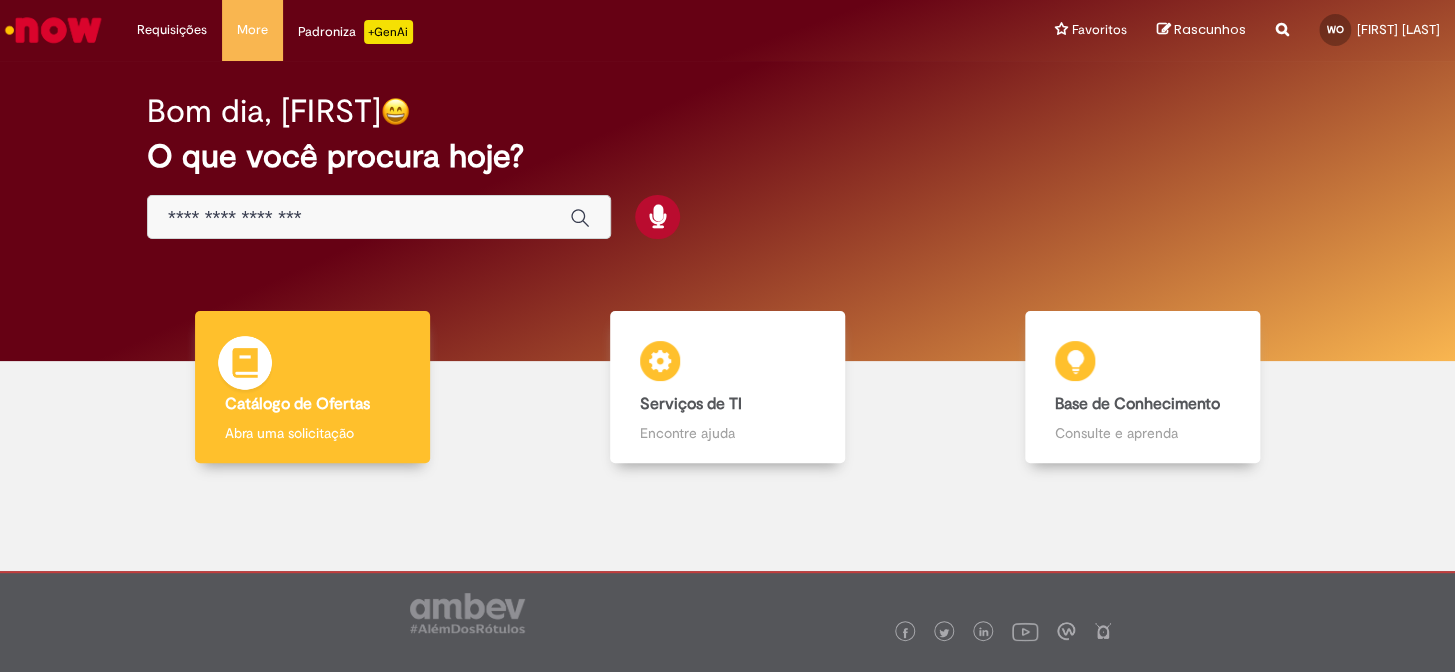 click on "Catálogo de Ofertas
Catálogo de Ofertas
Abra uma solicitação" at bounding box center [312, 387] 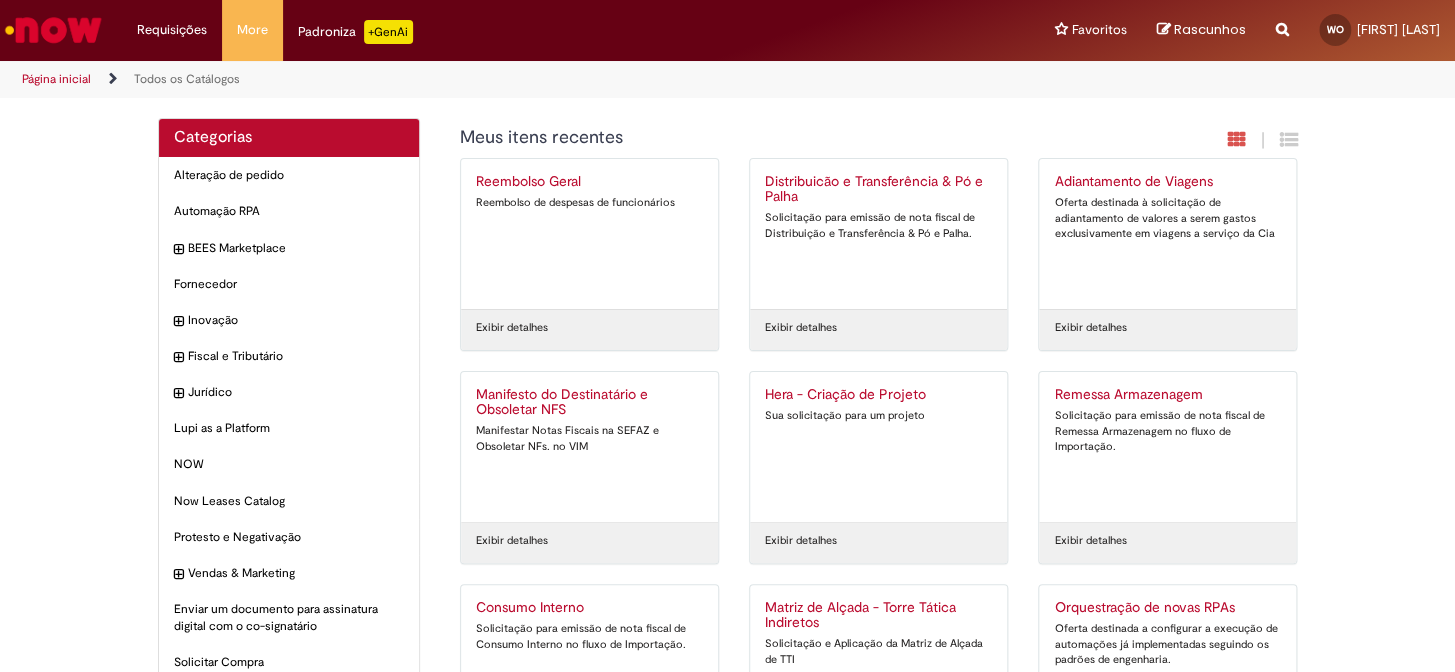 click on "Distribuicão e Transferência & Pó e Palha
Solicitação para emissão de nota fiscal de Distribuição e Transferência  & Pó e Palha." at bounding box center [878, 234] 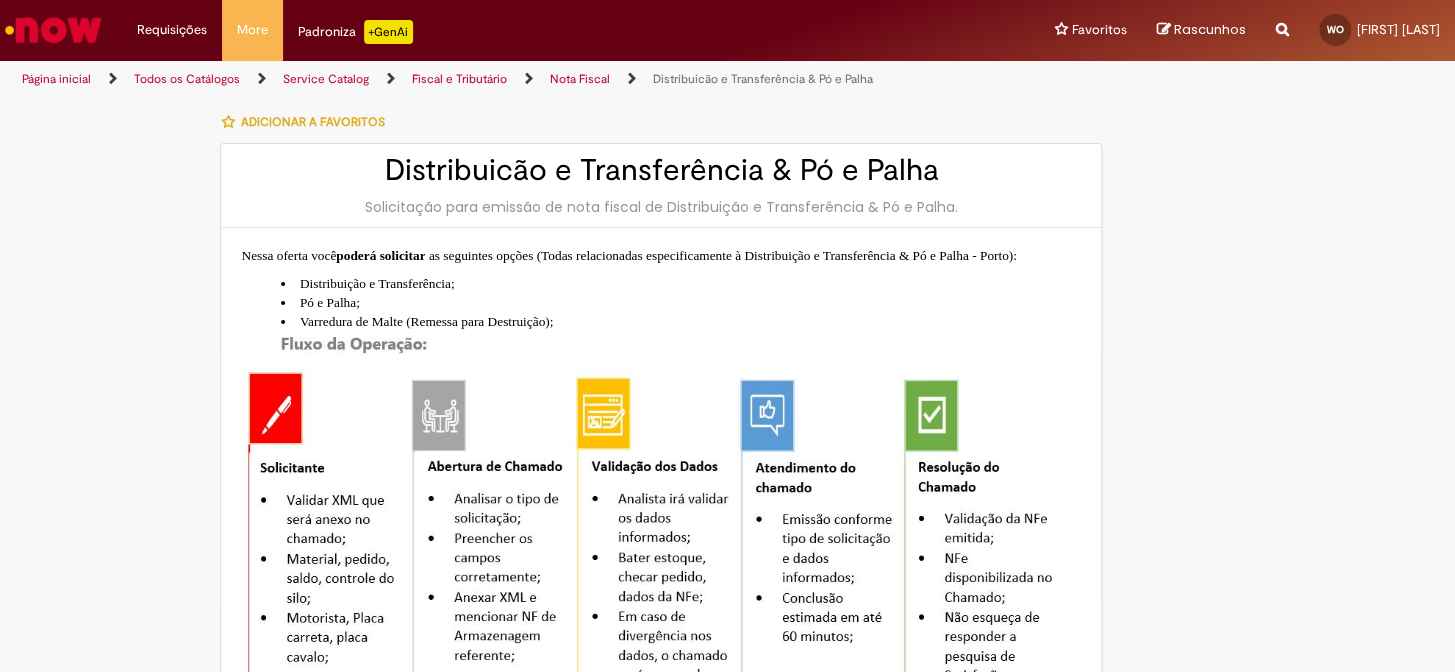 type on "**********" 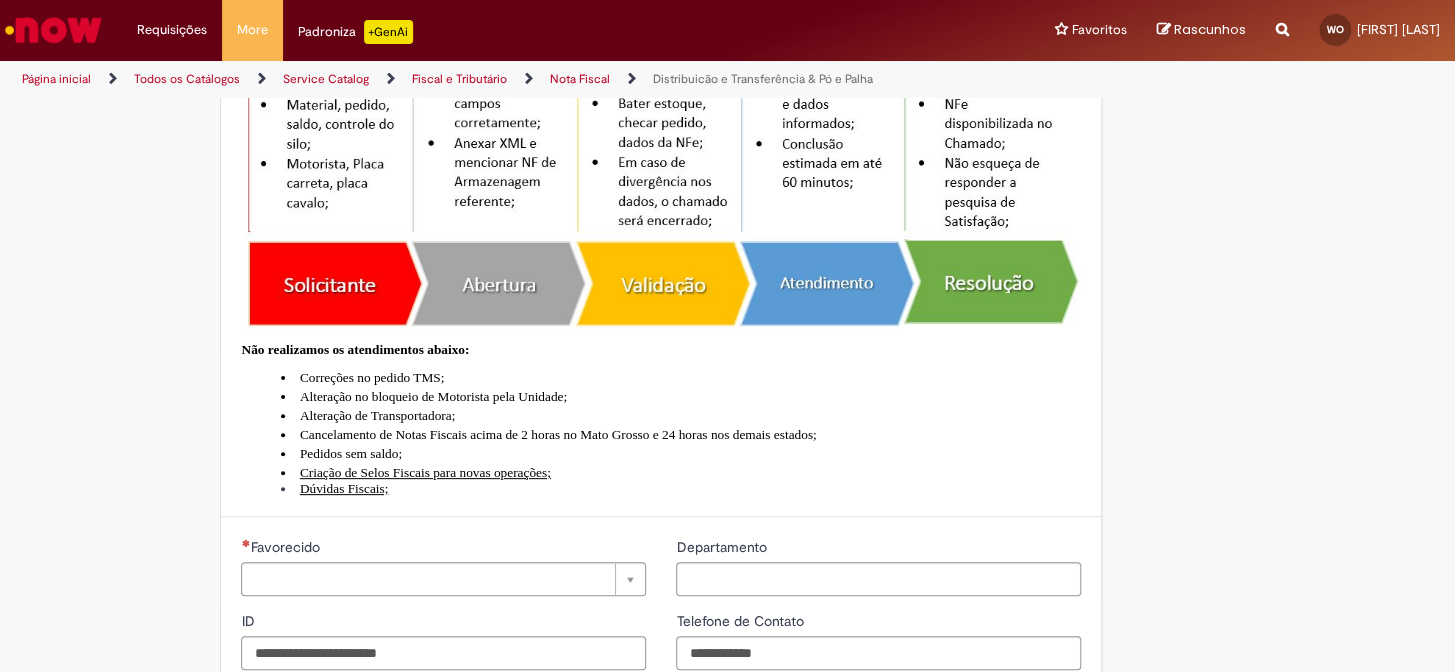 type on "**********" 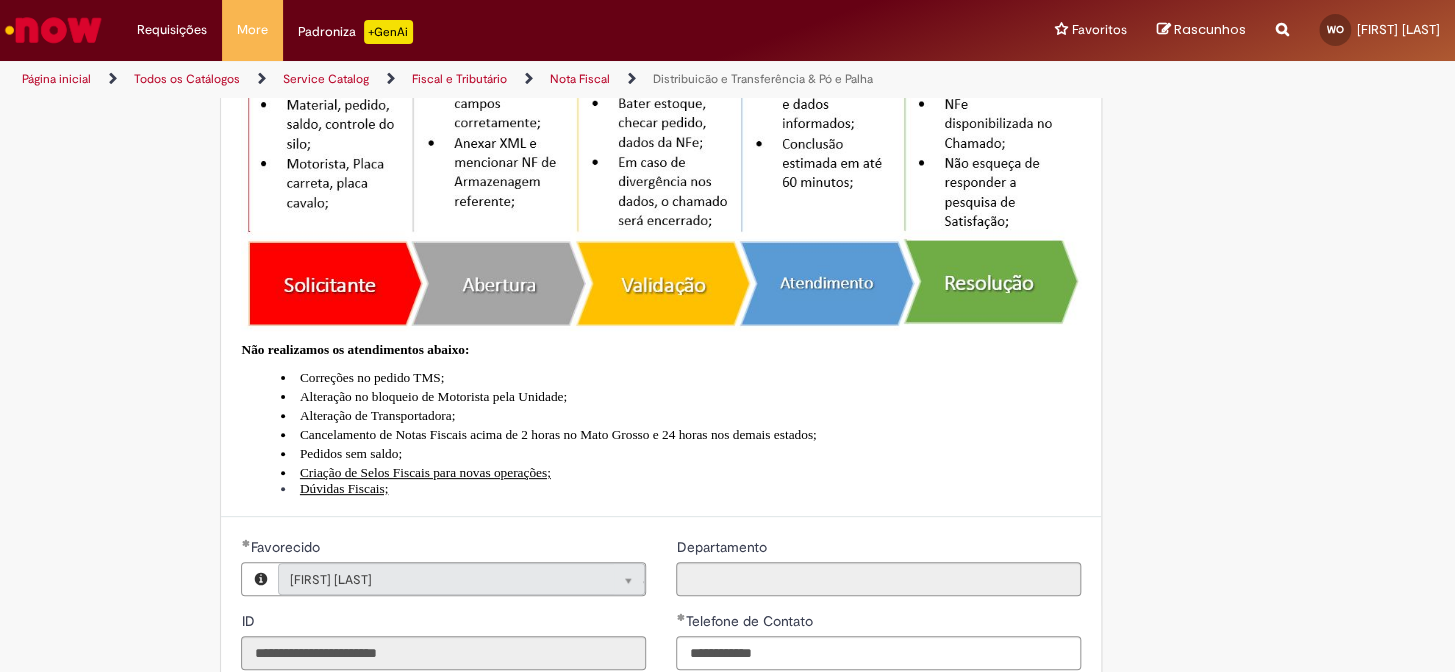 type on "**********" 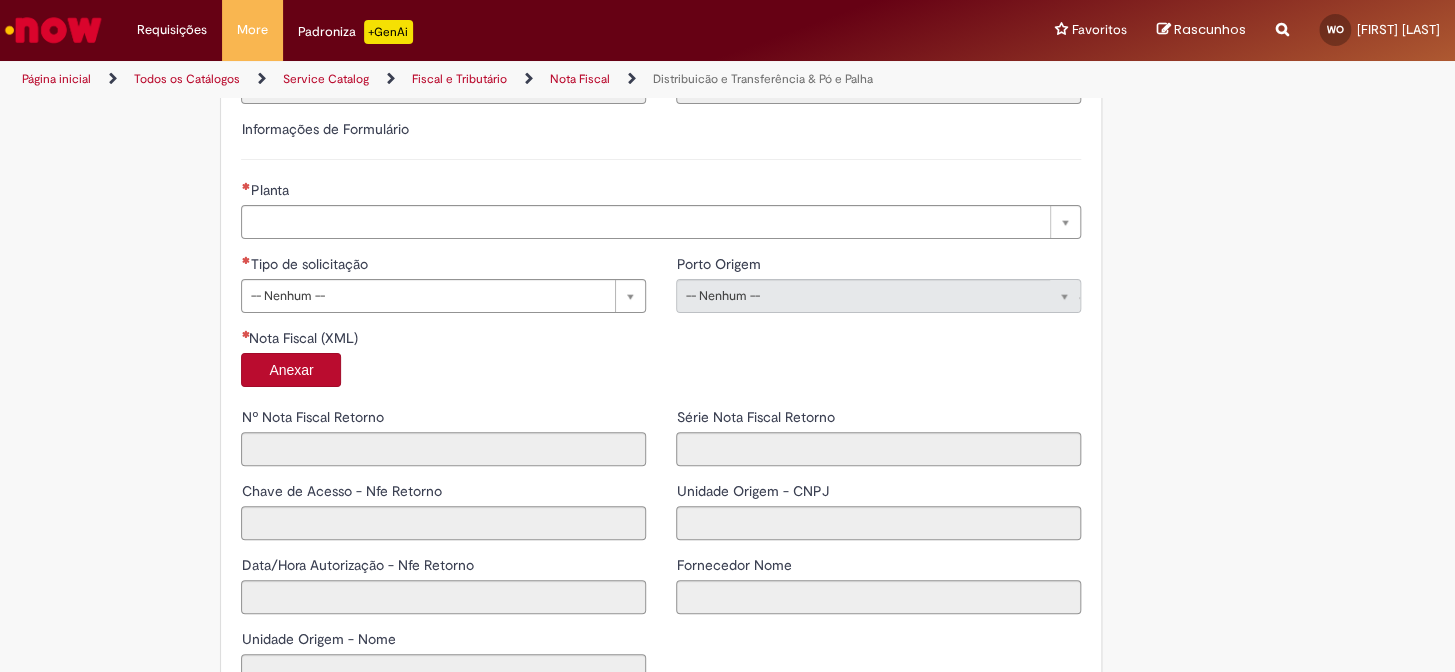 scroll, scrollTop: 1090, scrollLeft: 0, axis: vertical 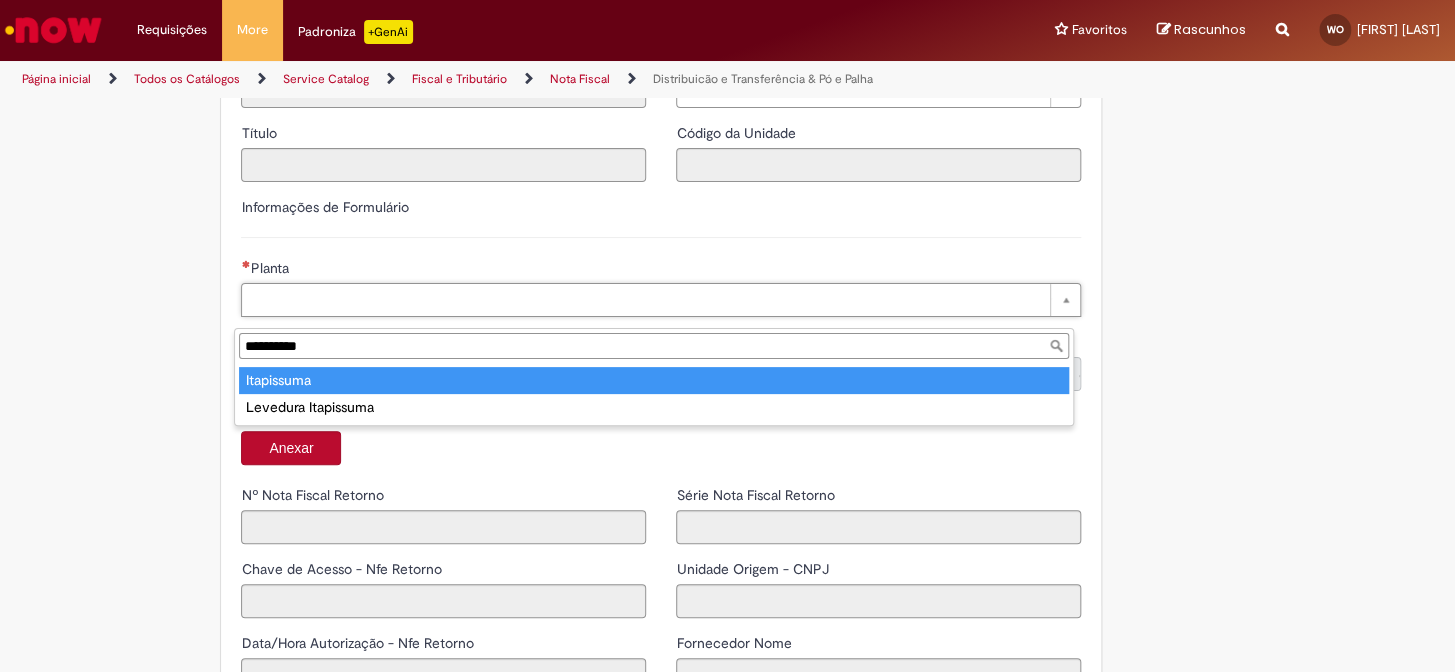 type on "**********" 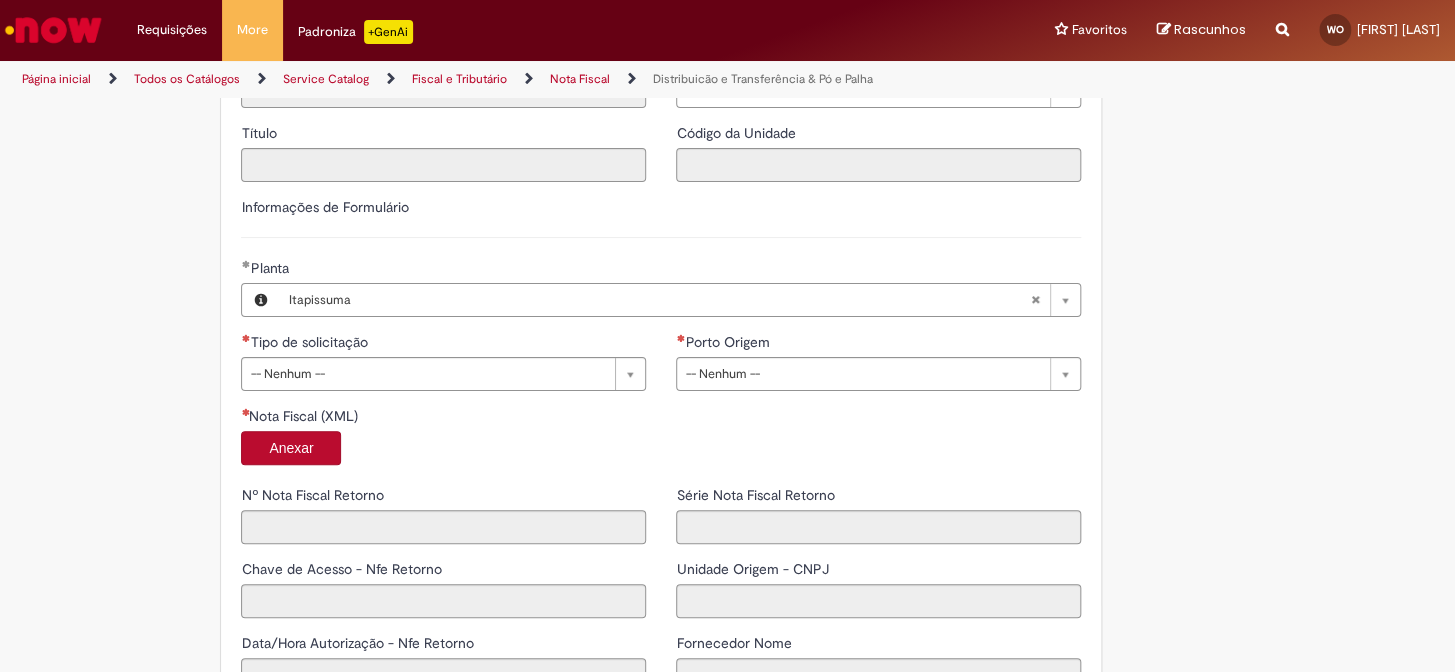 click on "**********" at bounding box center (443, 369) 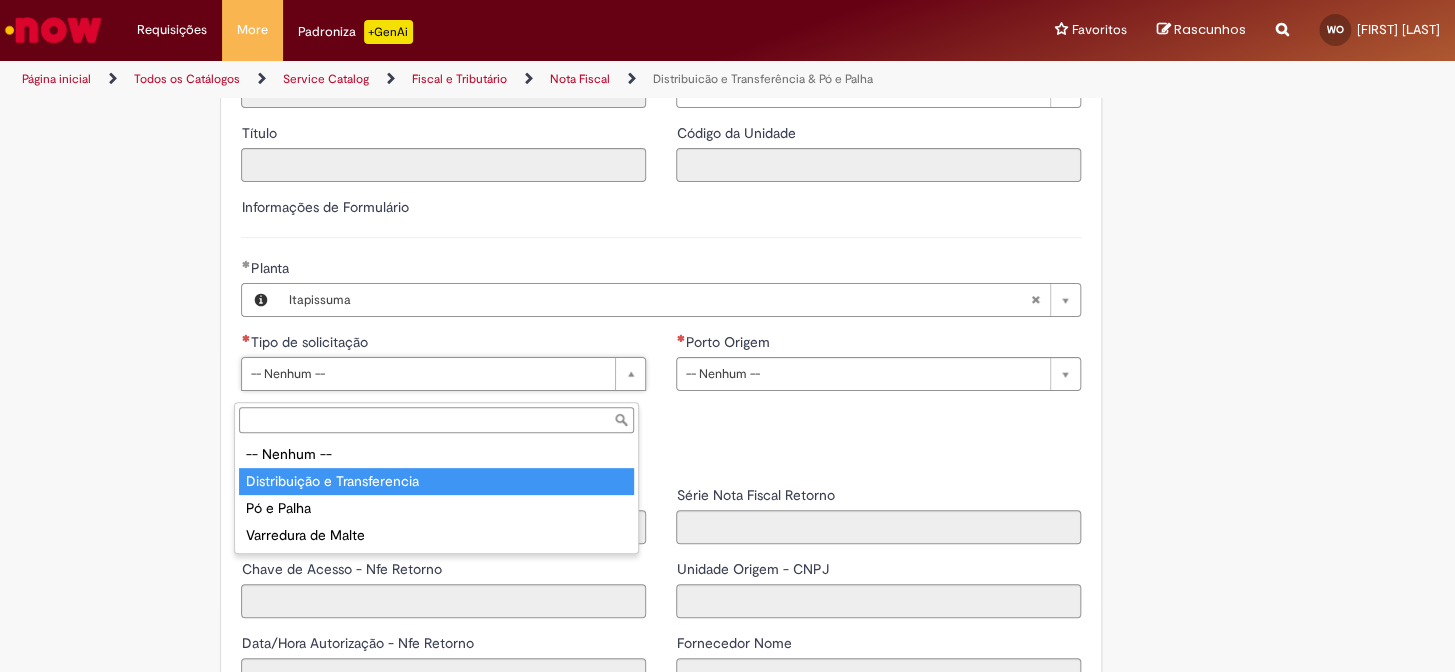 type on "**********" 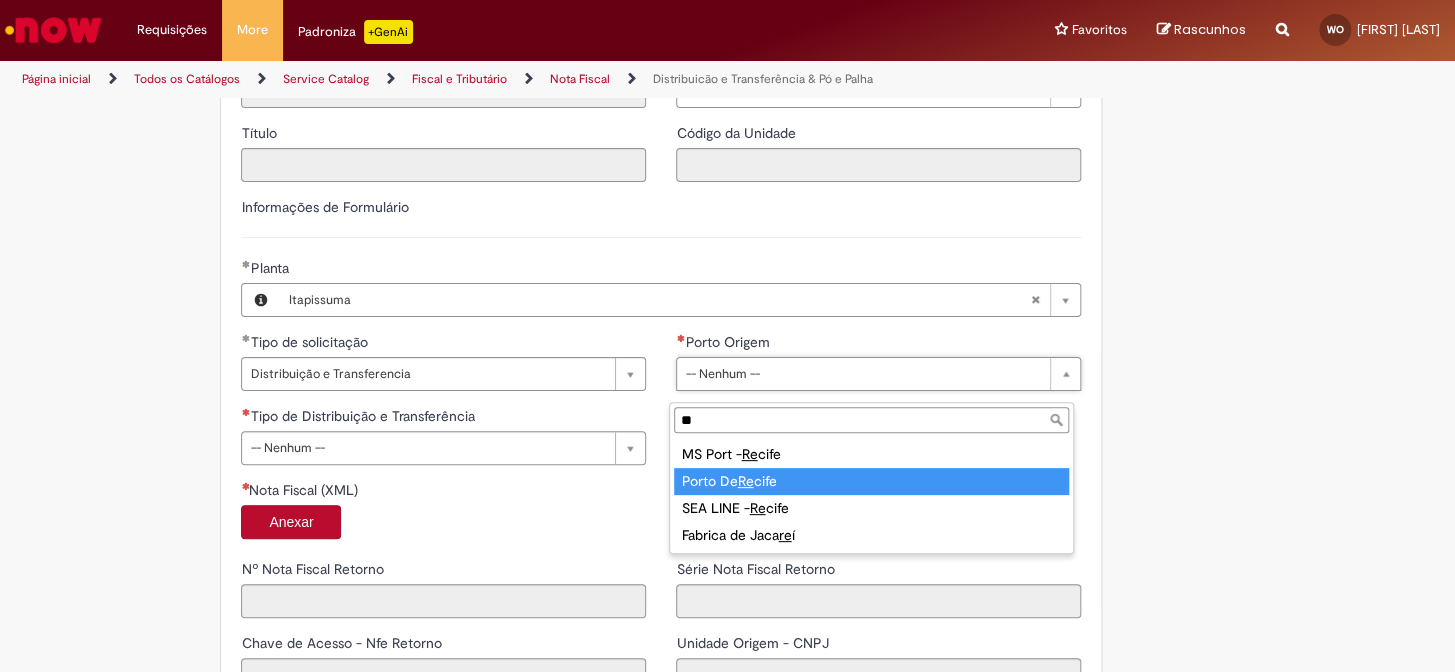 type on "**" 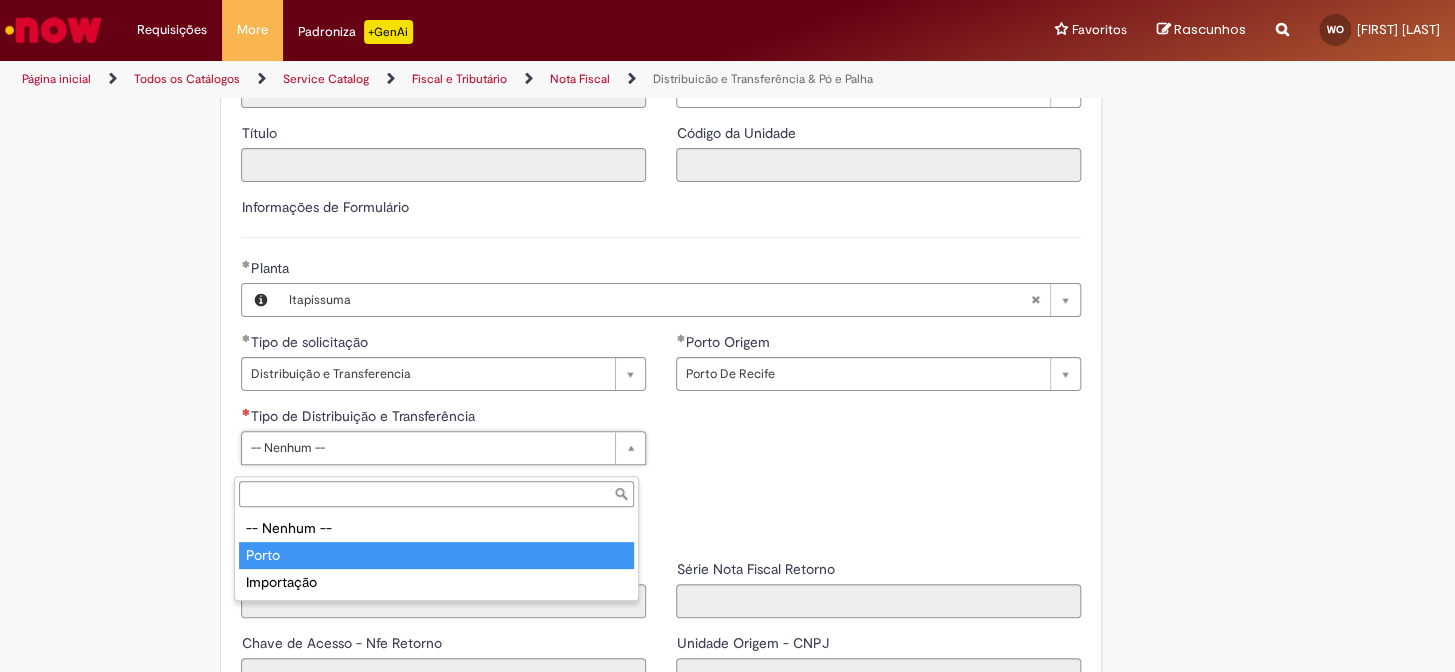 type on "*****" 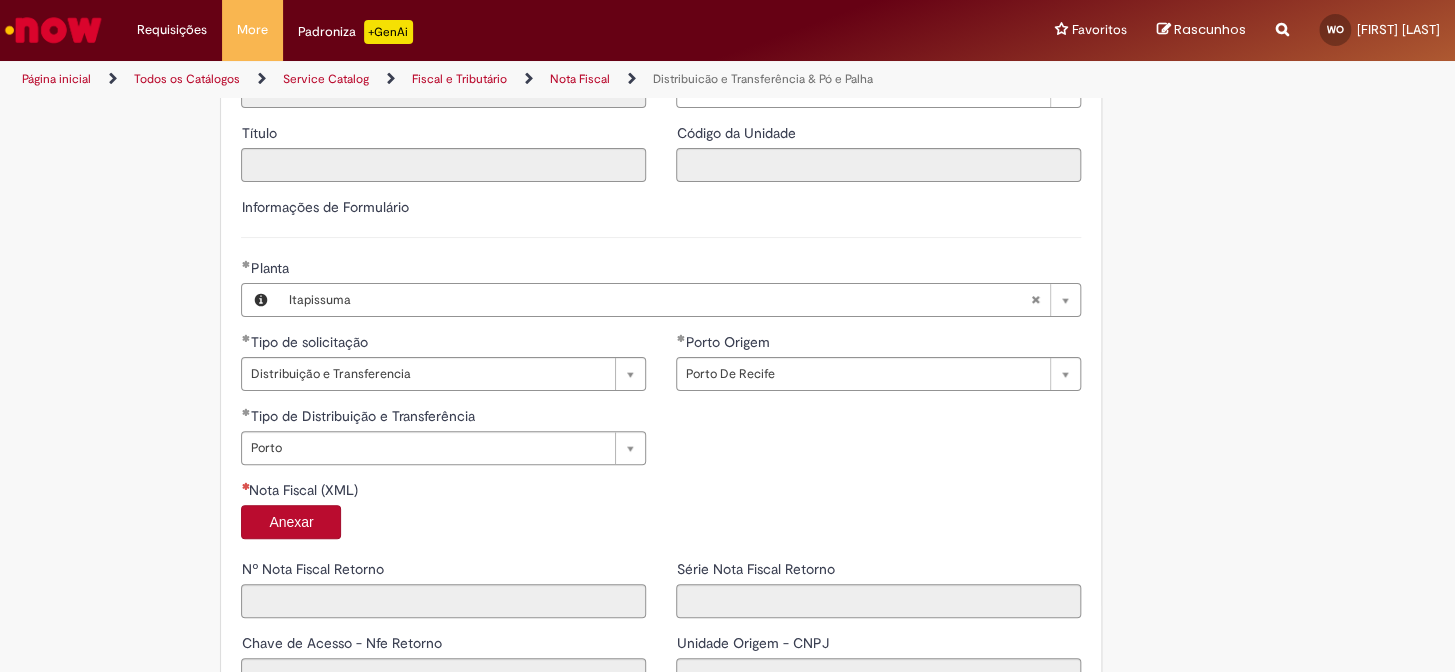 click on "Anexar" at bounding box center [291, 522] 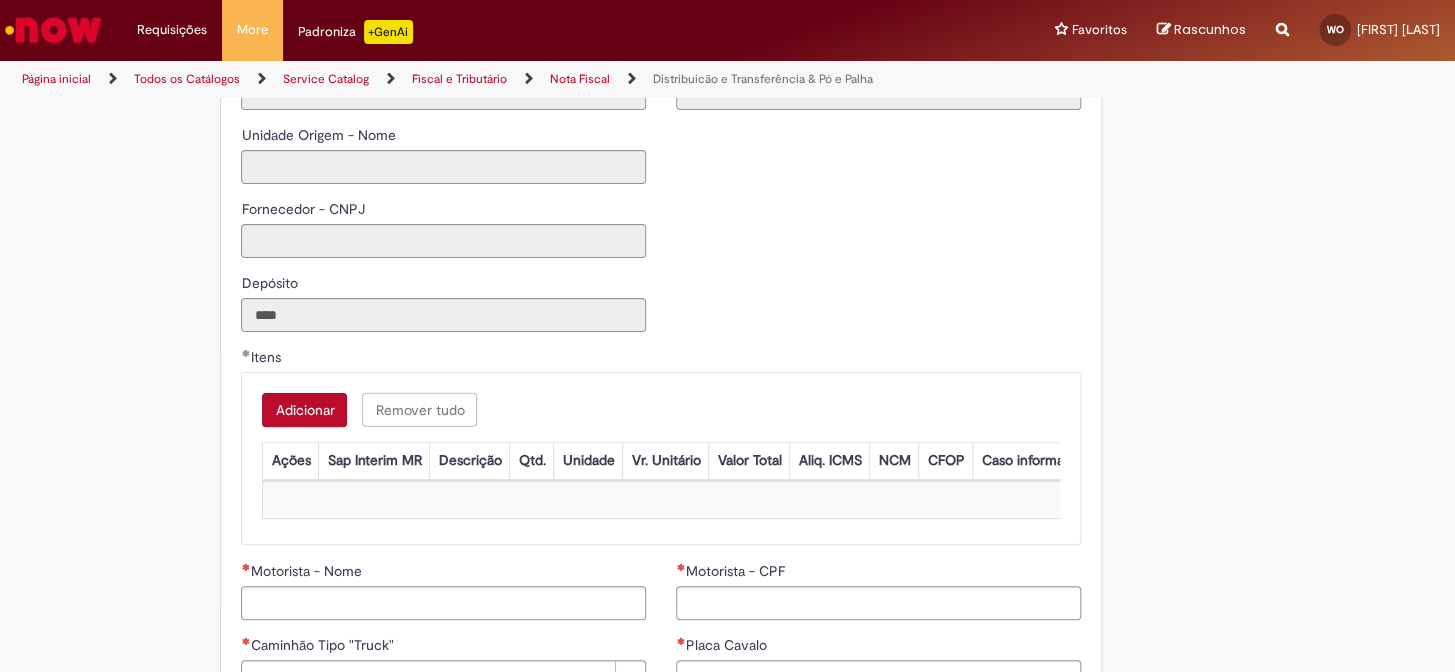 type on "*****" 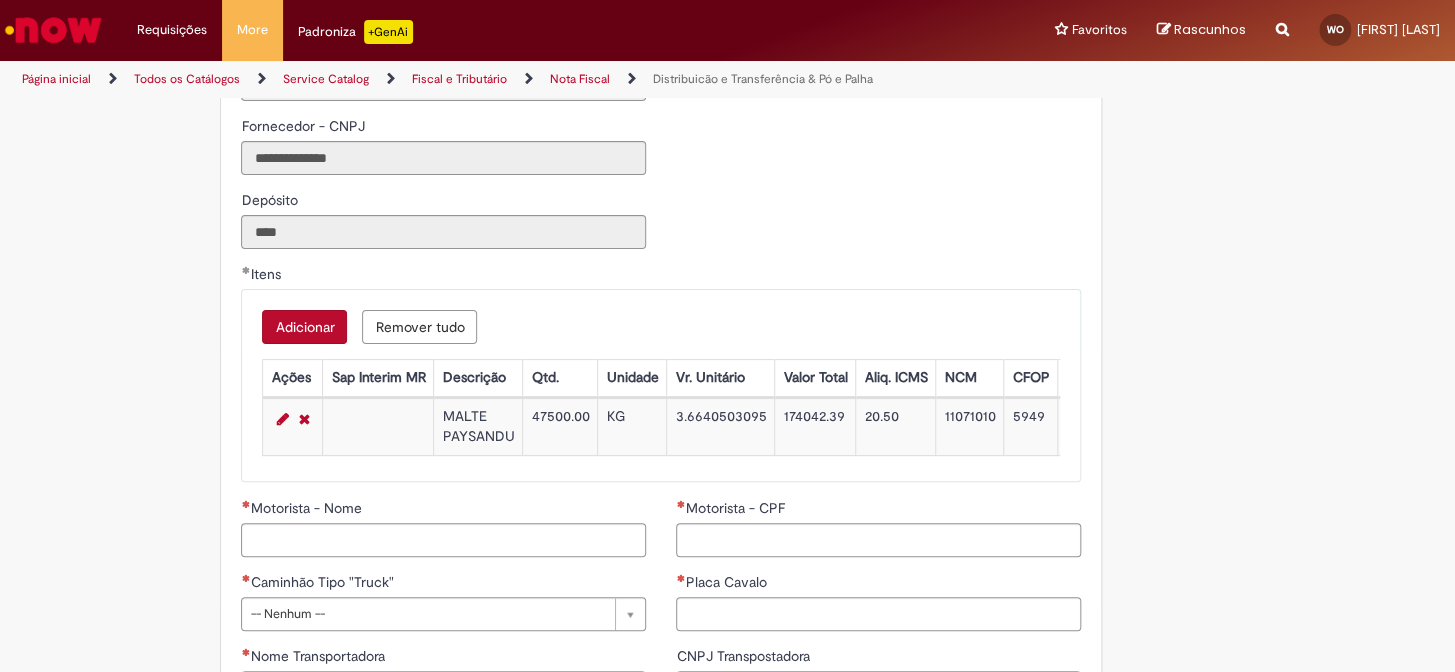 scroll, scrollTop: 2042, scrollLeft: 0, axis: vertical 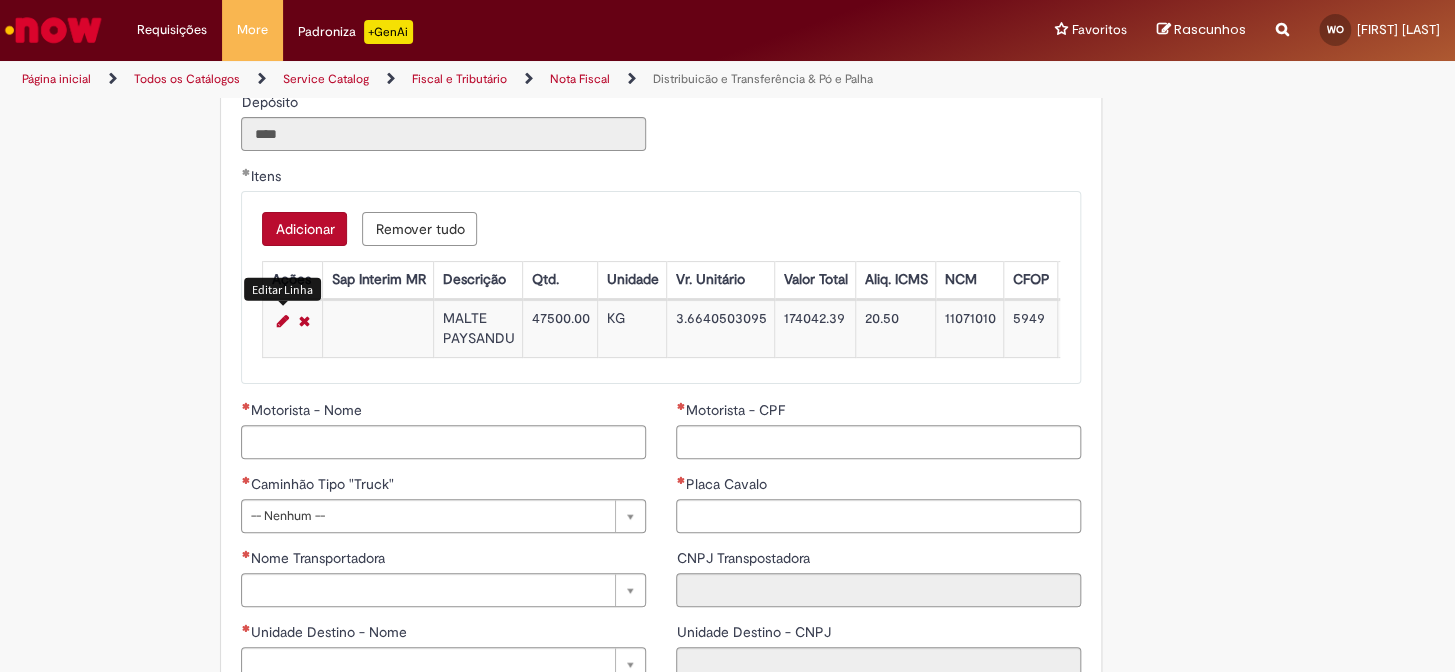 click at bounding box center (282, 321) 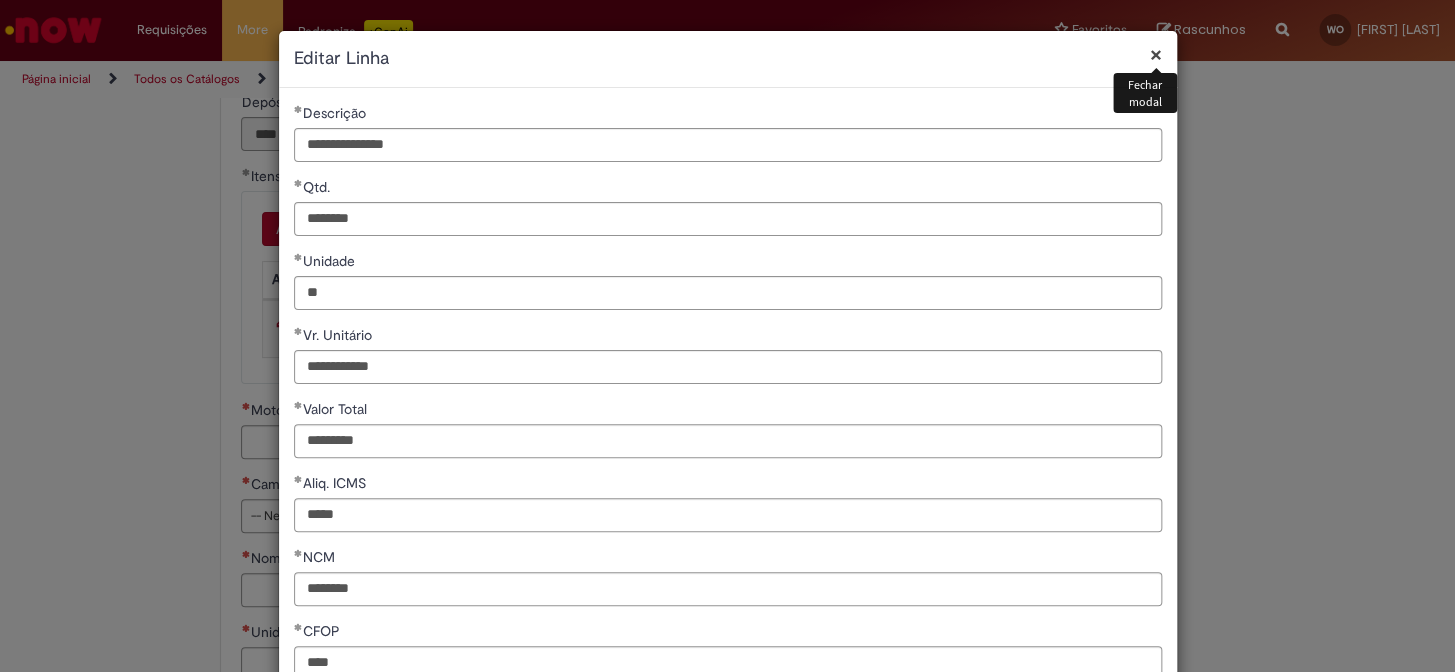 scroll, scrollTop: 454, scrollLeft: 0, axis: vertical 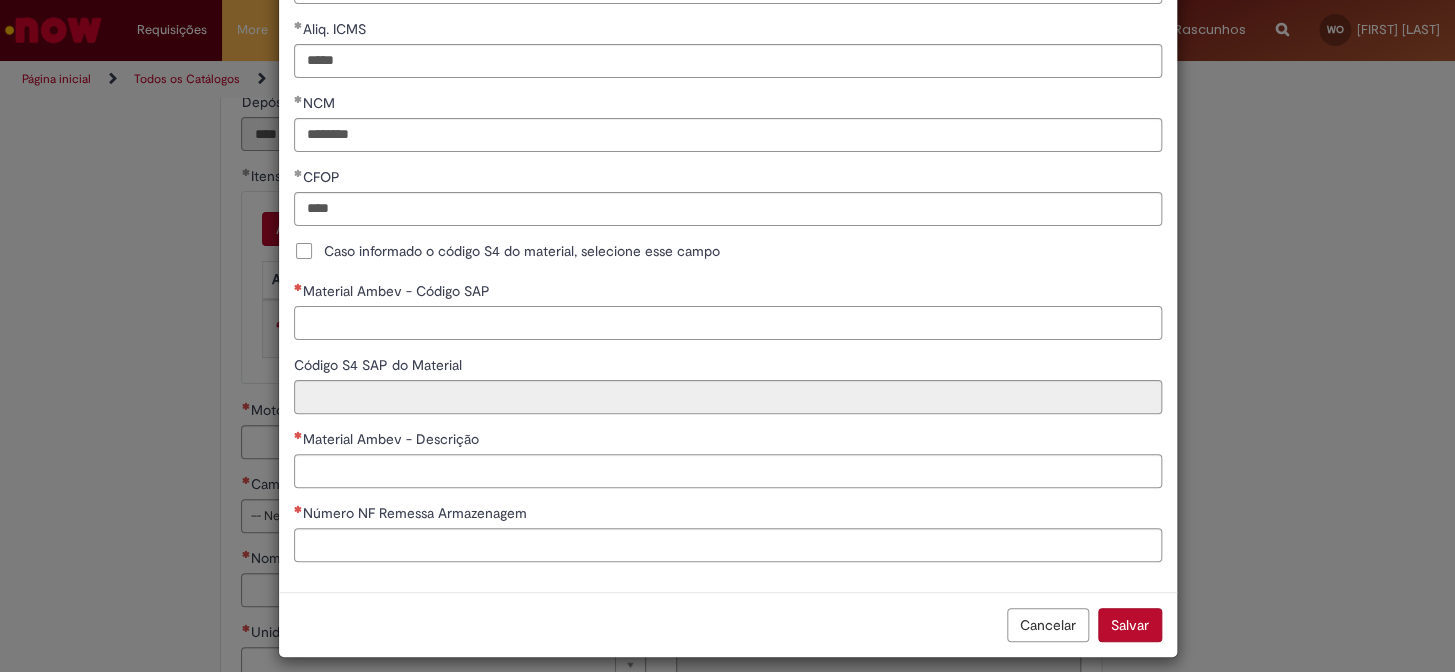 click on "Material Ambev - Código SAP" at bounding box center [728, 323] 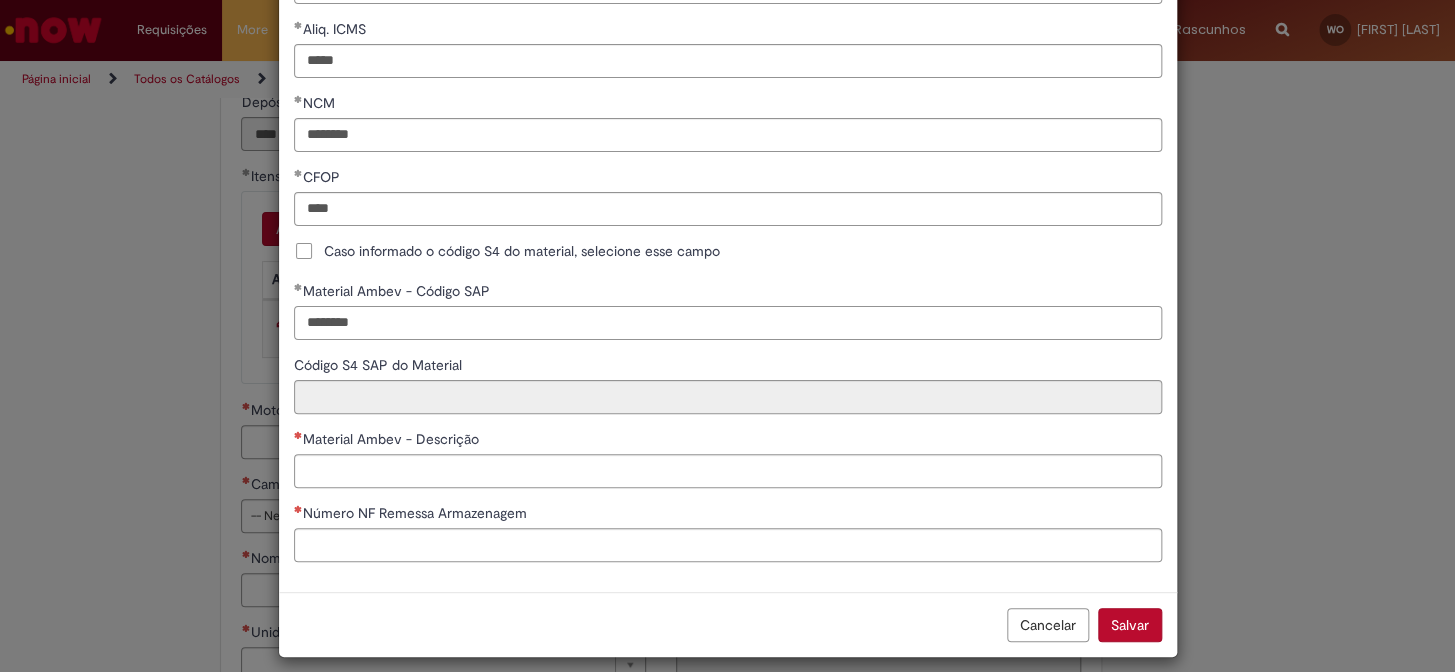 type on "********" 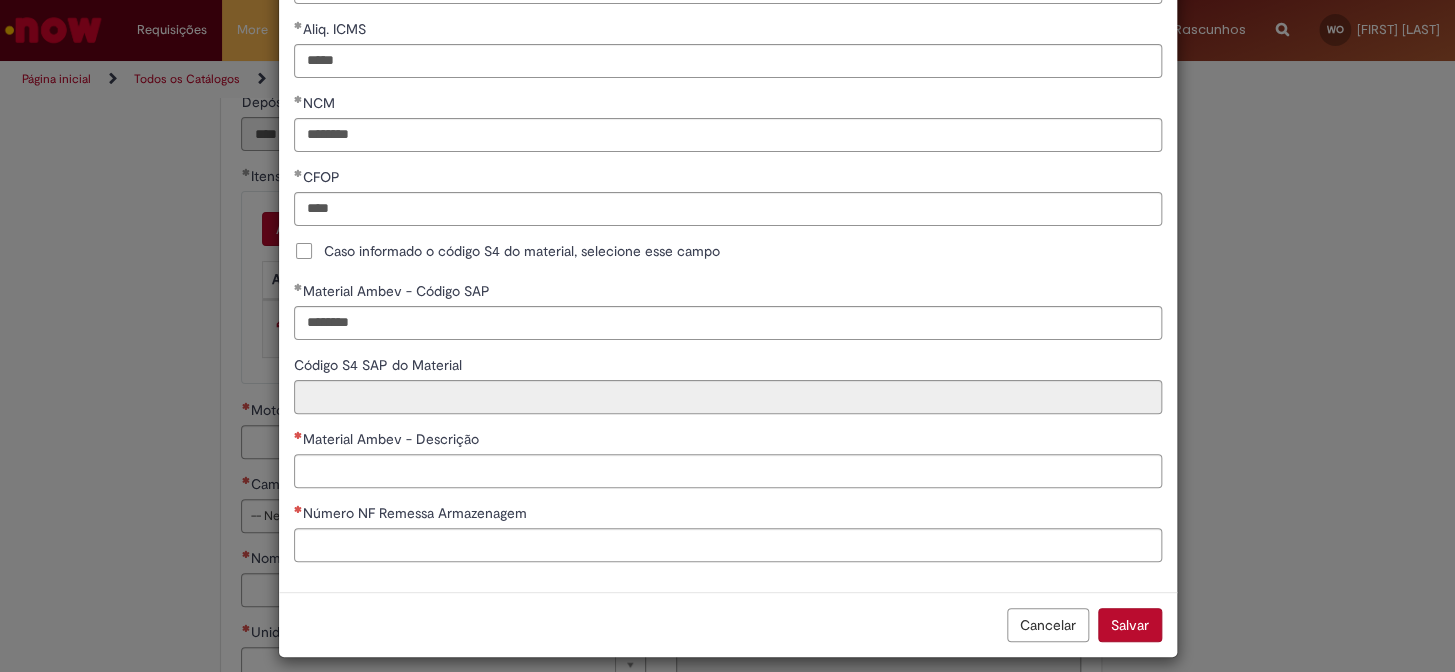 type on "**********" 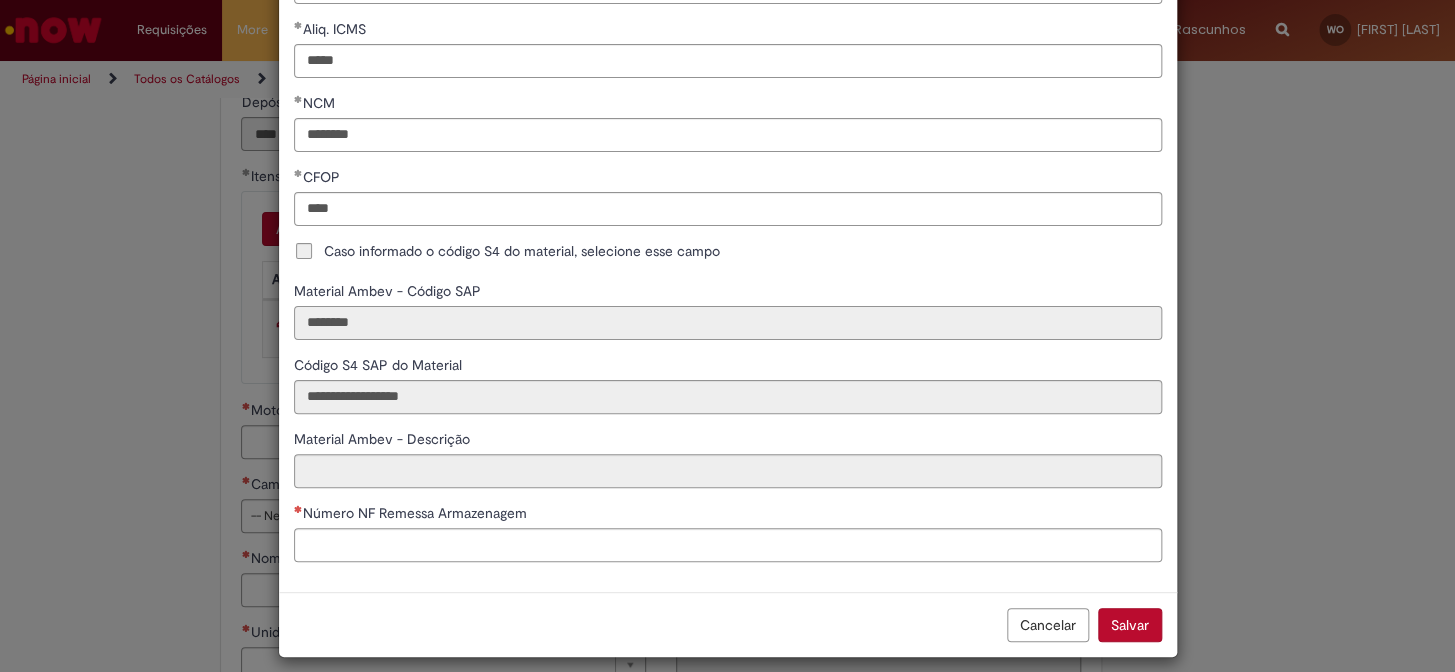type on "**********" 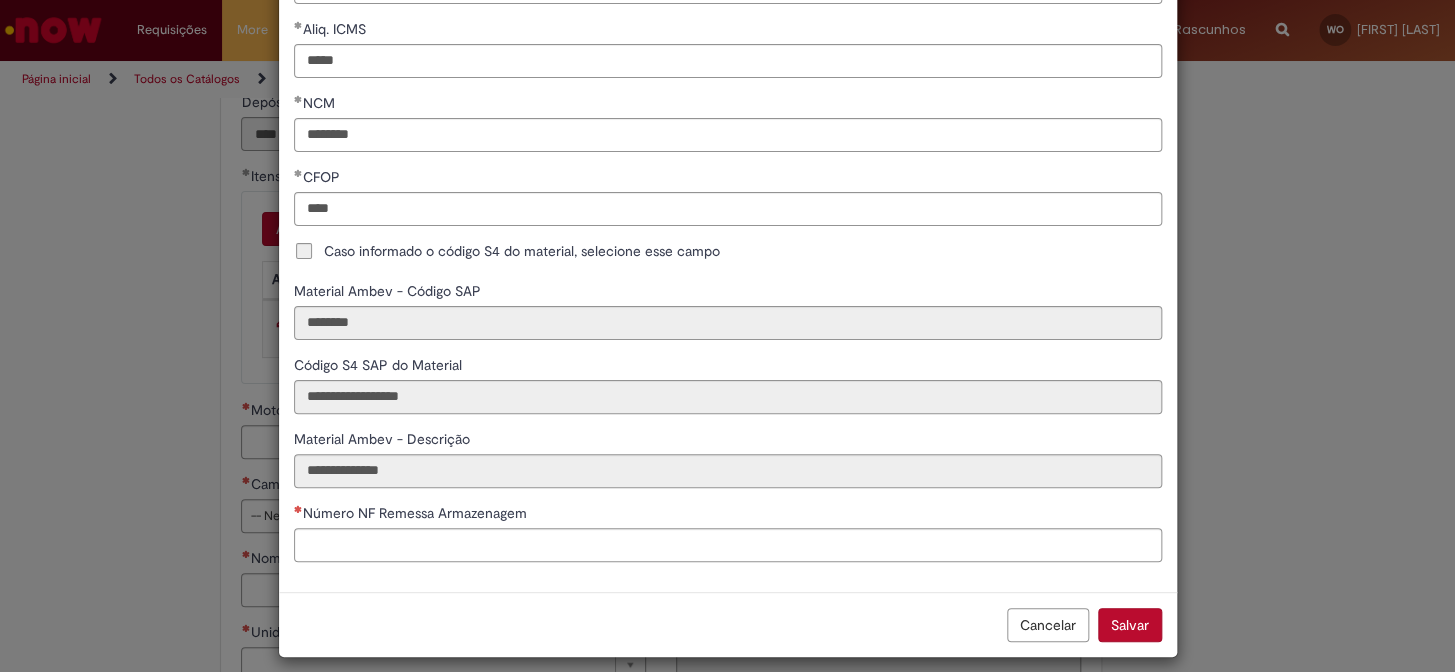 click on "Número NF Remessa Armazenagem" at bounding box center (417, 513) 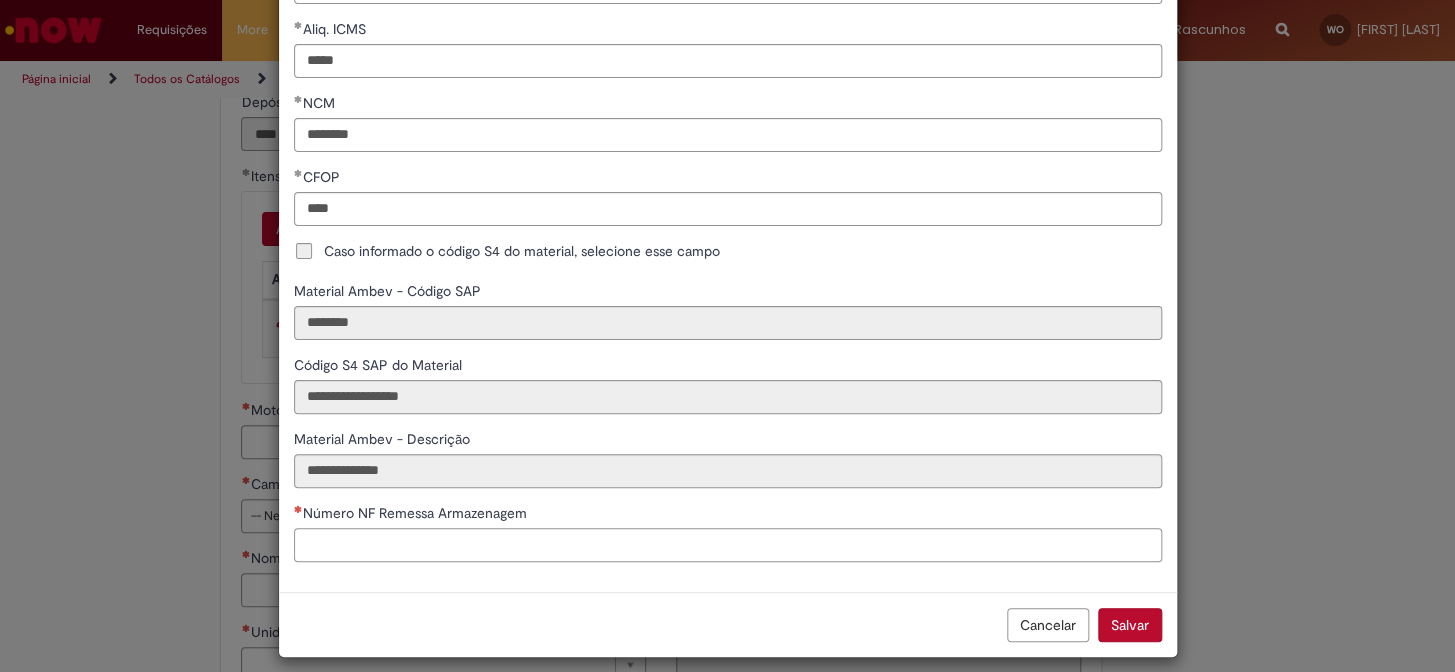 click on "Número NF Remessa Armazenagem" at bounding box center [728, 545] 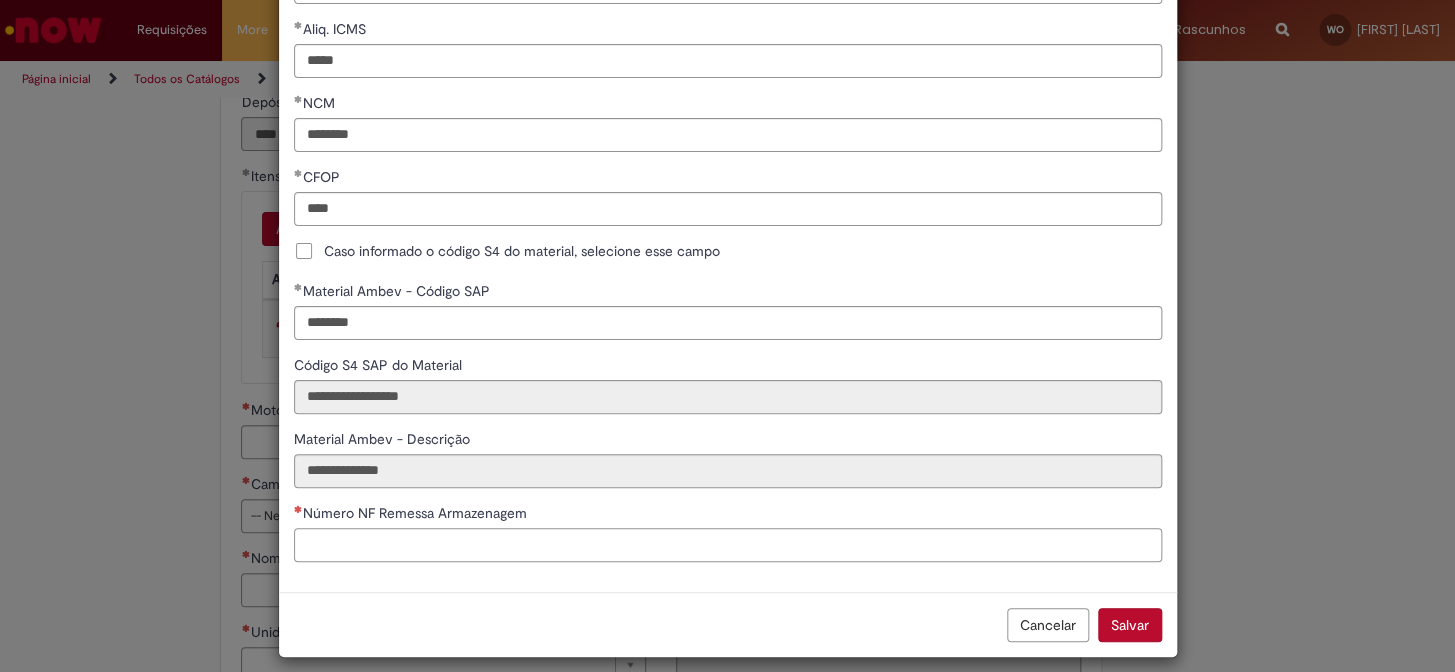 scroll, scrollTop: 454, scrollLeft: 0, axis: vertical 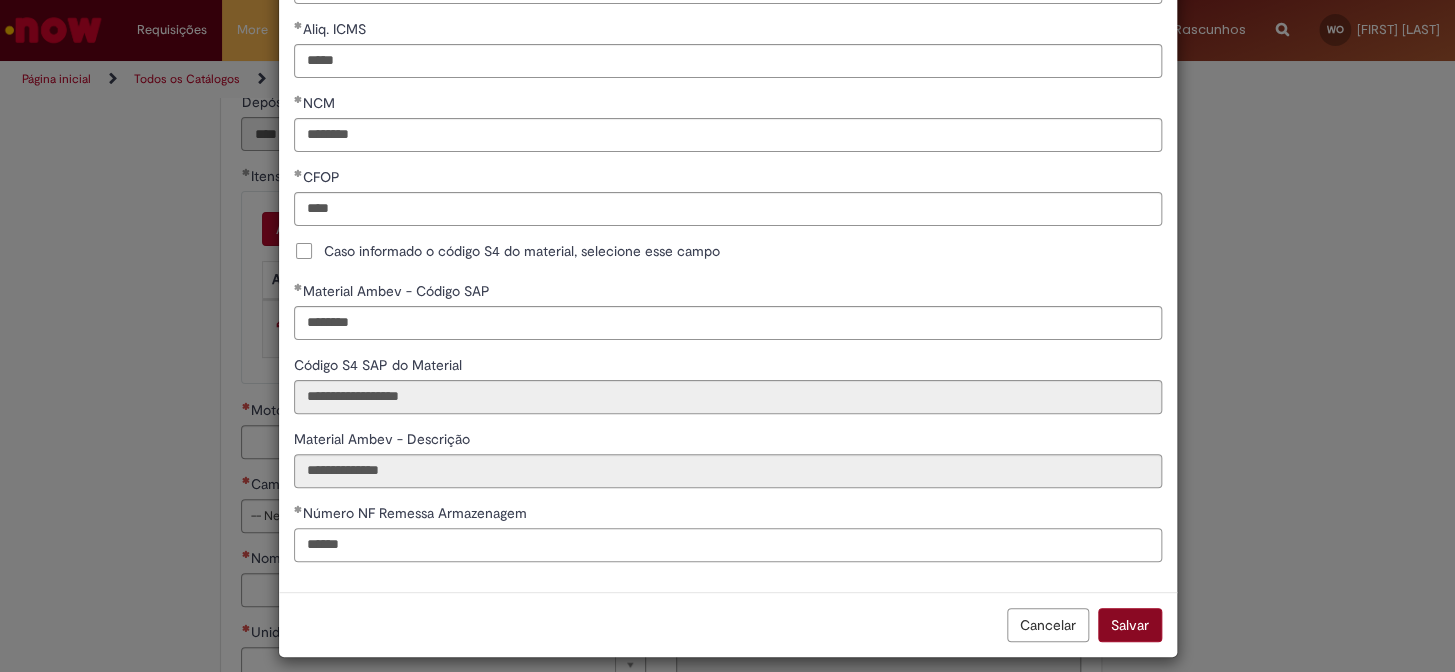 type on "******" 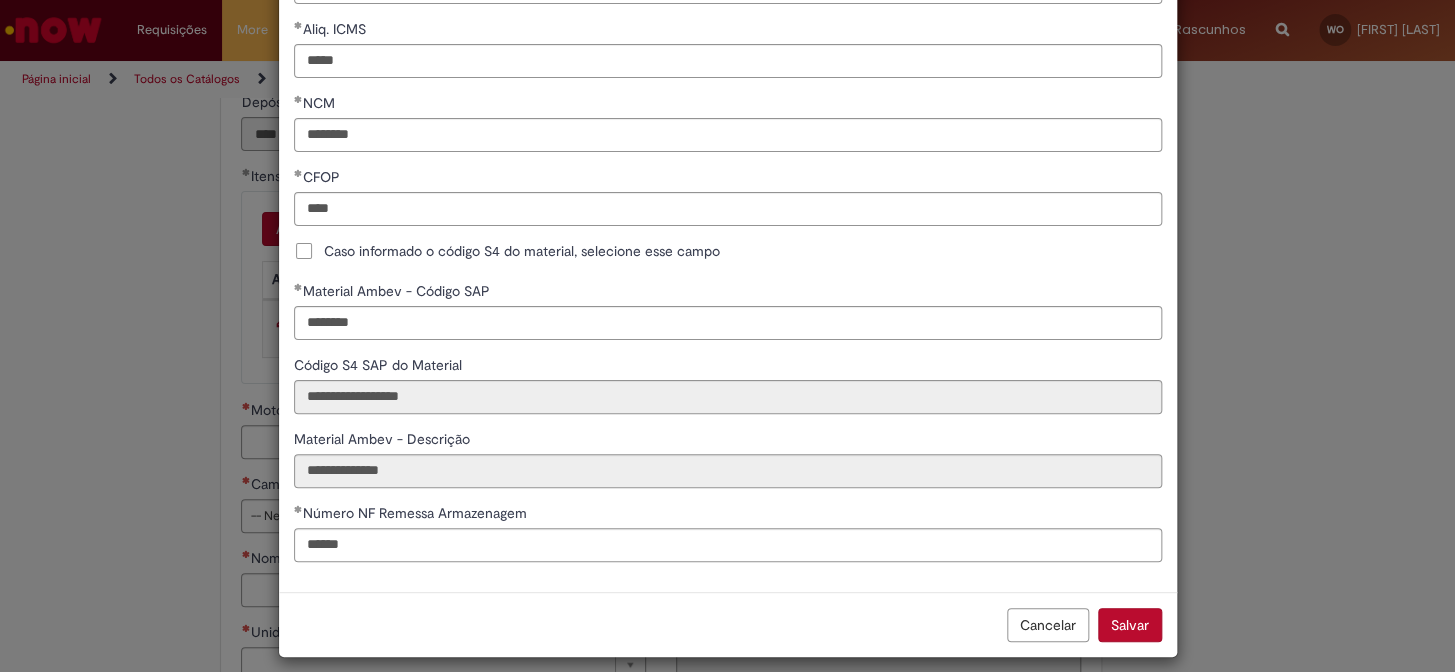 click on "Salvar" at bounding box center (1130, 625) 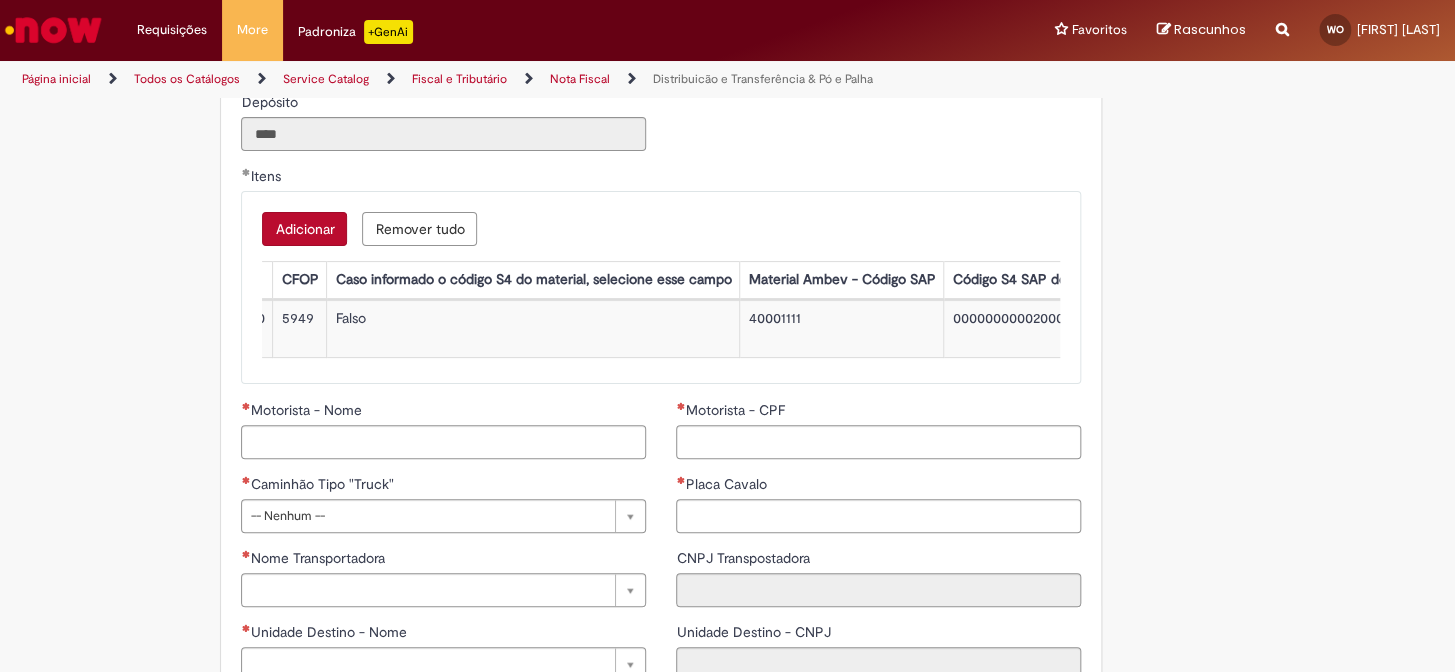 scroll, scrollTop: 0, scrollLeft: 0, axis: both 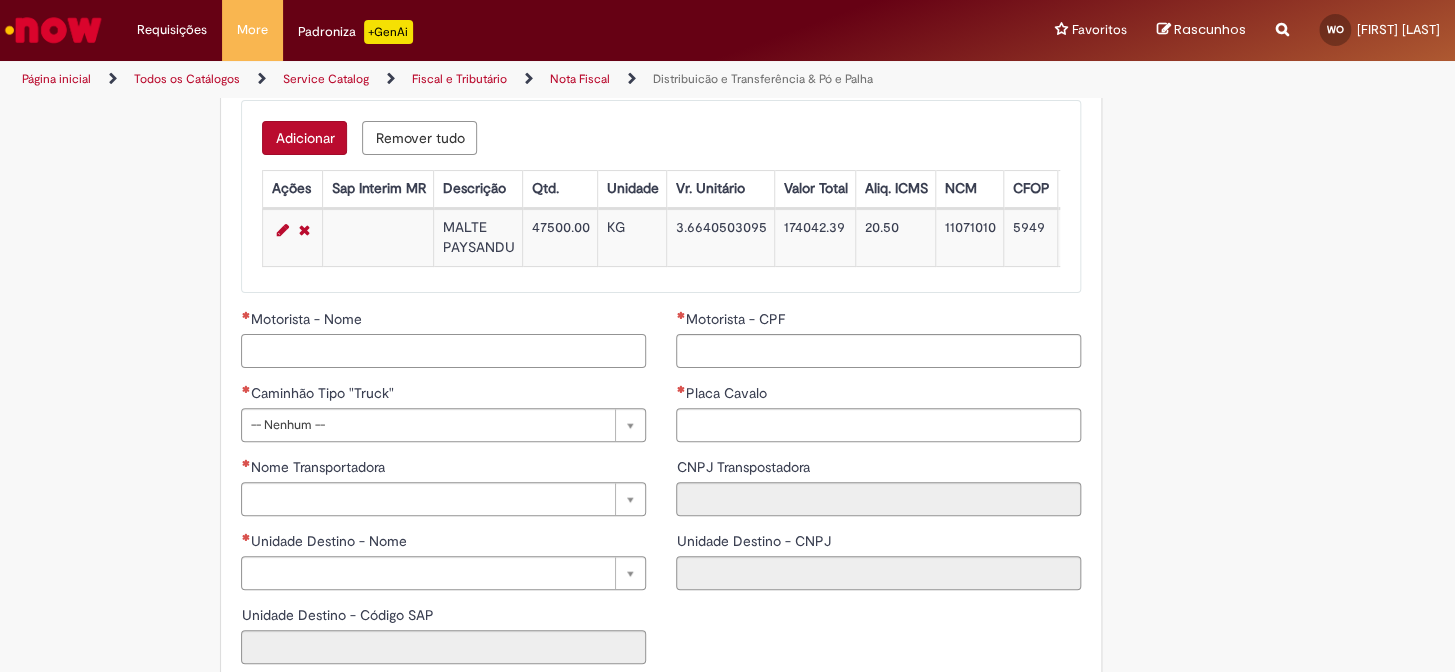 click on "Motorista - Nome" at bounding box center (443, 351) 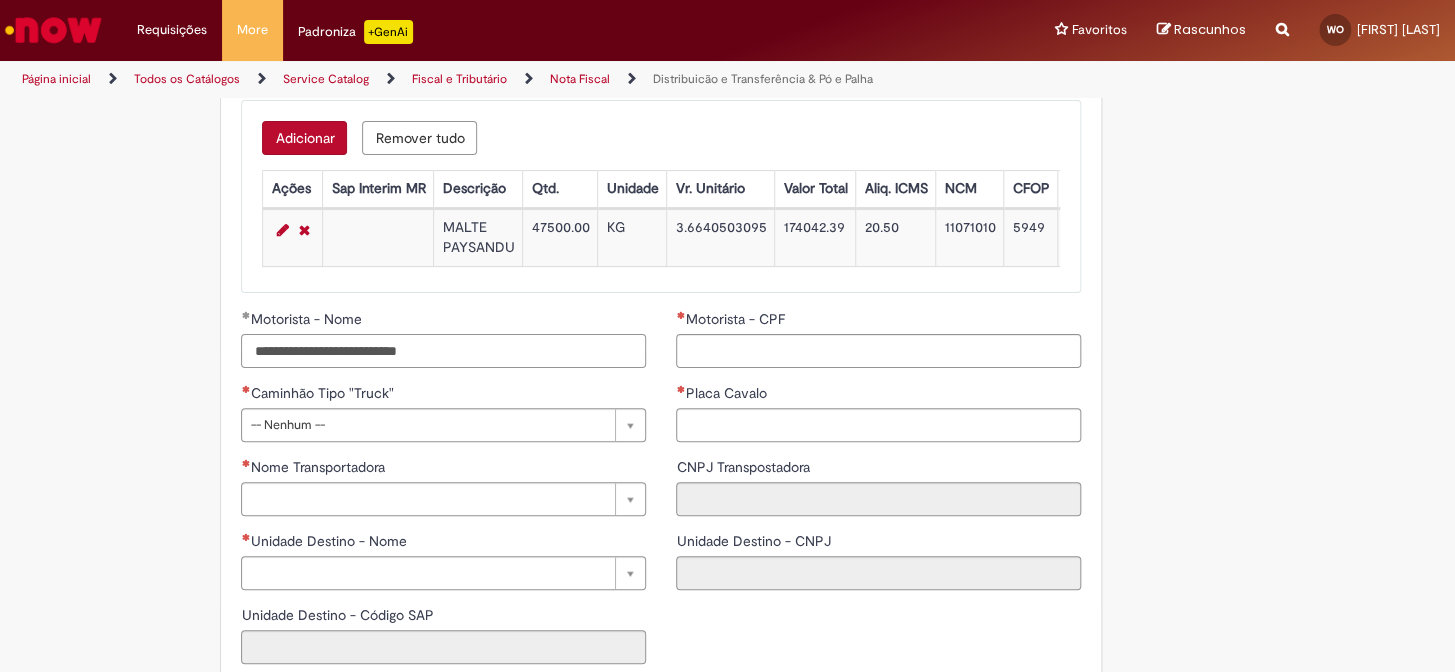 click on "**********" at bounding box center (443, 351) 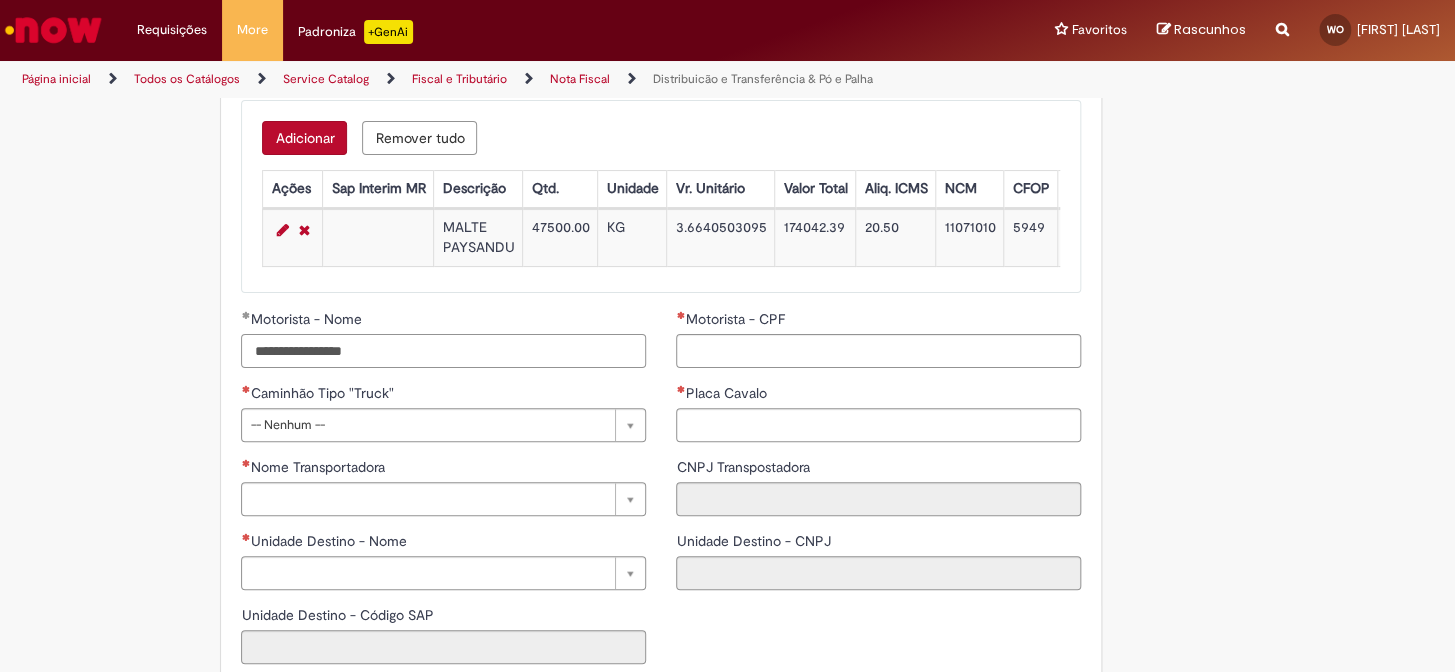 type on "**********" 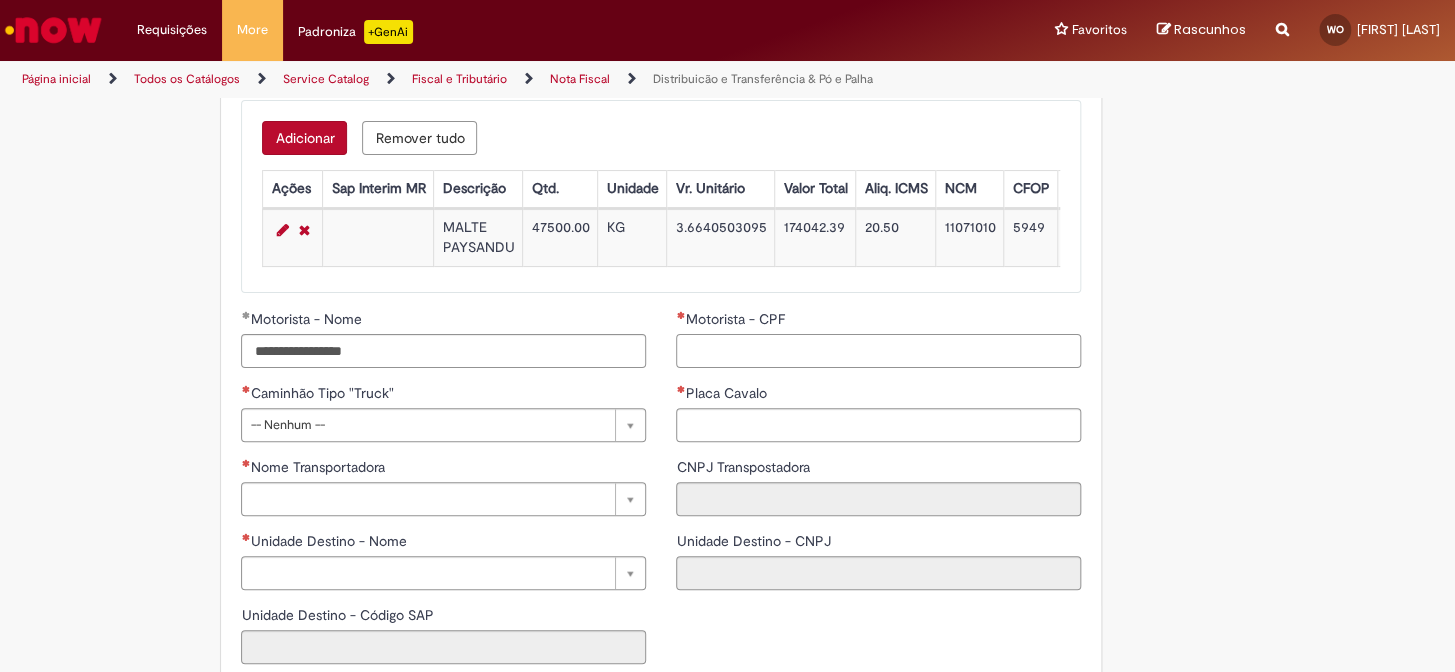 click on "Motorista - CPF" at bounding box center [878, 351] 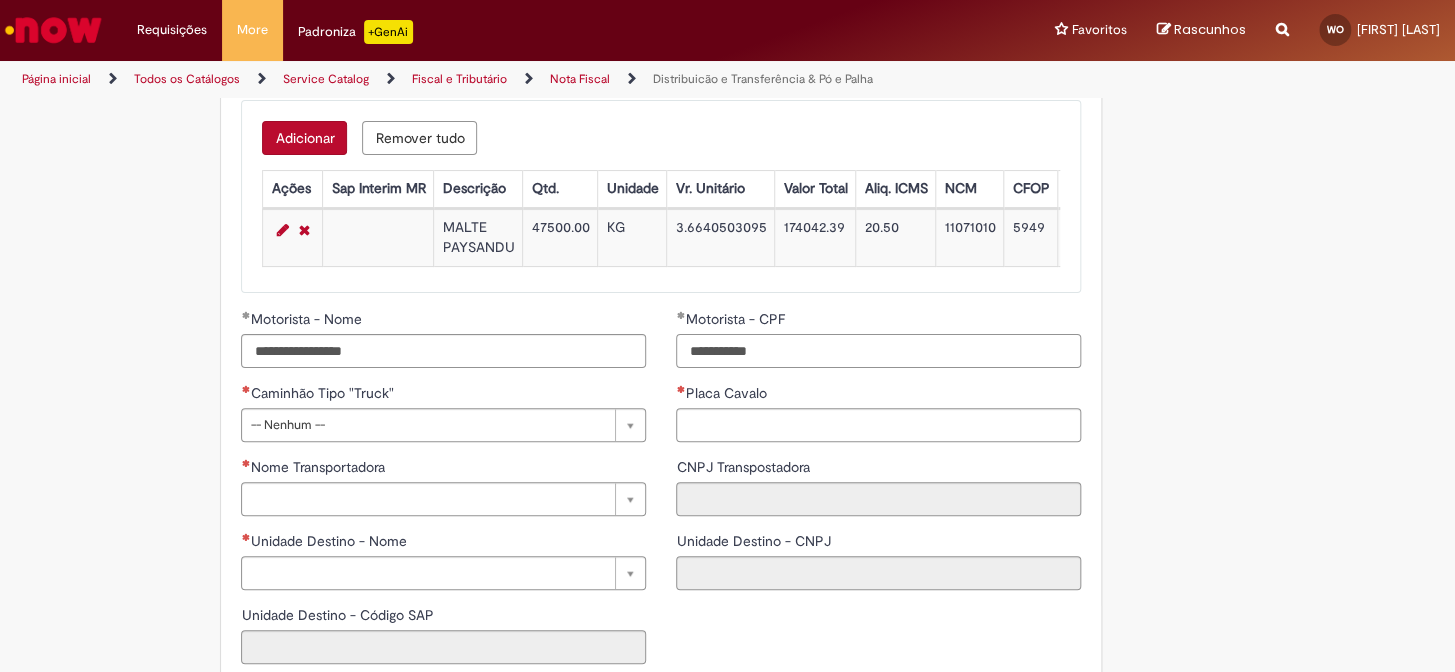 type on "**********" 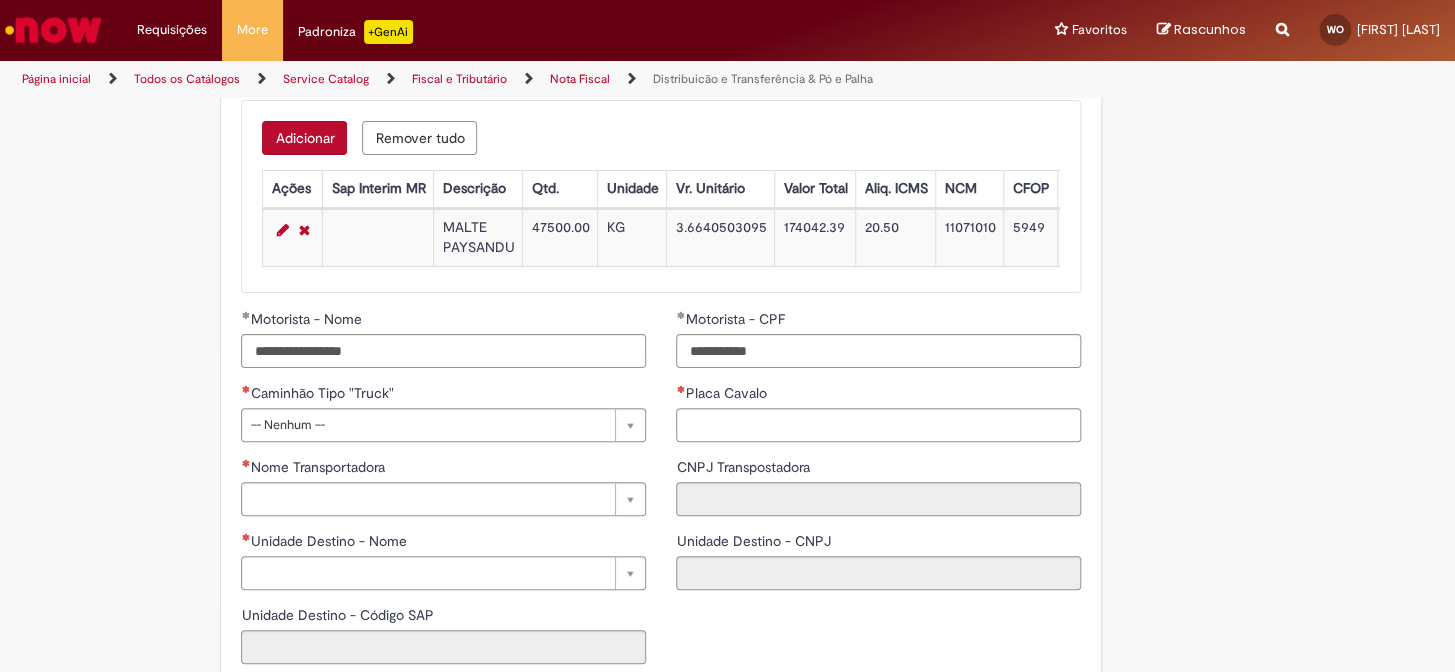 click on "**********" at bounding box center (878, 383) 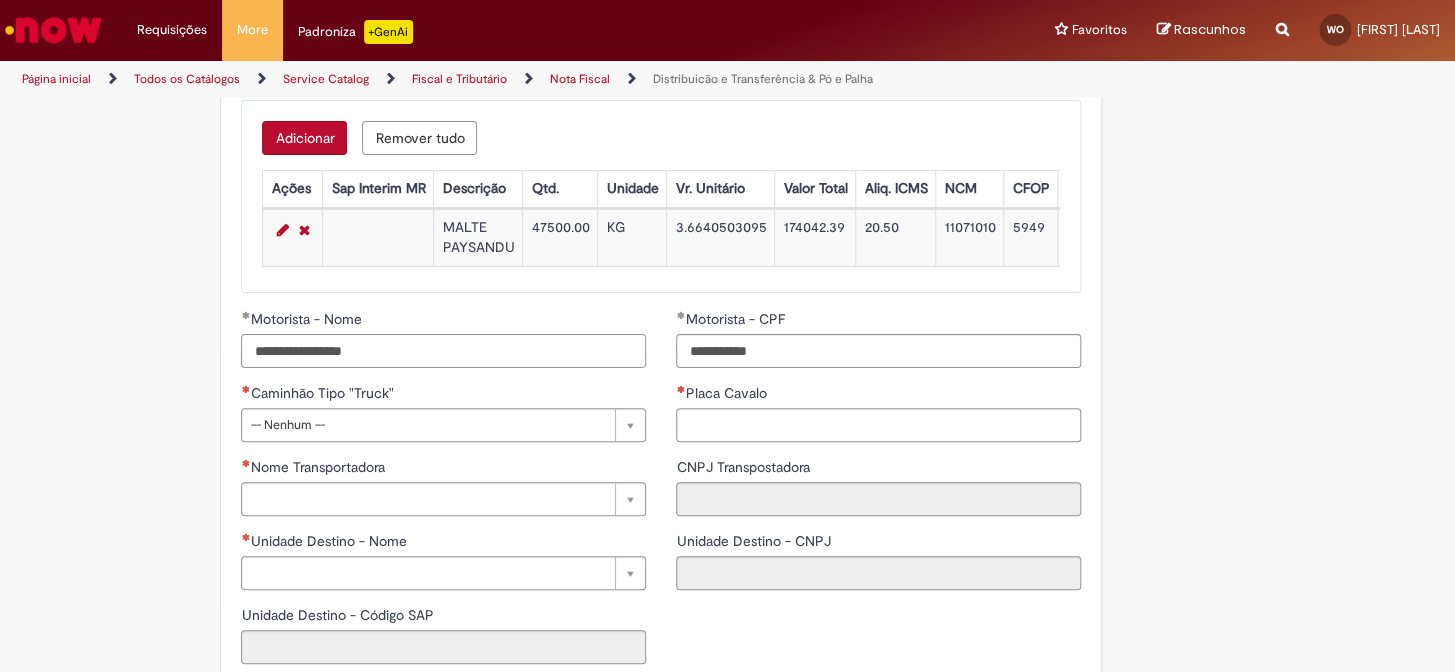 drag, startPoint x: 492, startPoint y: 389, endPoint x: 340, endPoint y: 377, distance: 152.47295 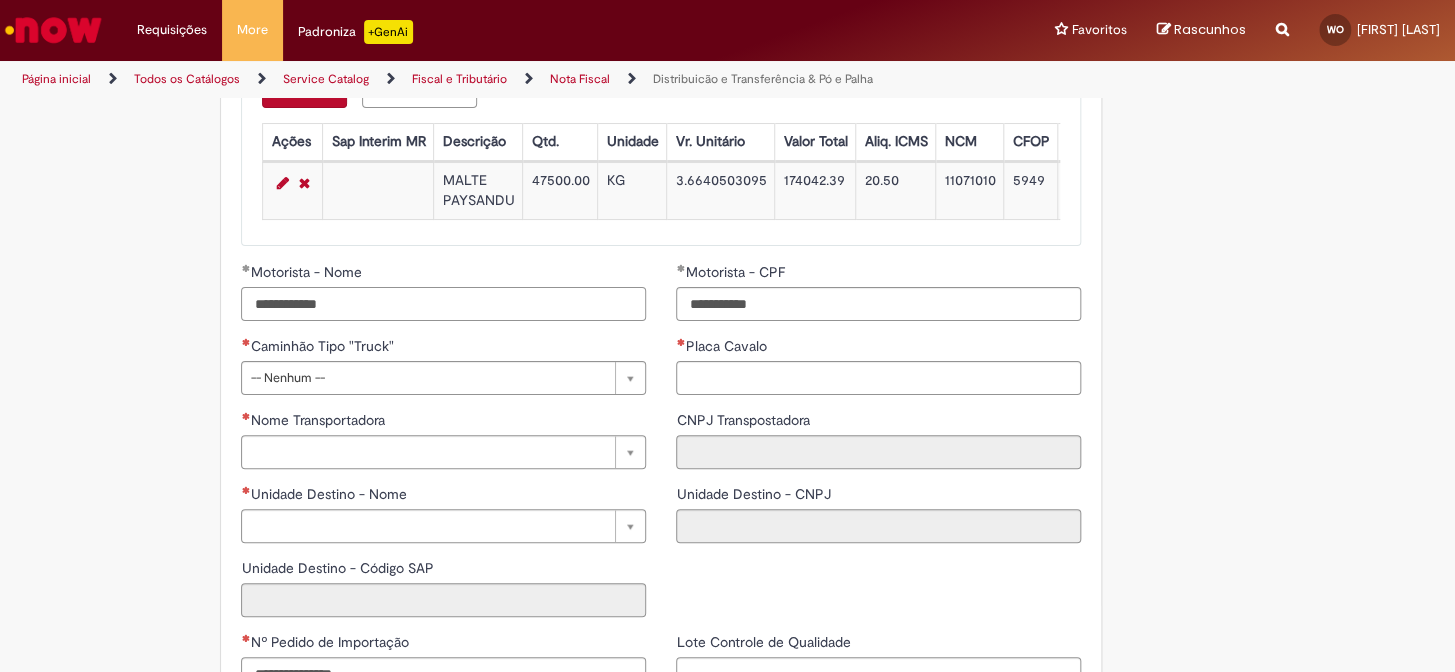 scroll, scrollTop: 2224, scrollLeft: 0, axis: vertical 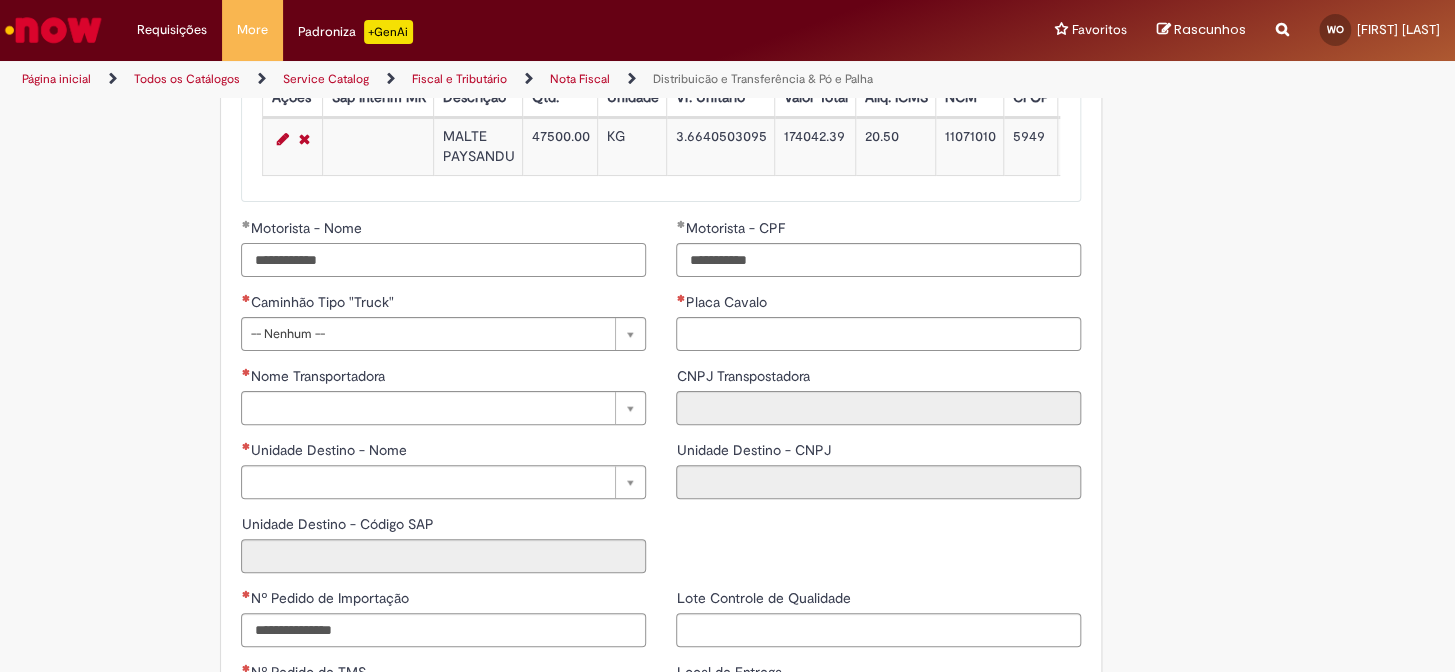 type on "**********" 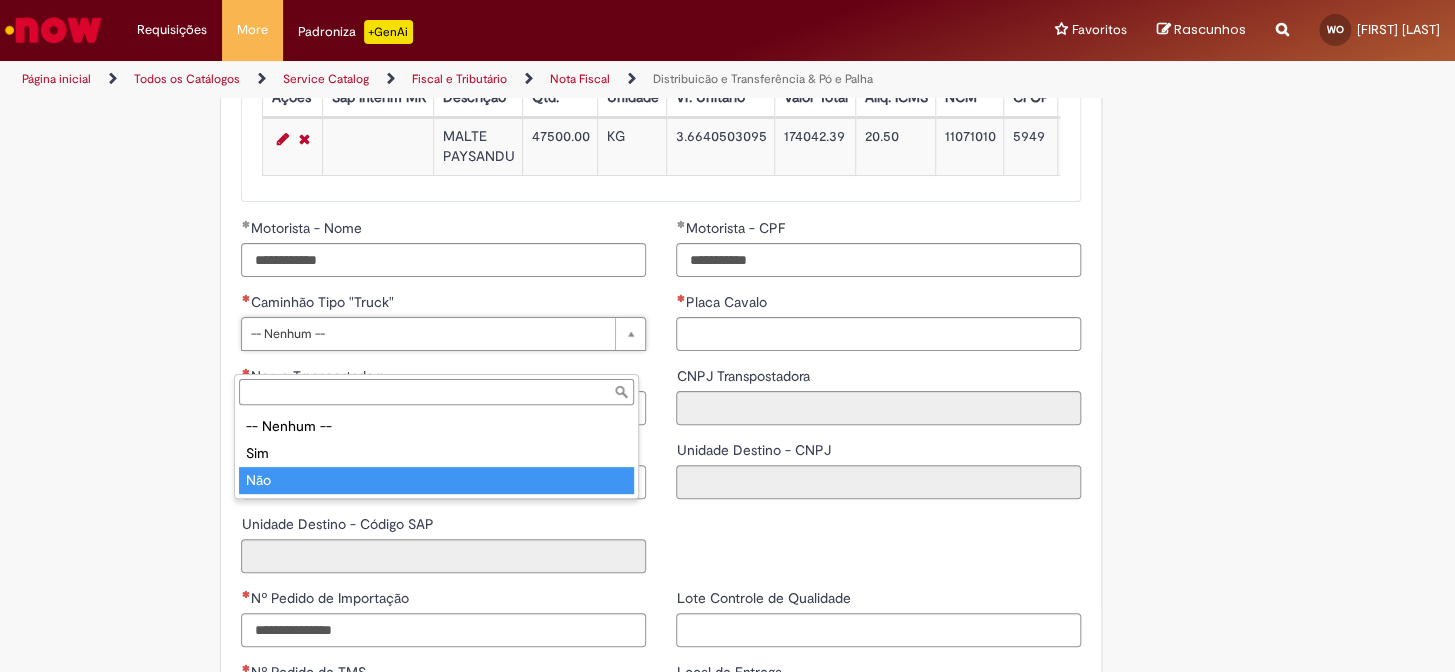 type on "***" 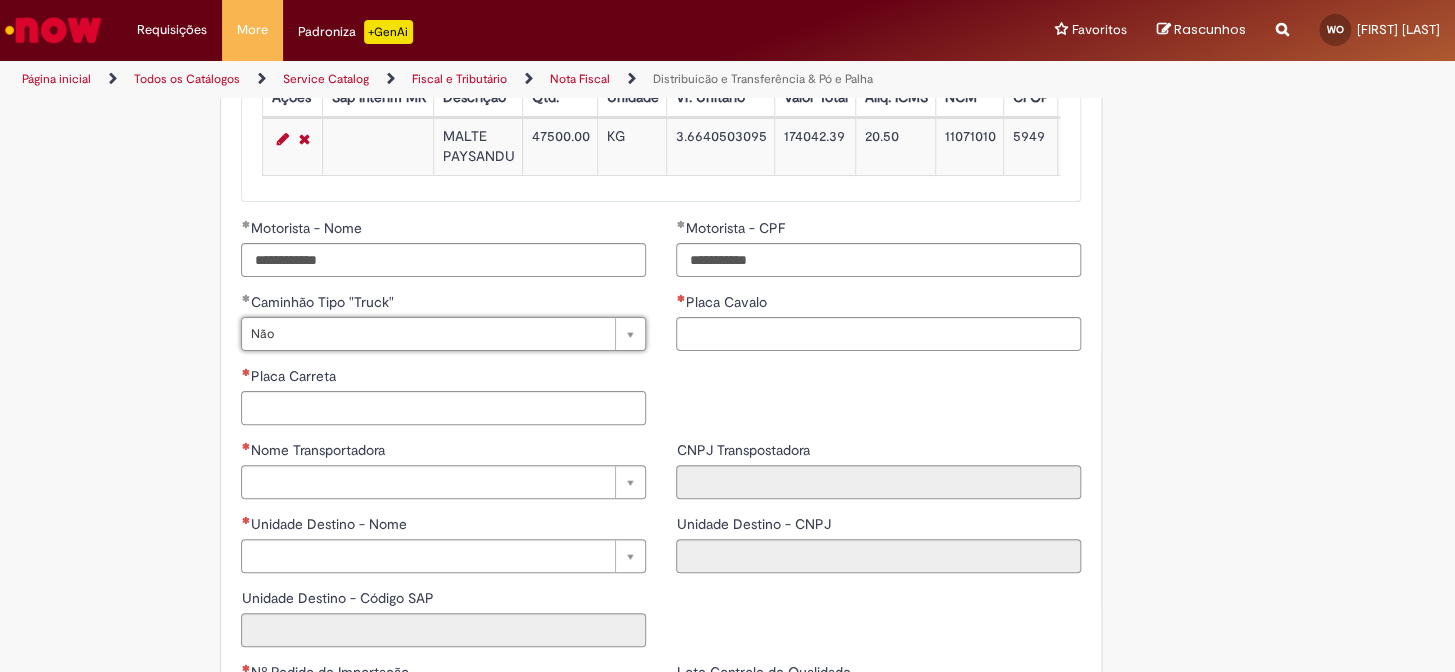 click on "**********" at bounding box center (878, 292) 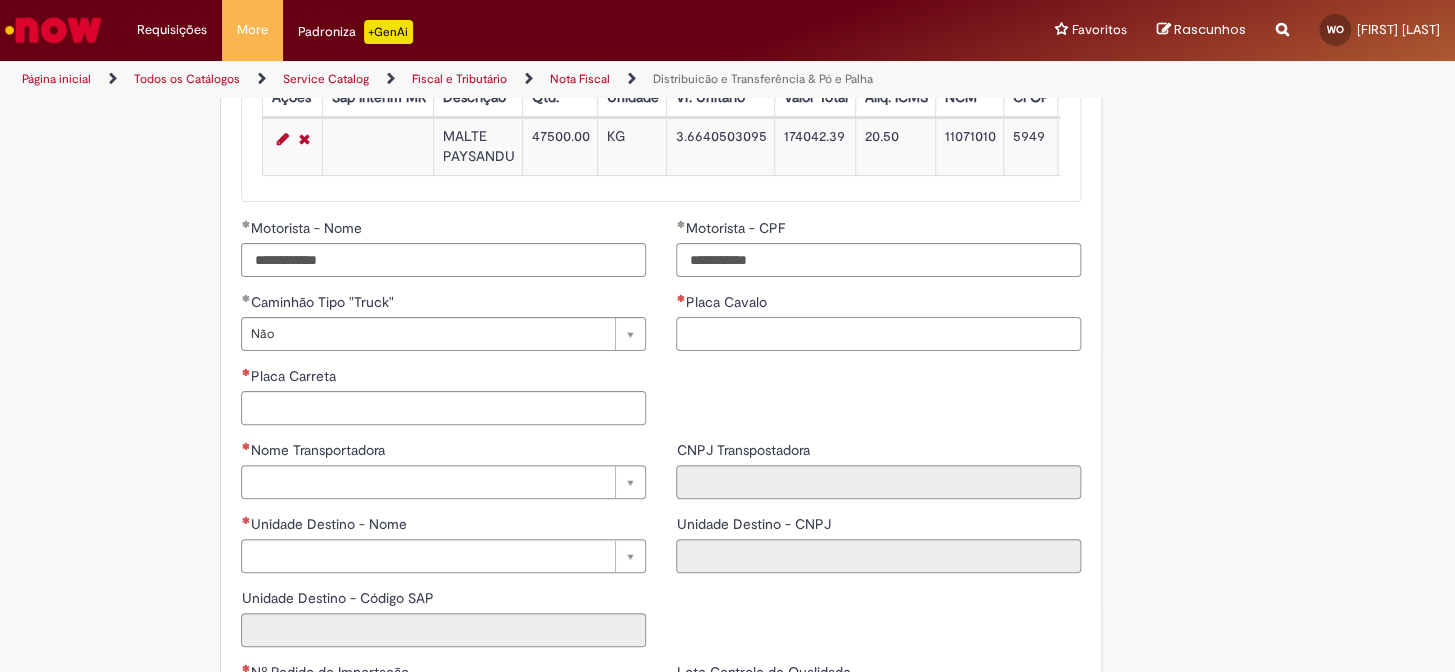 click on "Placa Cavalo" at bounding box center [878, 334] 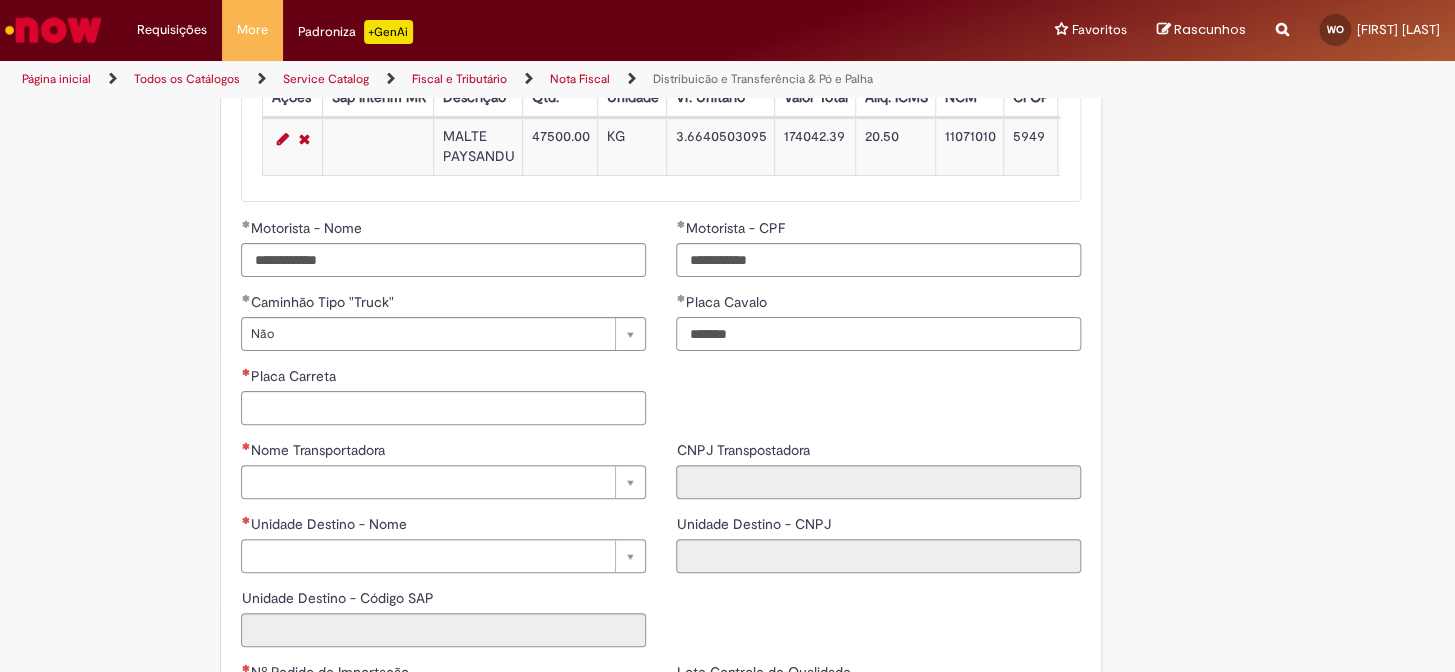 type on "*******" 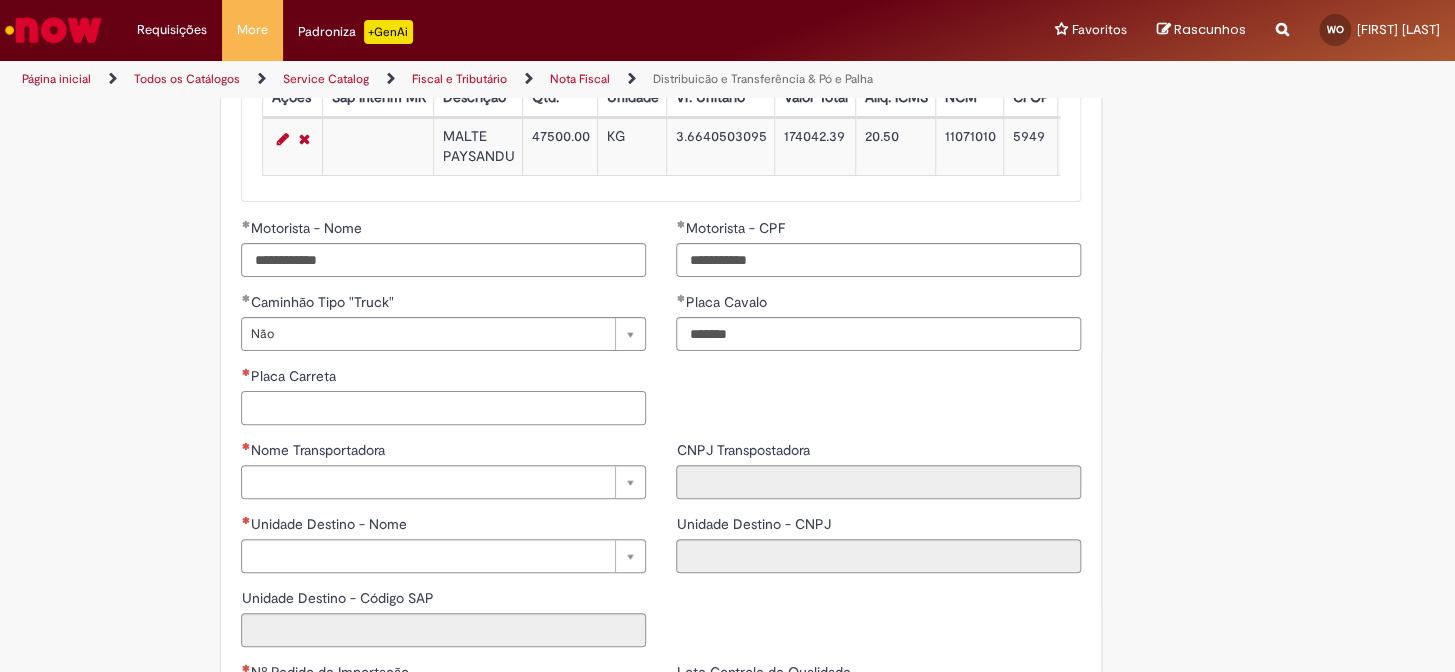 click on "Placa Carreta" at bounding box center [443, 408] 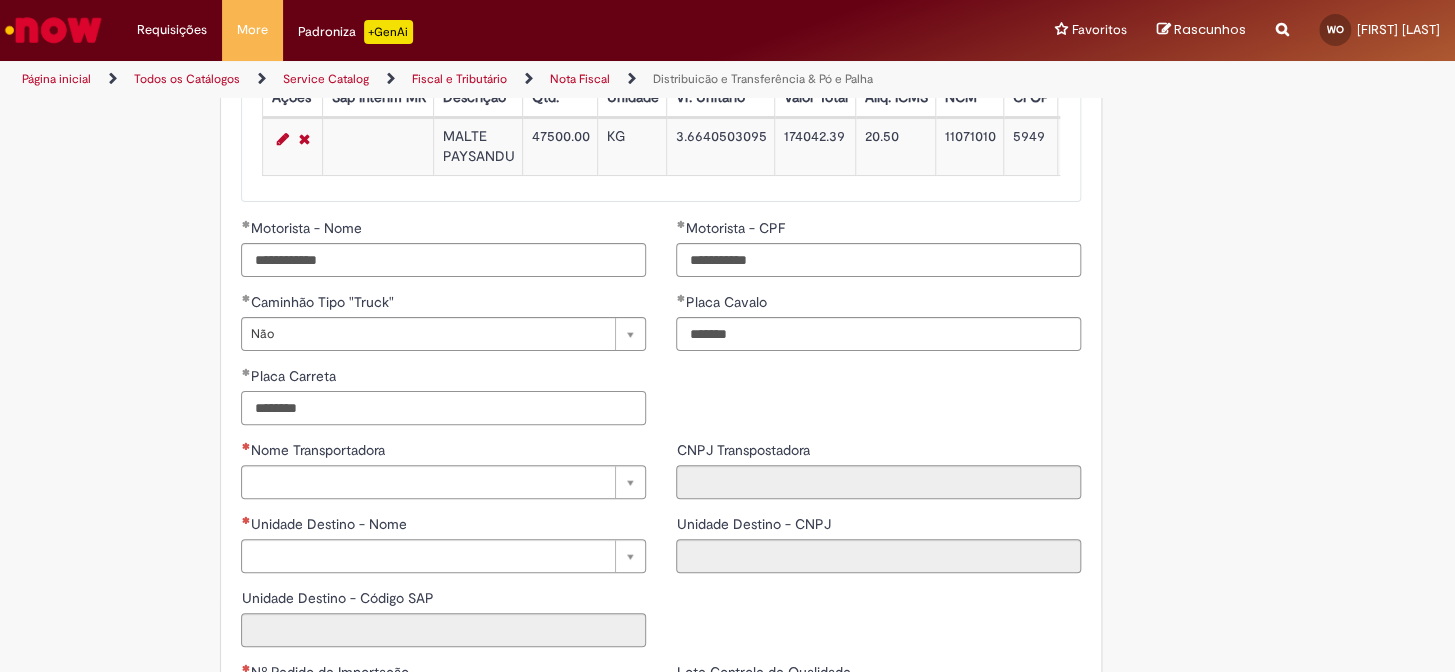 click on "********" at bounding box center (443, 408) 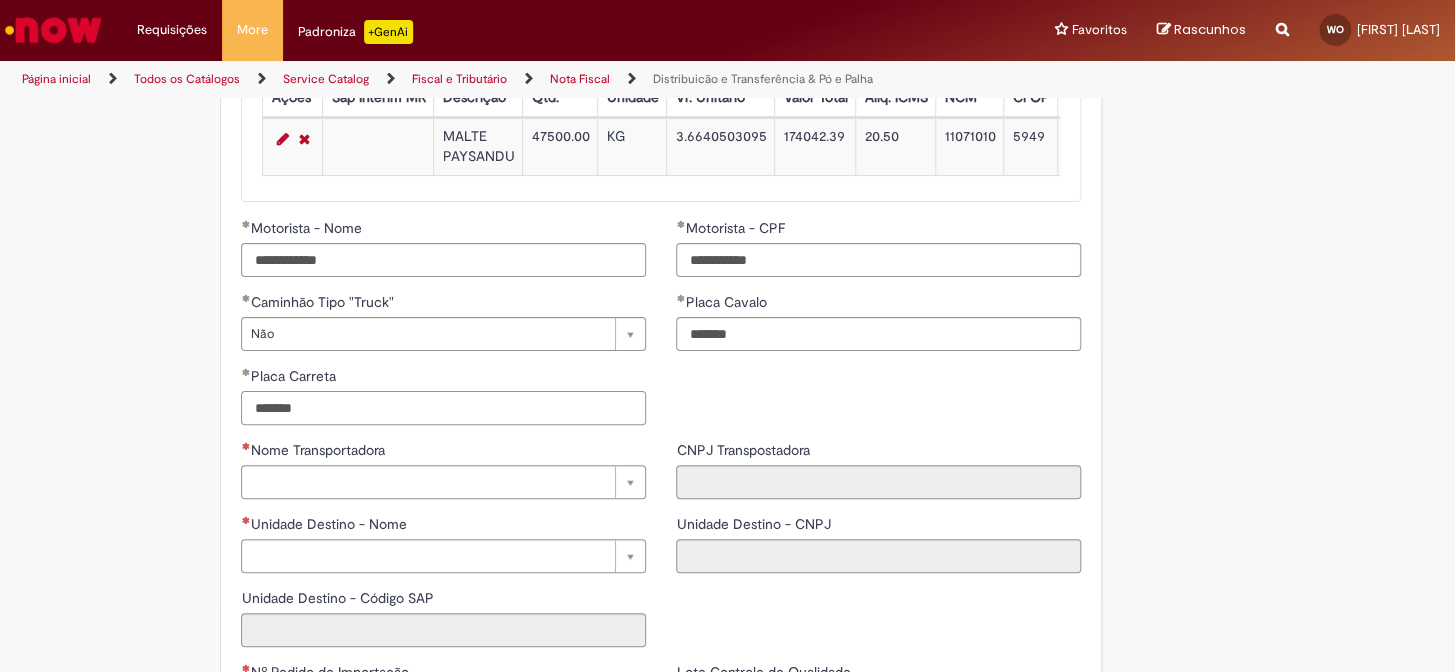 scroll, scrollTop: 2315, scrollLeft: 0, axis: vertical 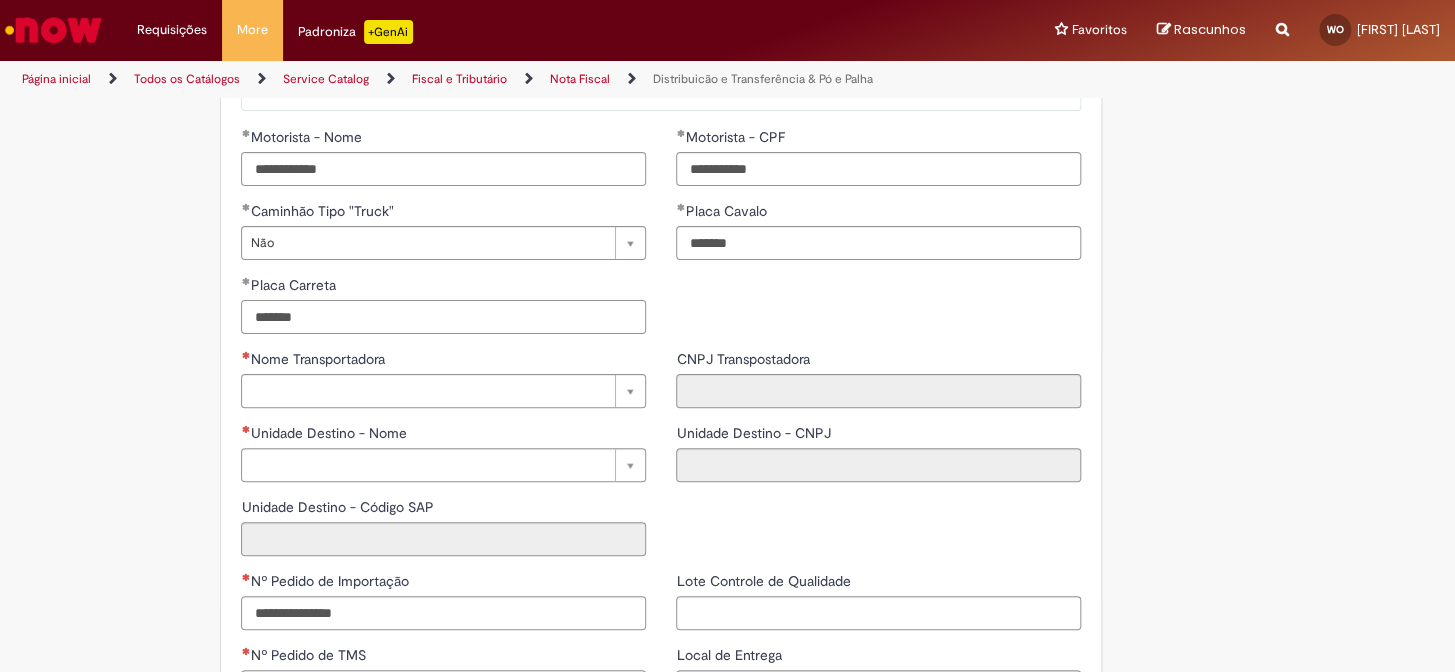 type on "*******" 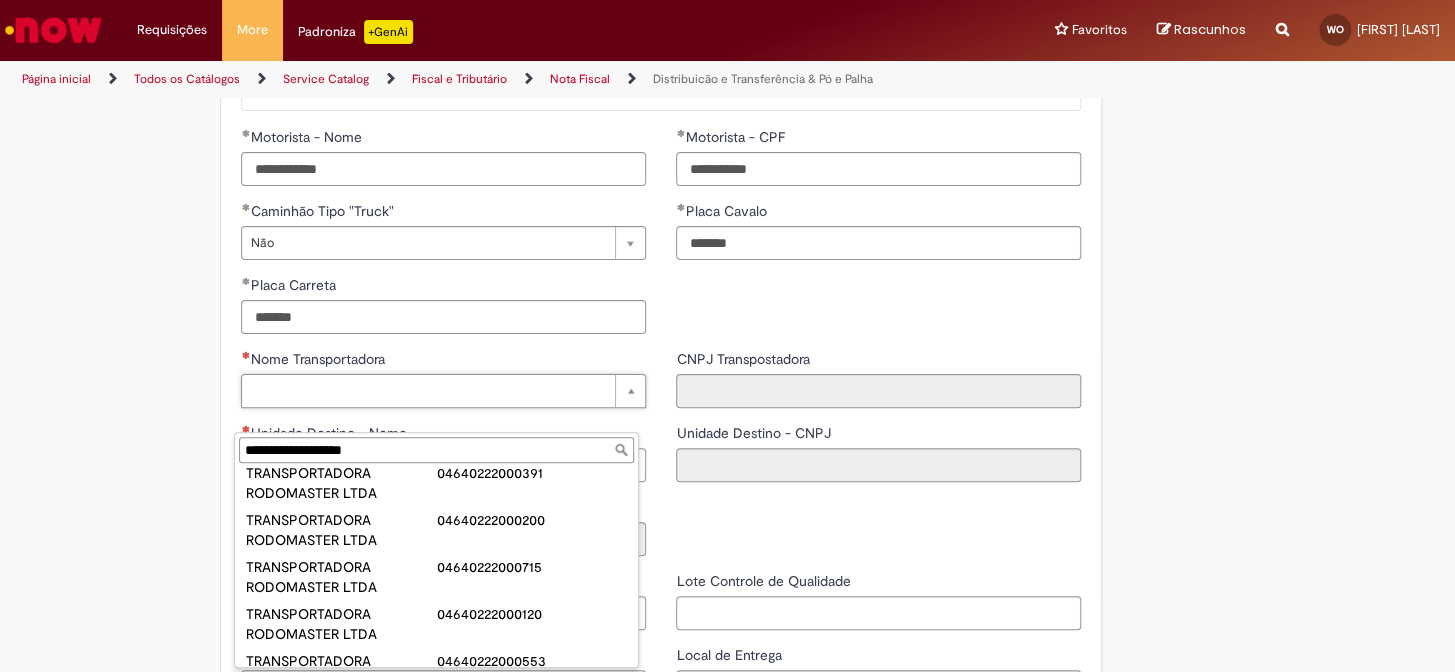 scroll, scrollTop: 90, scrollLeft: 0, axis: vertical 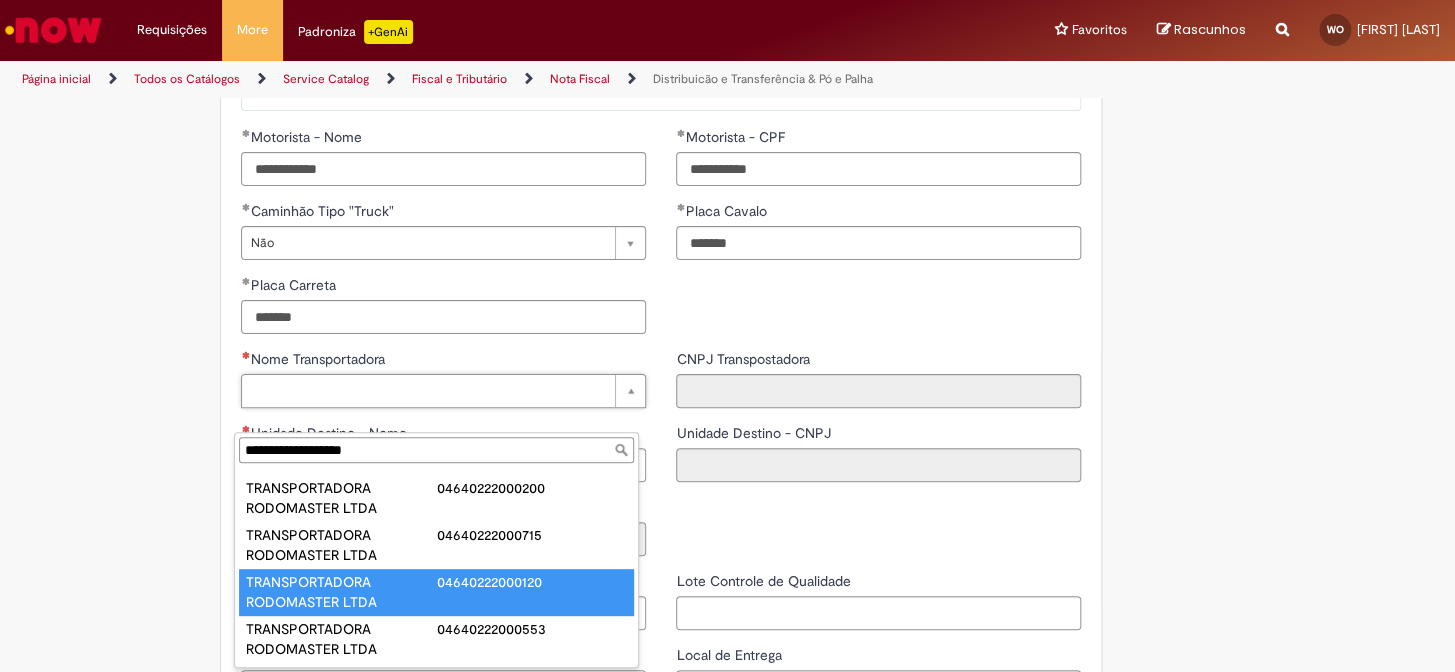 type on "**********" 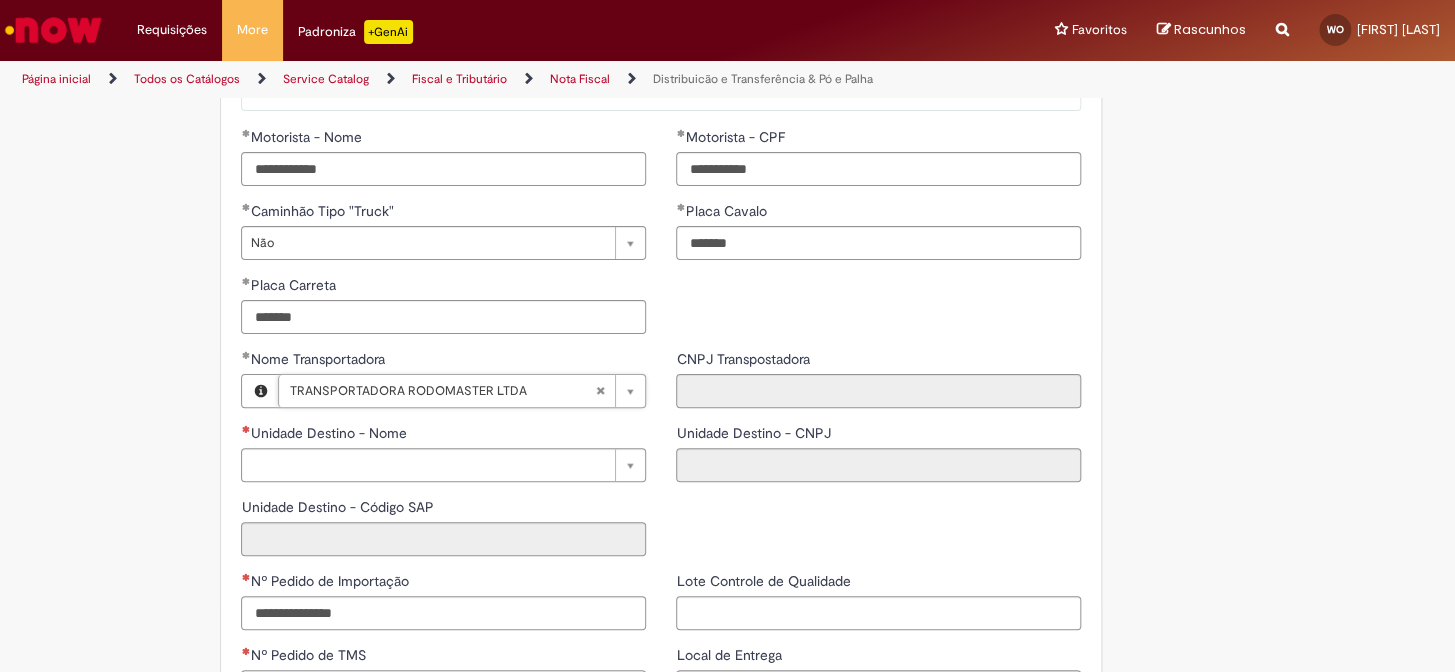 type on "**********" 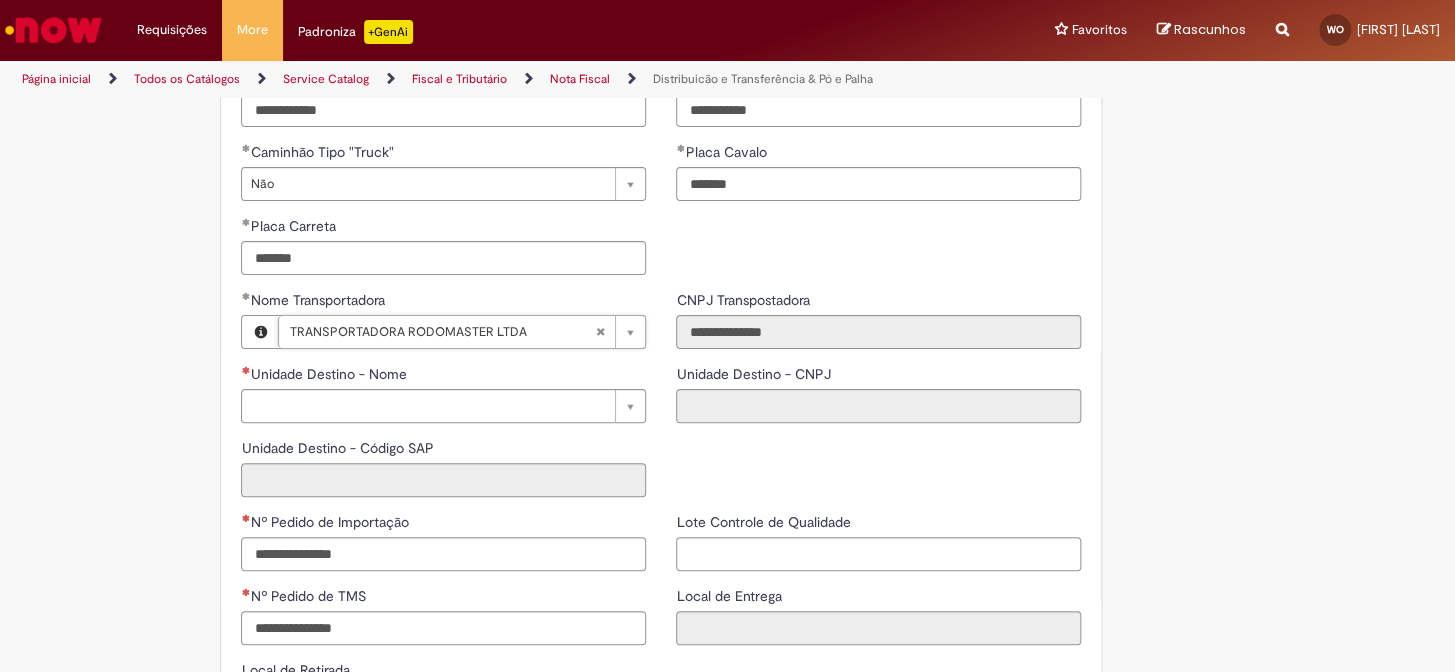 scroll, scrollTop: 2406, scrollLeft: 0, axis: vertical 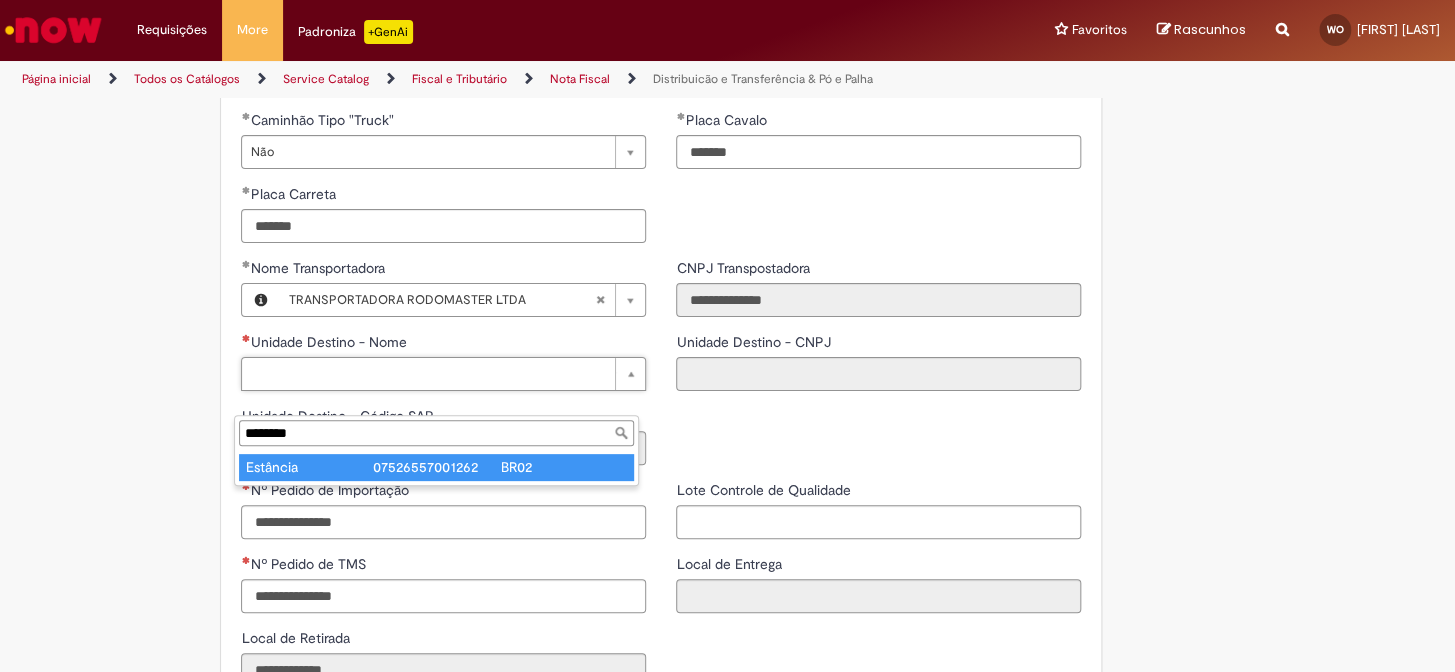 type on "********" 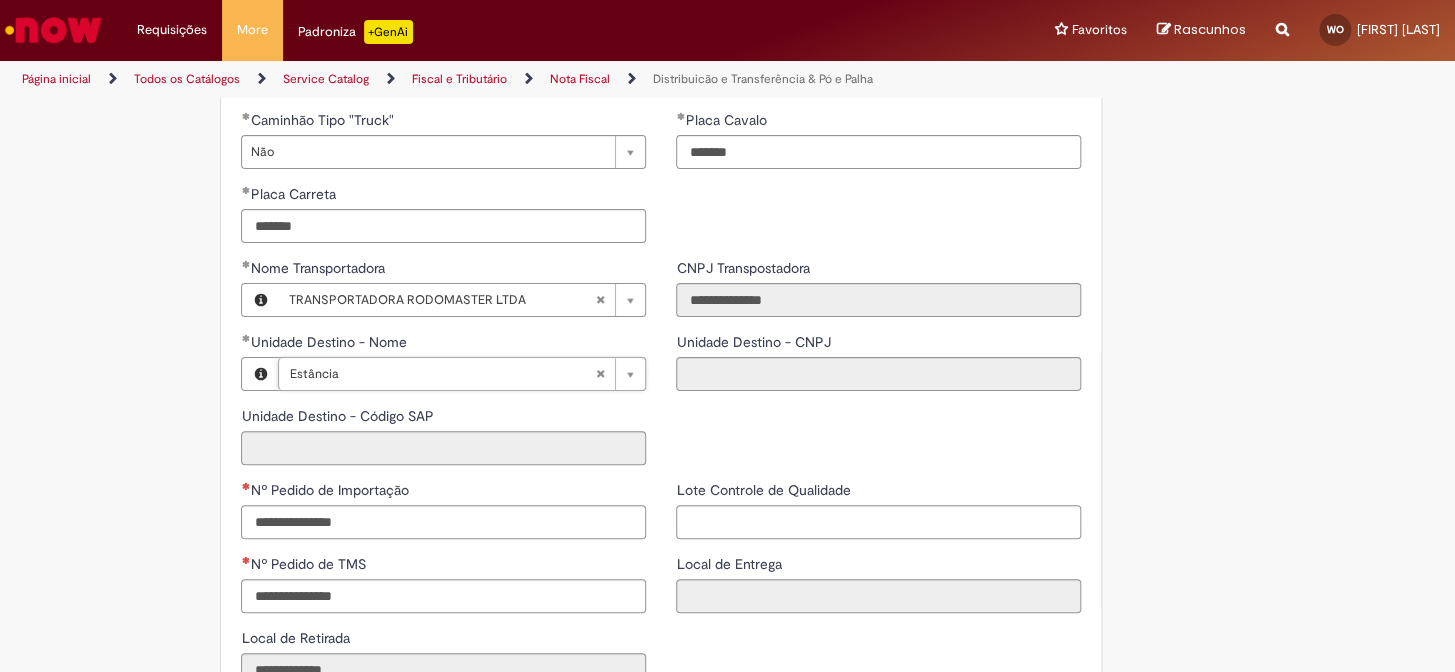 type on "**********" 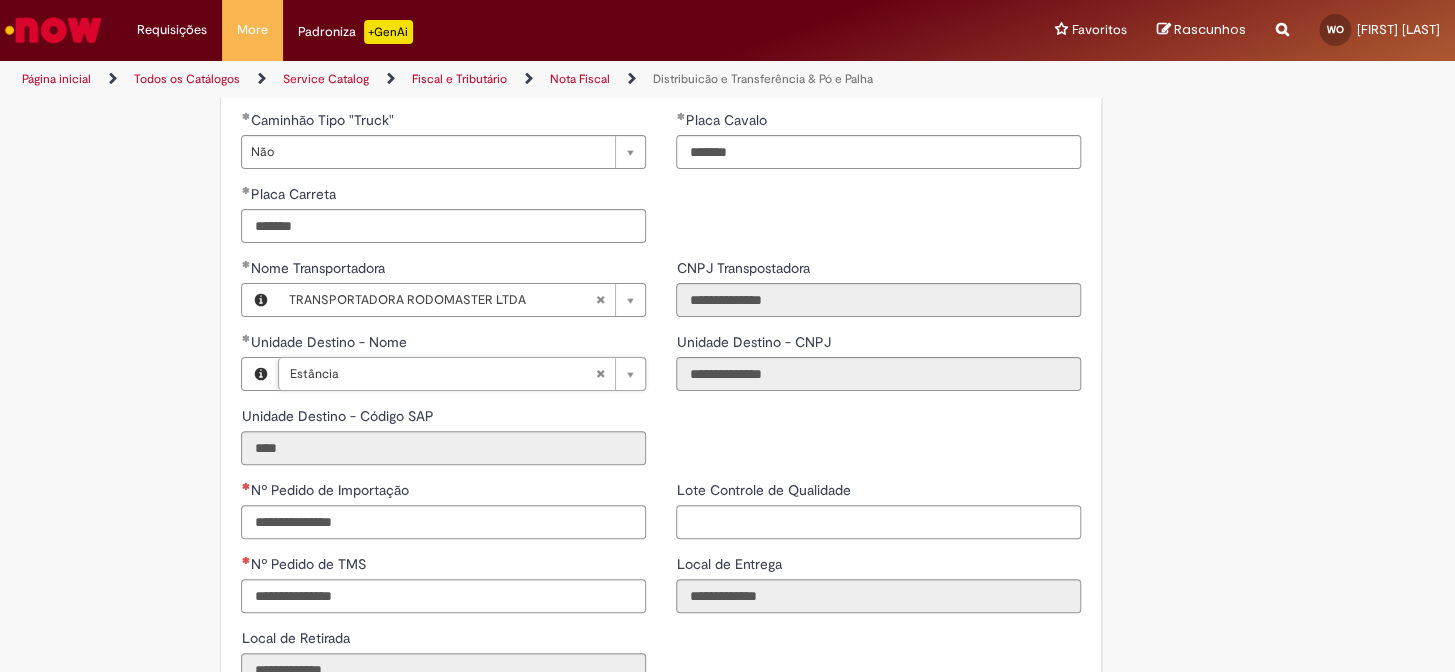 scroll, scrollTop: 2497, scrollLeft: 0, axis: vertical 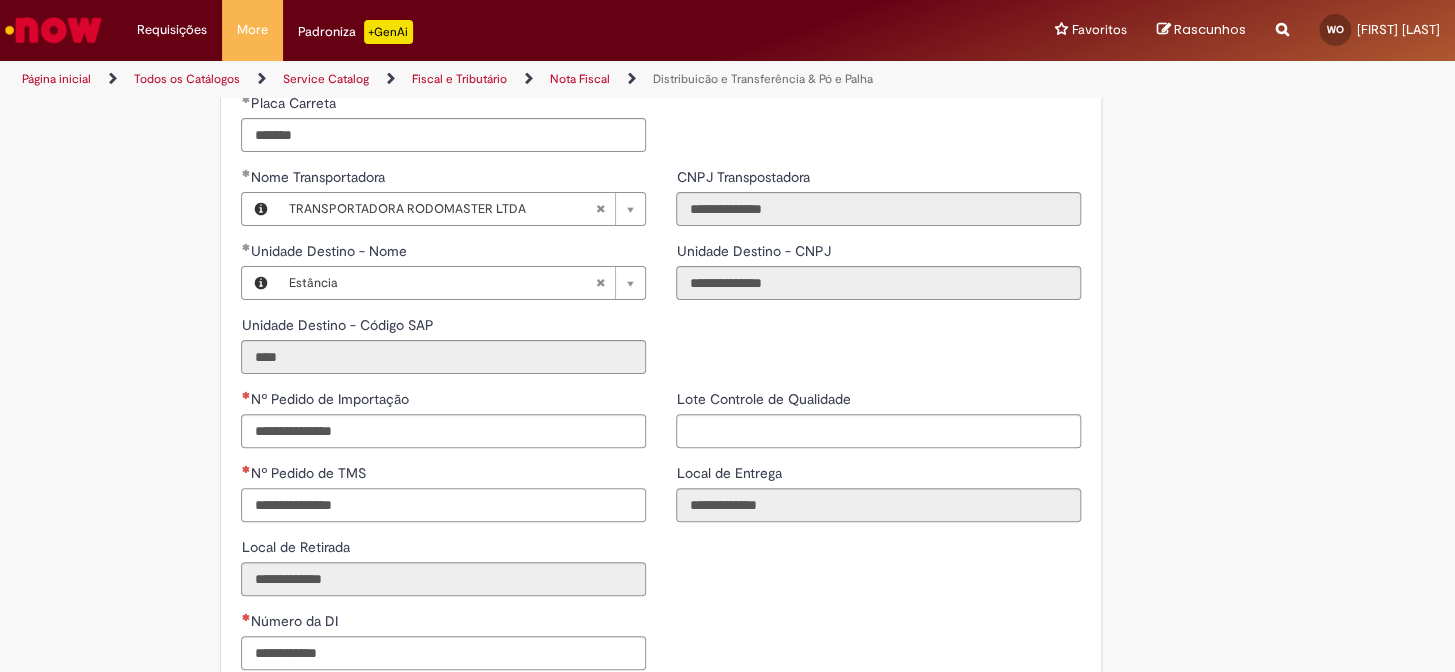 click on "Nº Pedido de TMS" at bounding box center (443, 505) 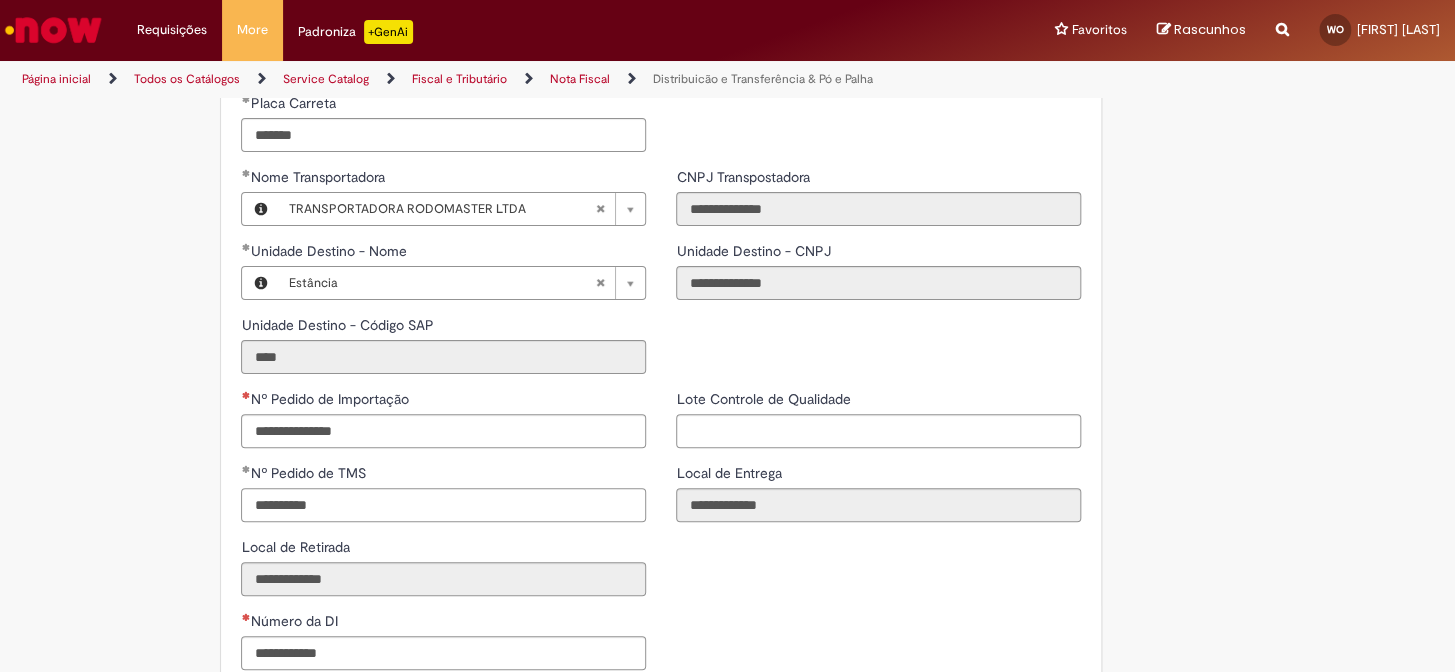 type on "**********" 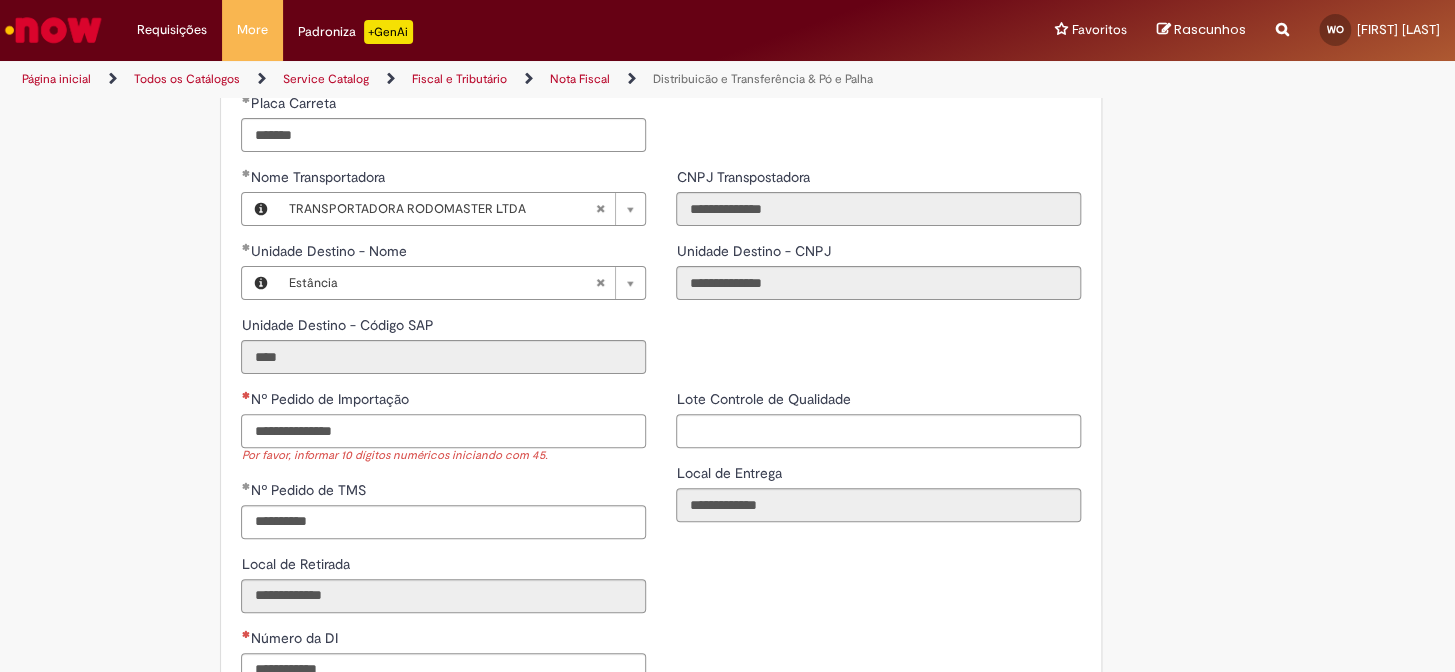 drag, startPoint x: 442, startPoint y: 458, endPoint x: 123, endPoint y: 469, distance: 319.1896 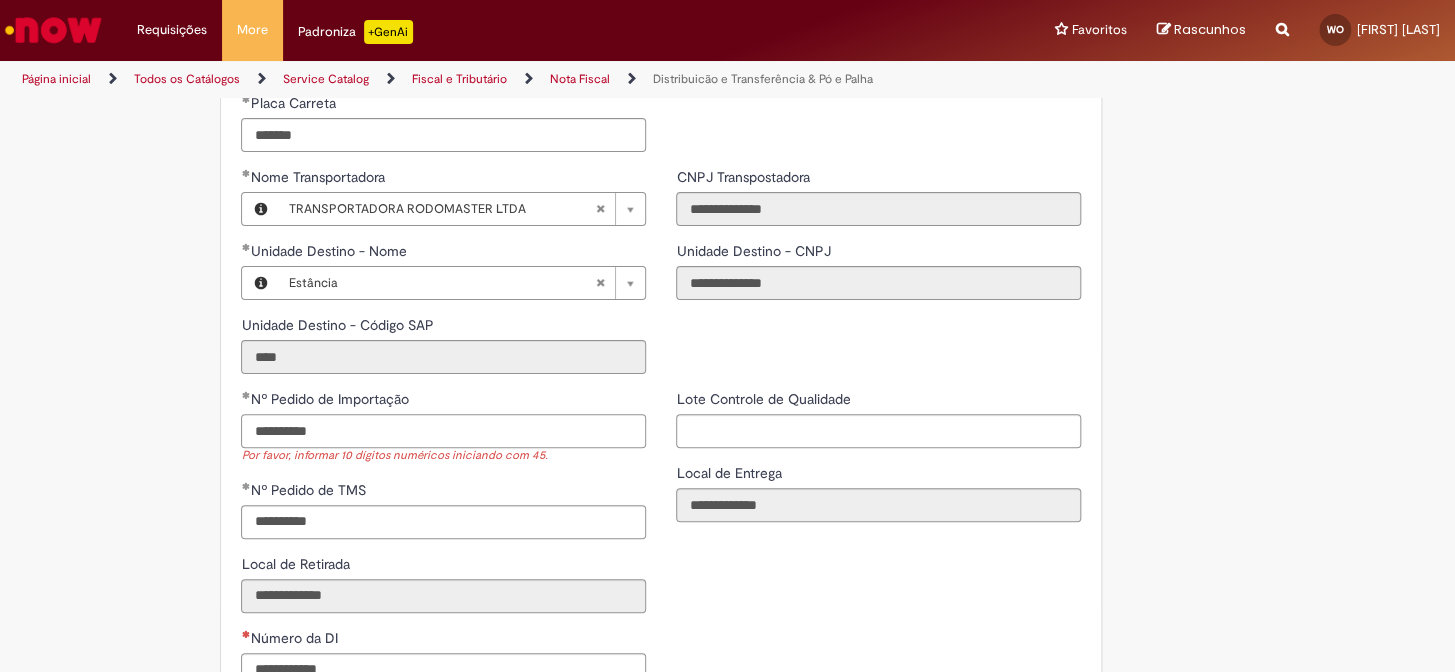 type on "**********" 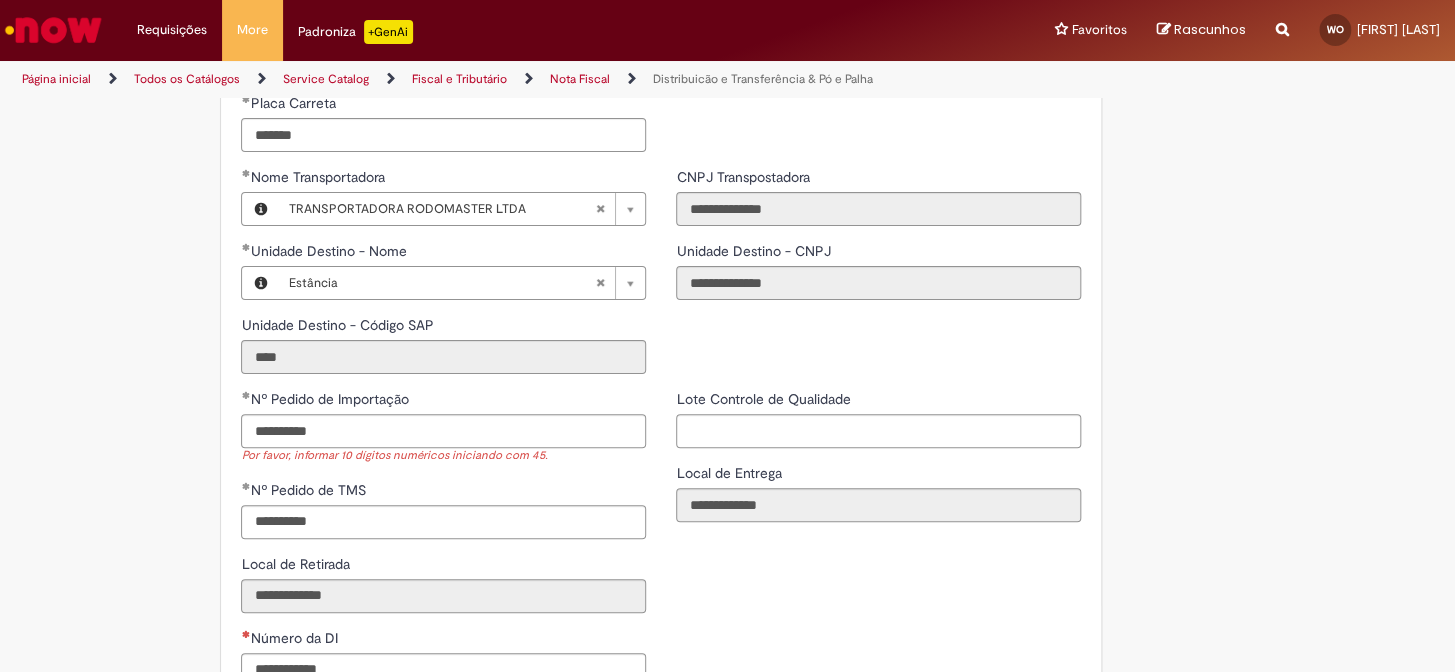 click on "**********" at bounding box center [727, -720] 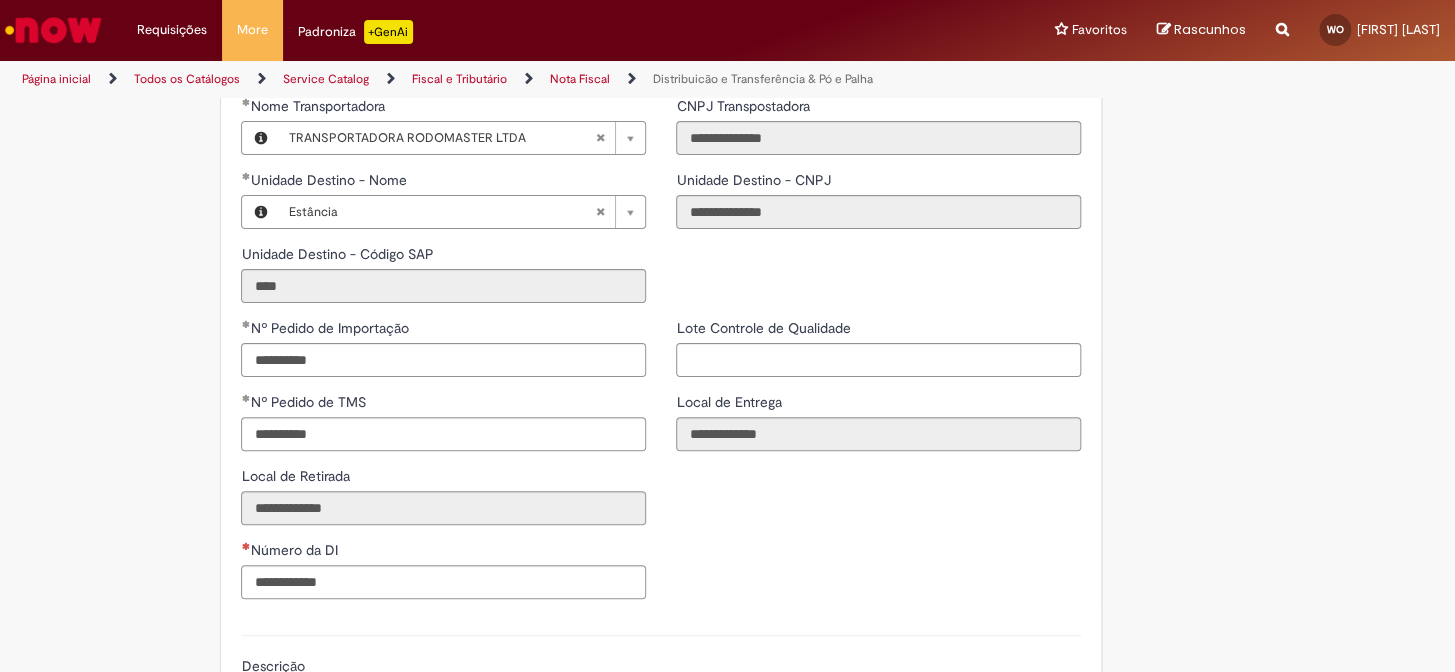 scroll, scrollTop: 2588, scrollLeft: 0, axis: vertical 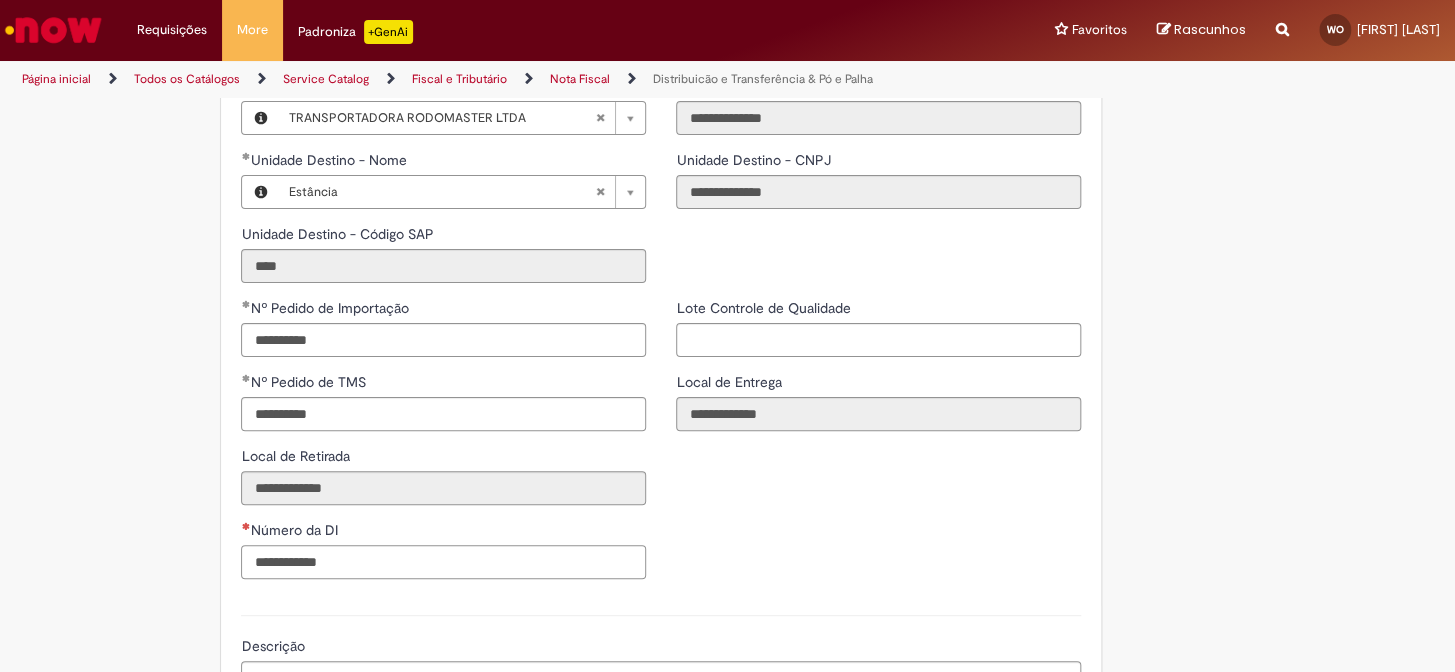 click on "Número da DI" at bounding box center (443, 562) 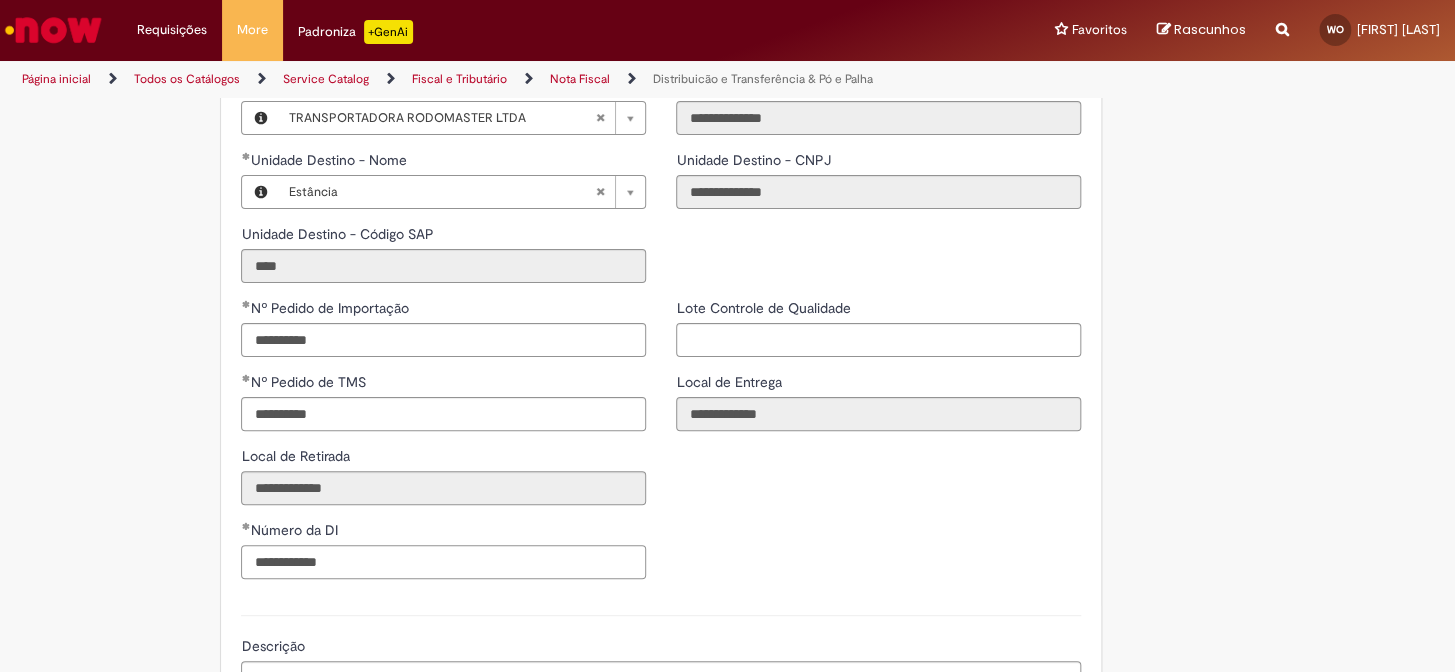type on "**********" 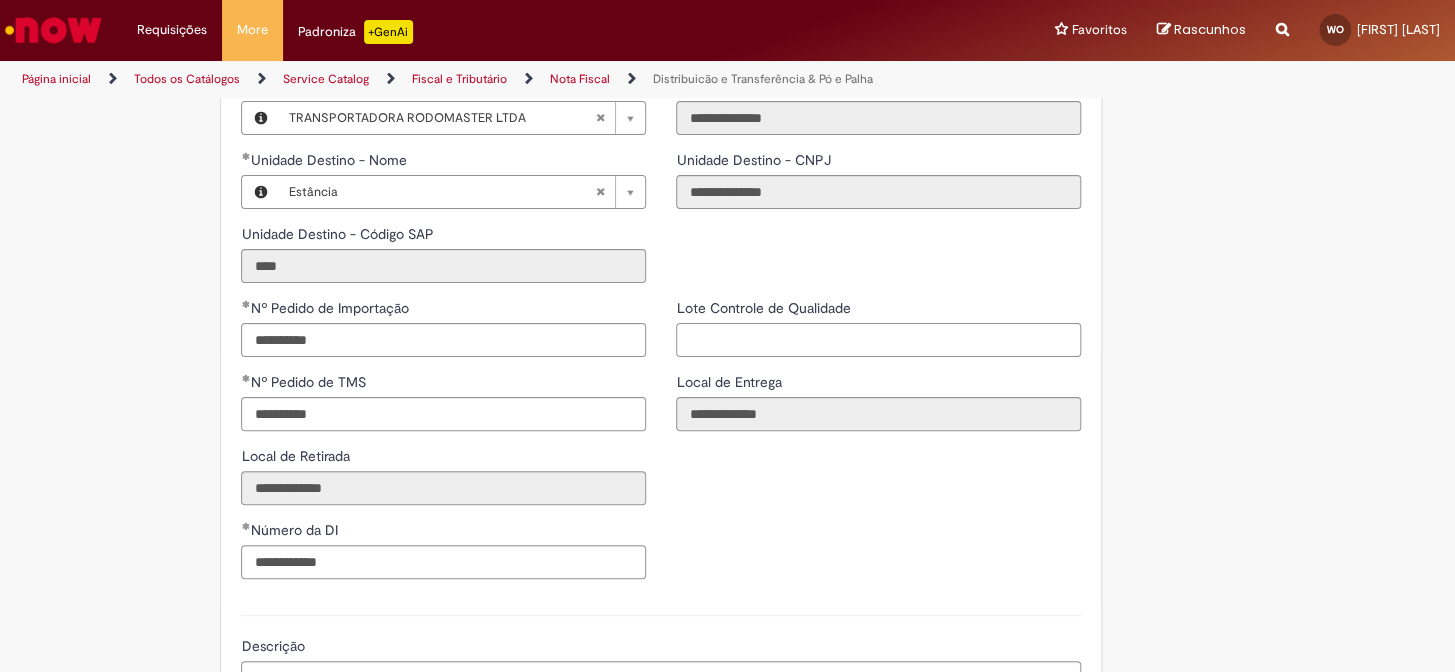 click on "Lote Controle de Qualidade" at bounding box center (878, 340) 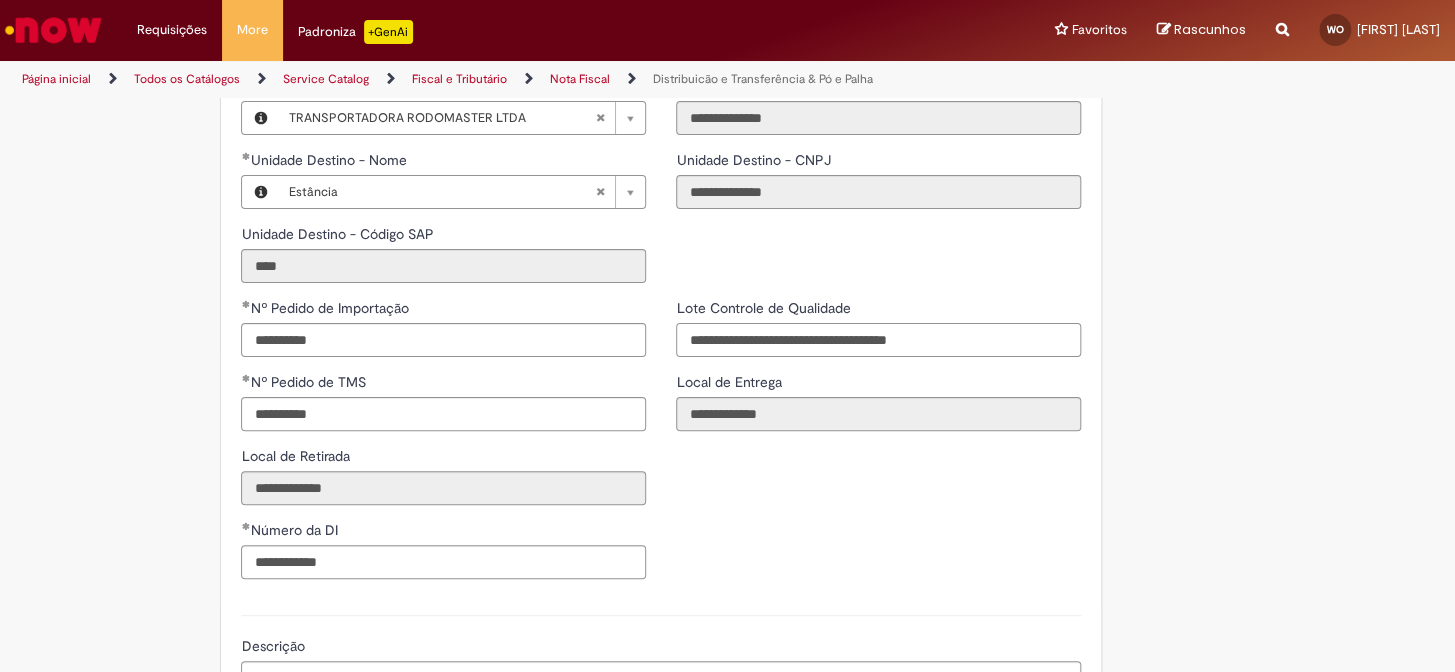drag, startPoint x: 982, startPoint y: 370, endPoint x: 822, endPoint y: 384, distance: 160.61133 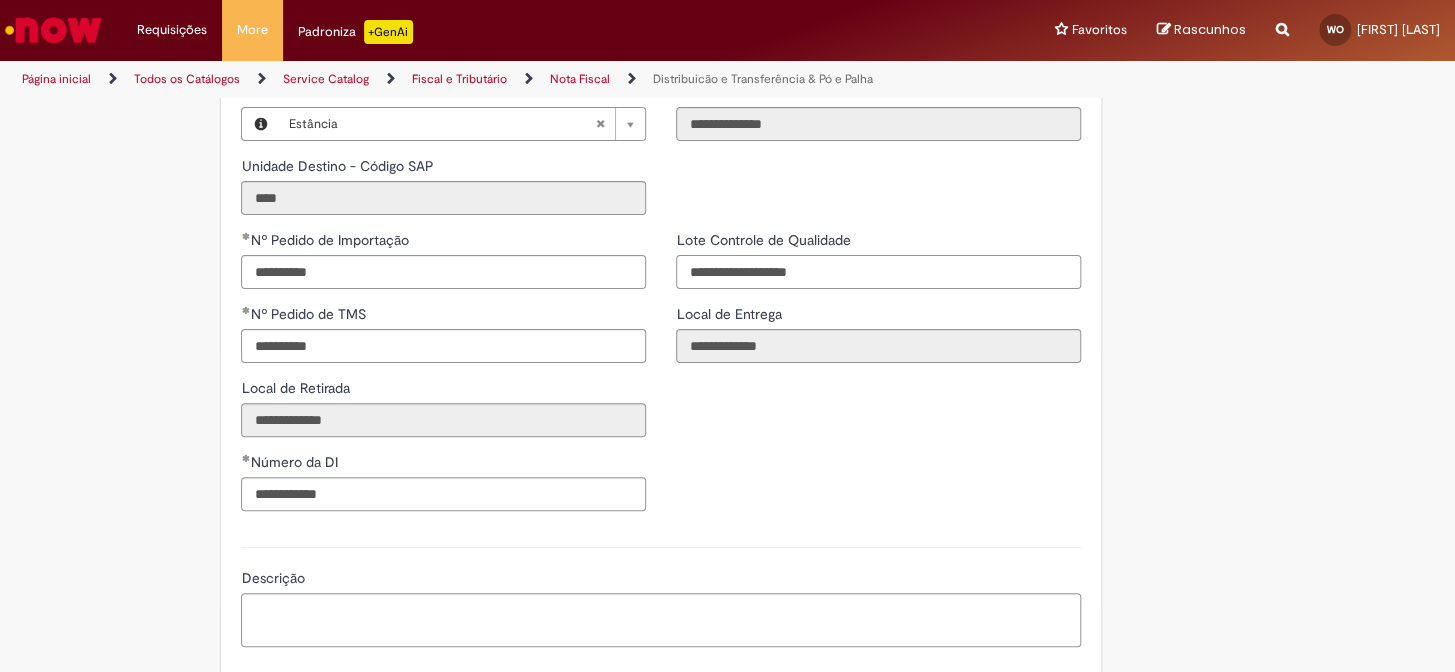 scroll, scrollTop: 2770, scrollLeft: 0, axis: vertical 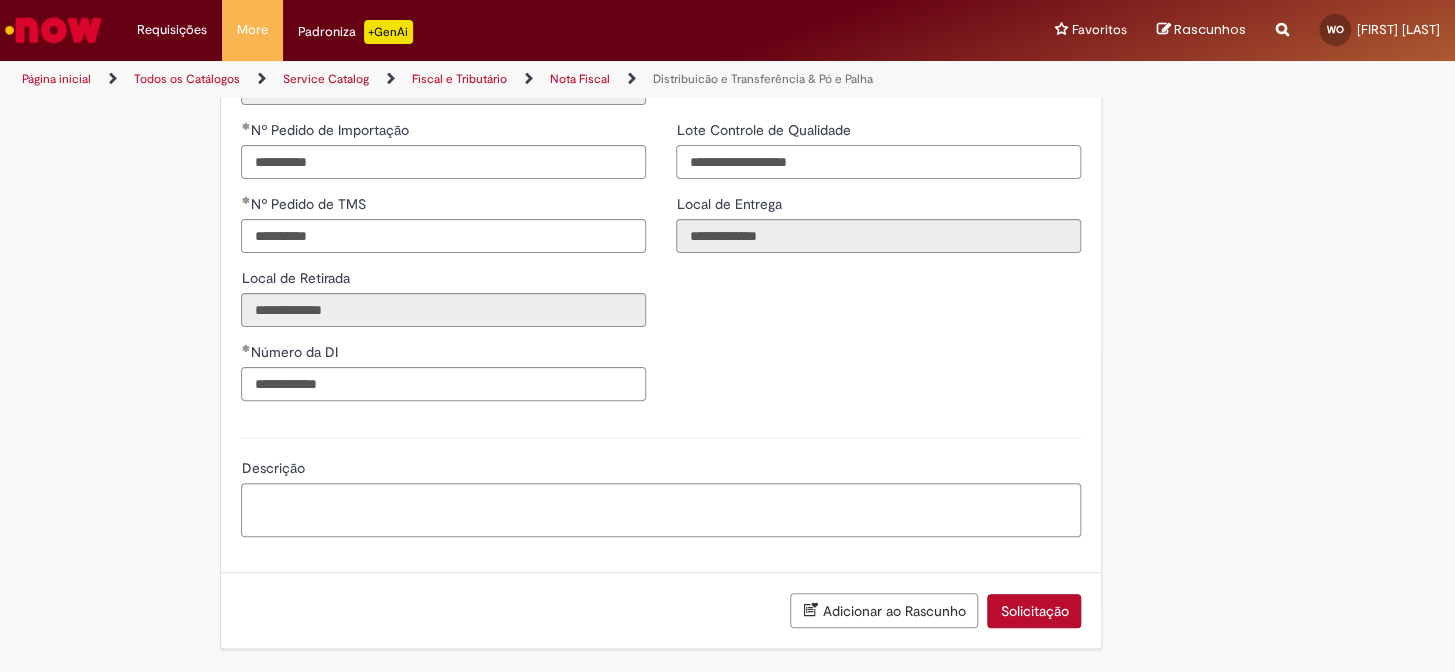 type on "**********" 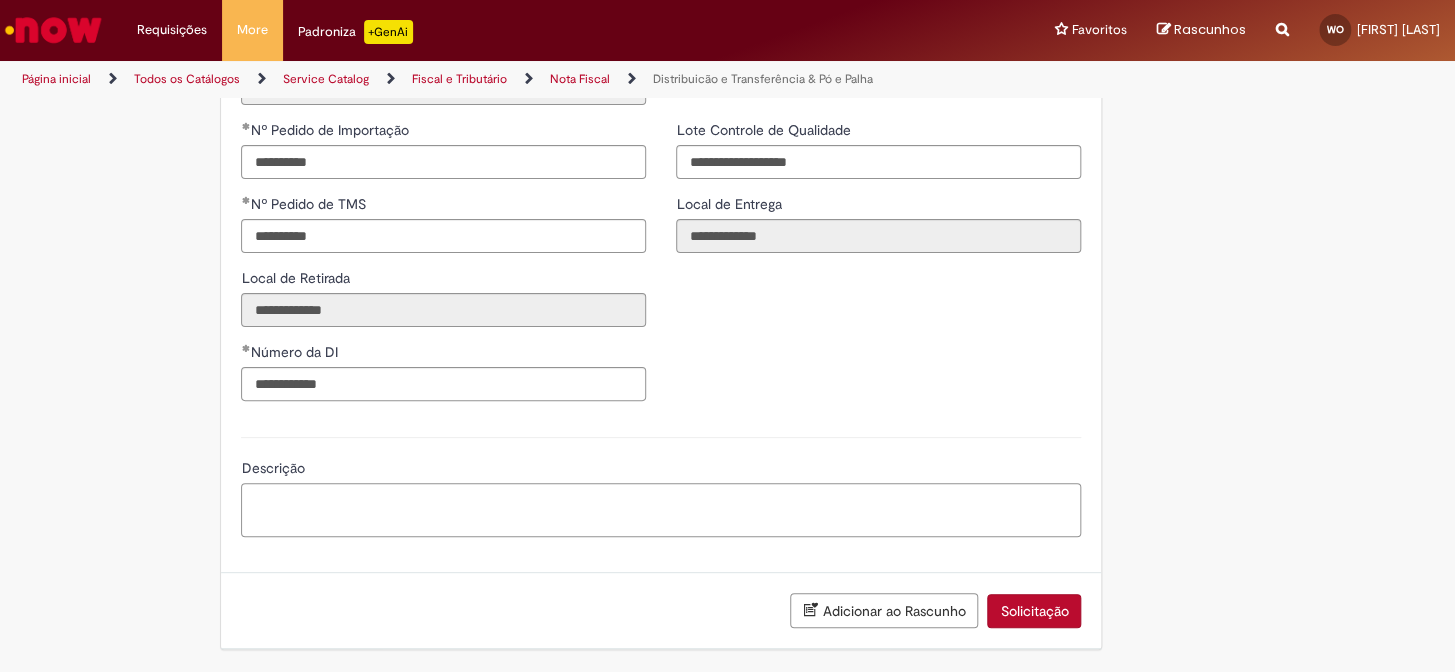 click on "Descrição" at bounding box center [661, 510] 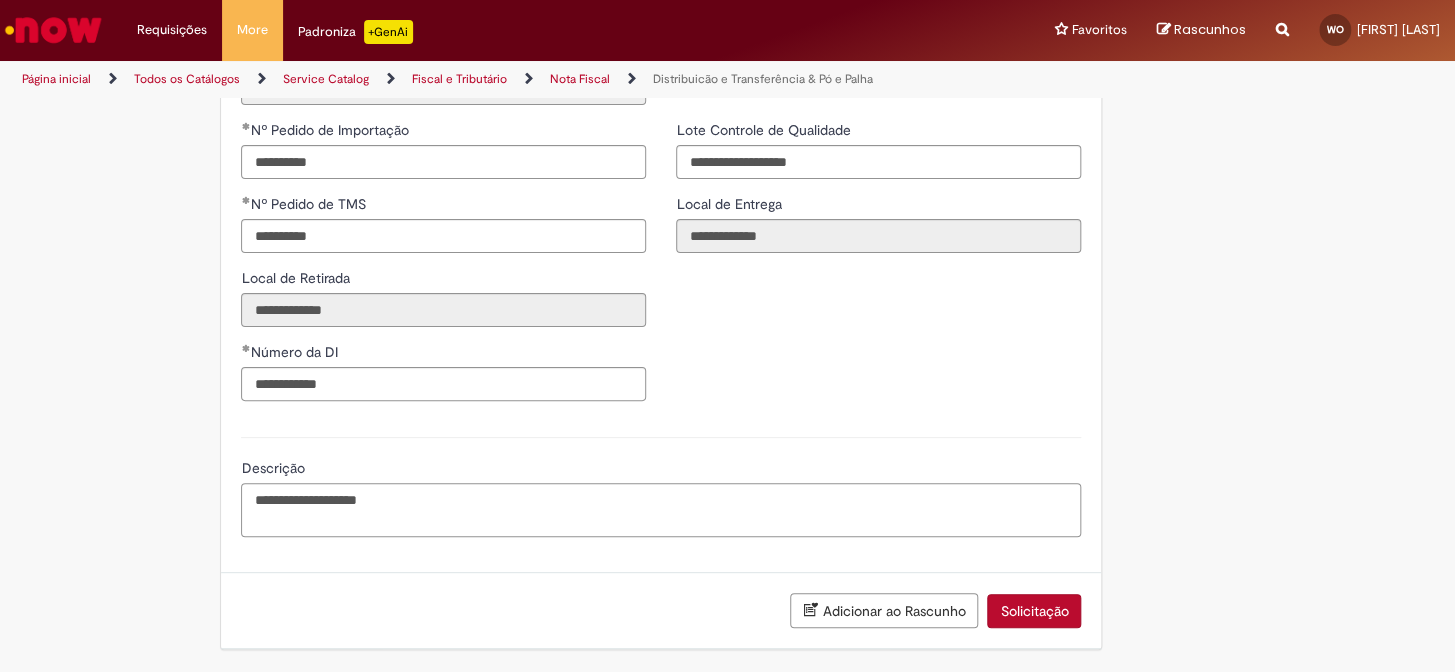 click on "**********" at bounding box center [661, 510] 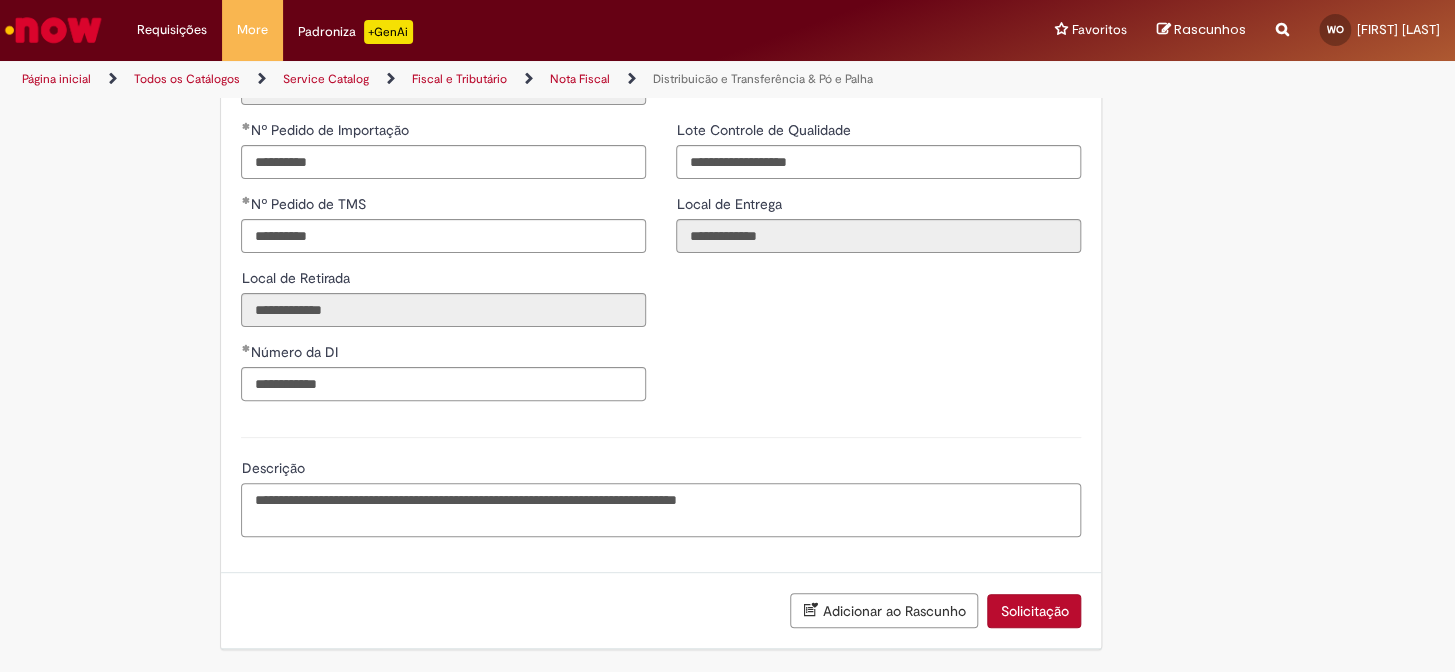 paste on "********" 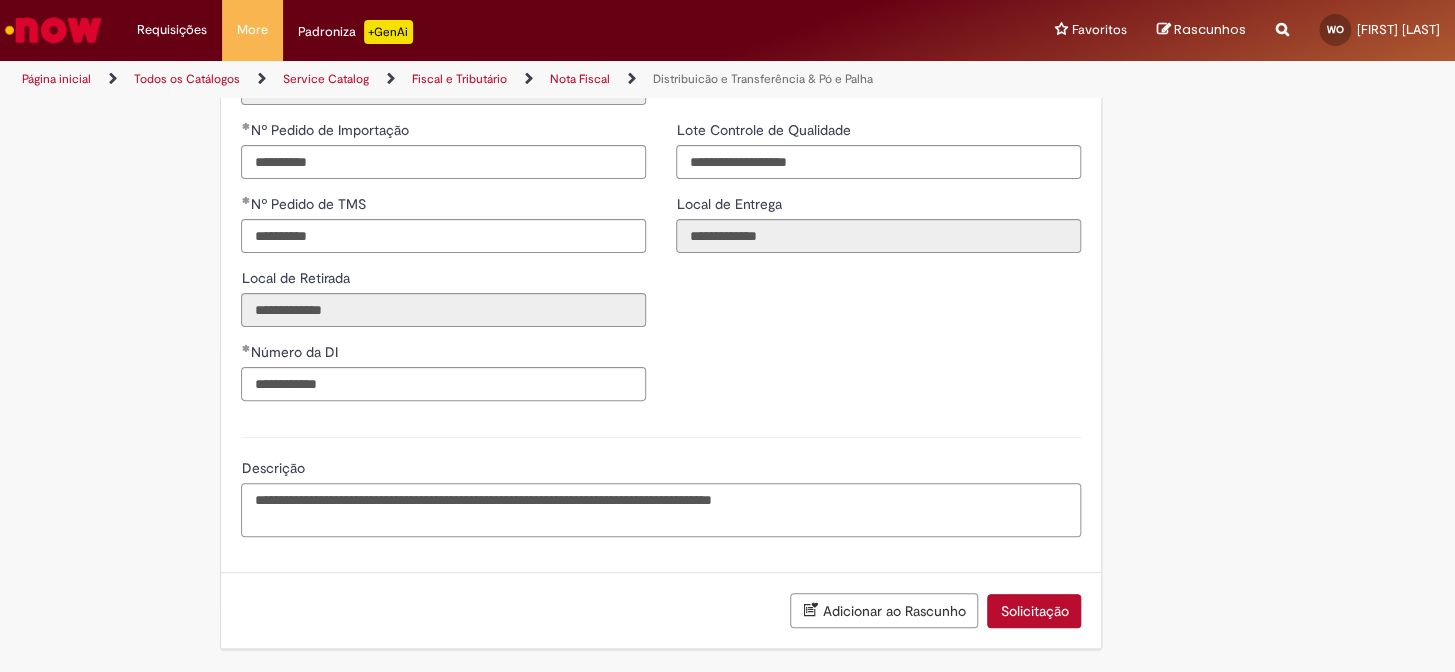 type on "**********" 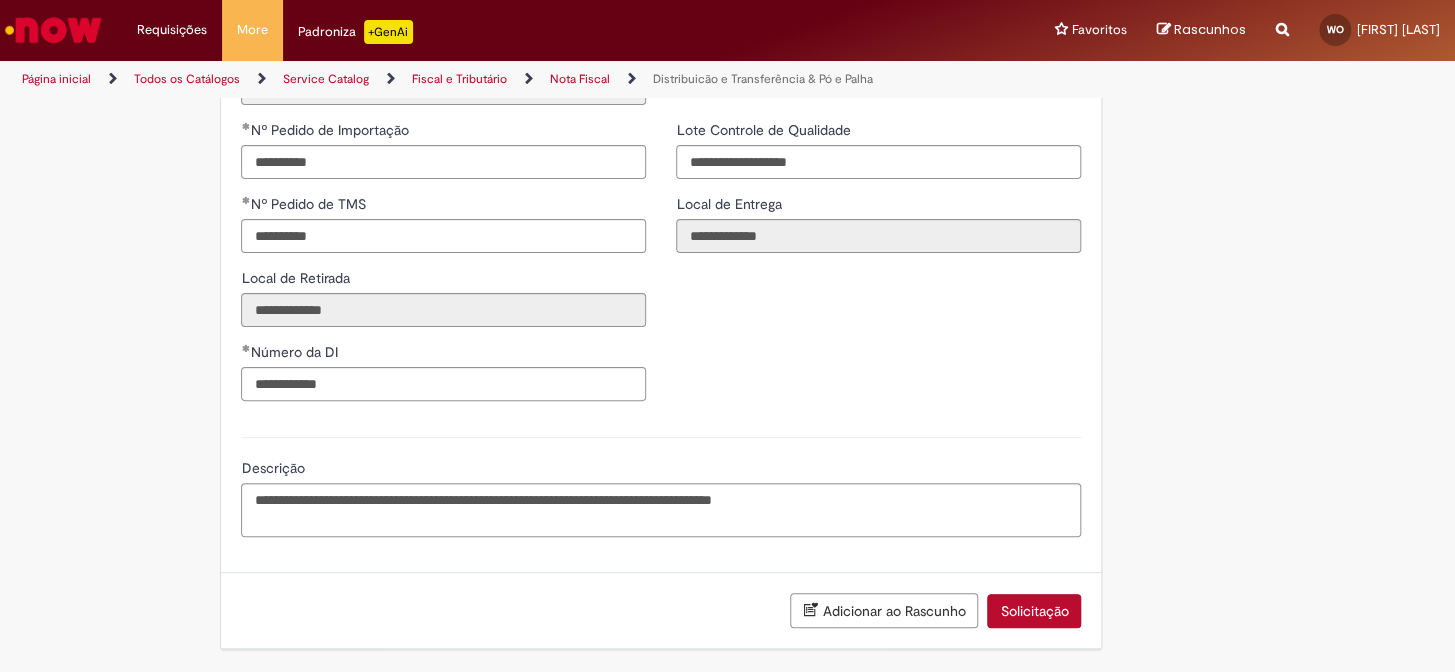 click on "**********" at bounding box center [661, 268] 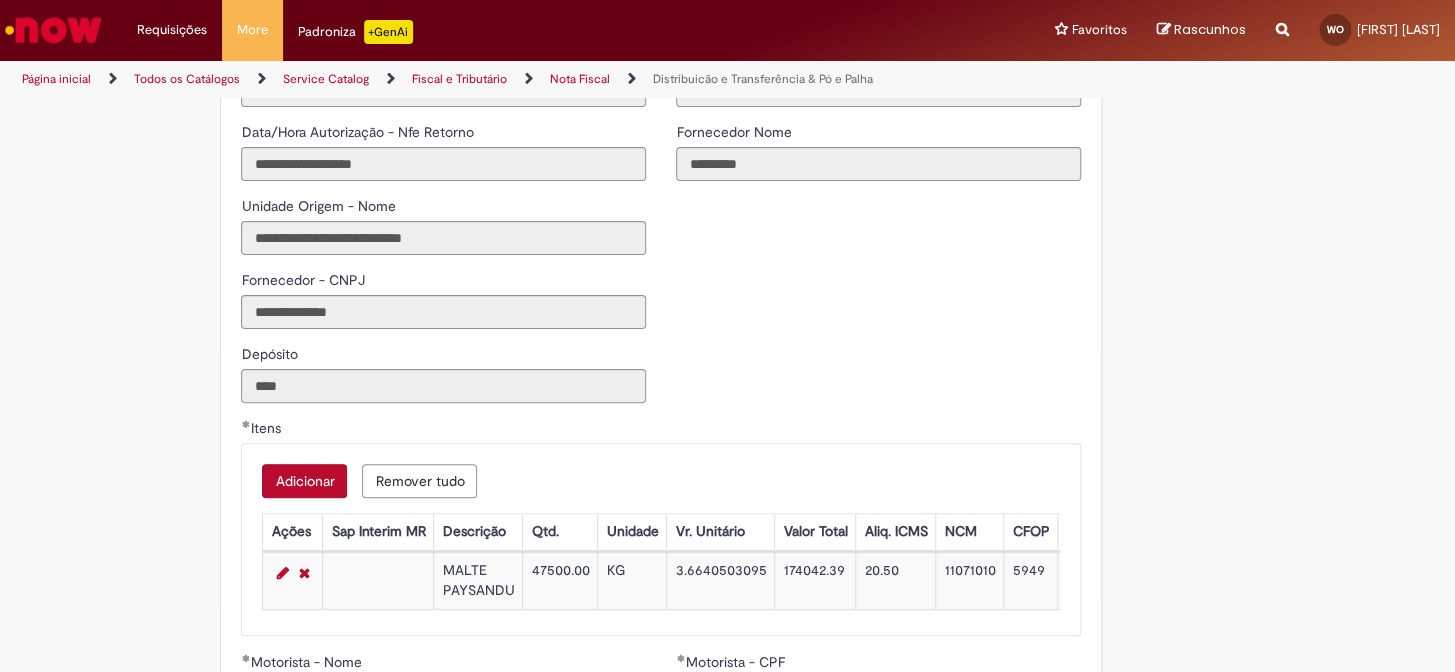 scroll, scrollTop: 1951, scrollLeft: 0, axis: vertical 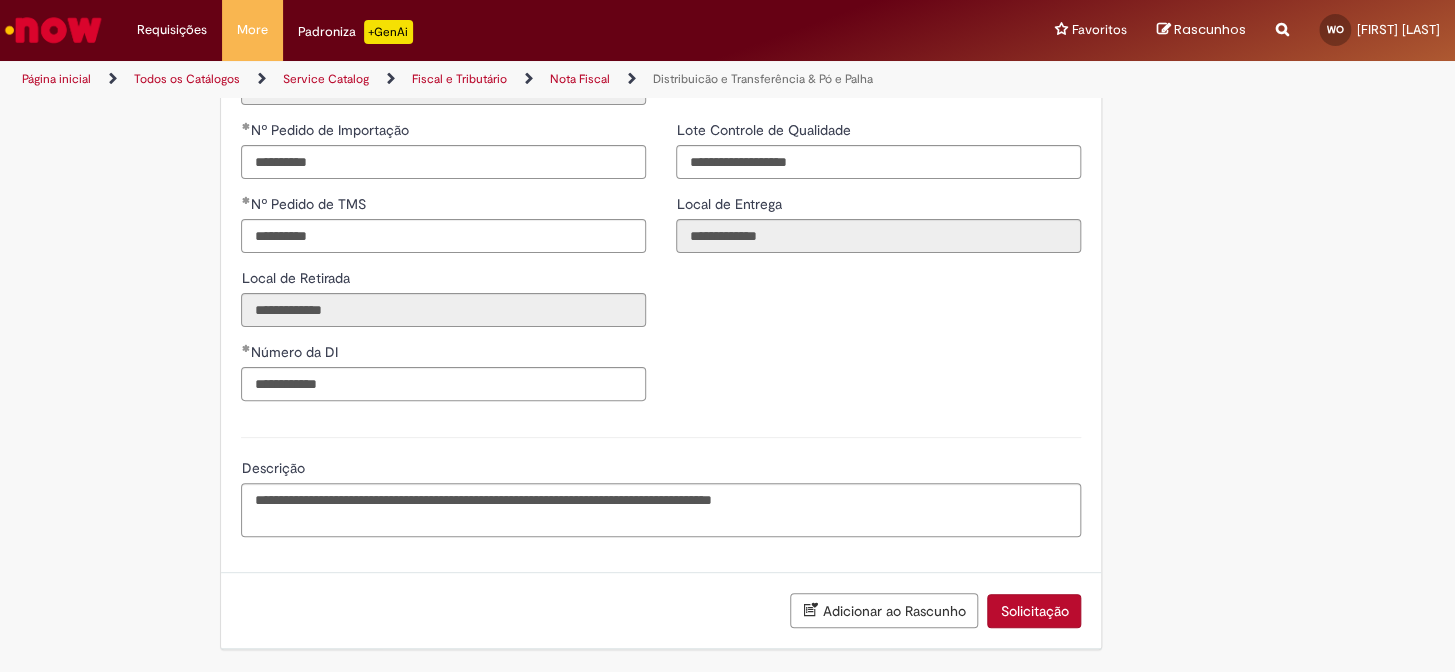 click on "Solicitação" at bounding box center [1034, 611] 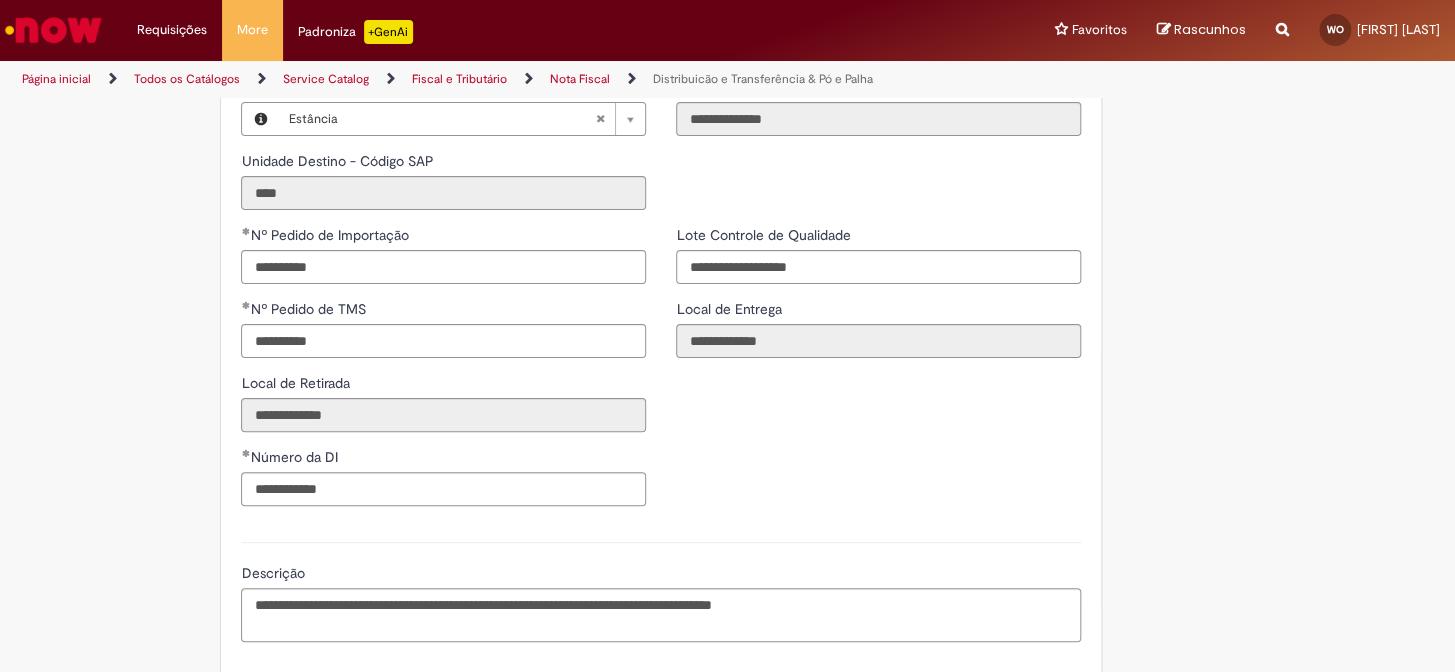 scroll, scrollTop: 2701, scrollLeft: 0, axis: vertical 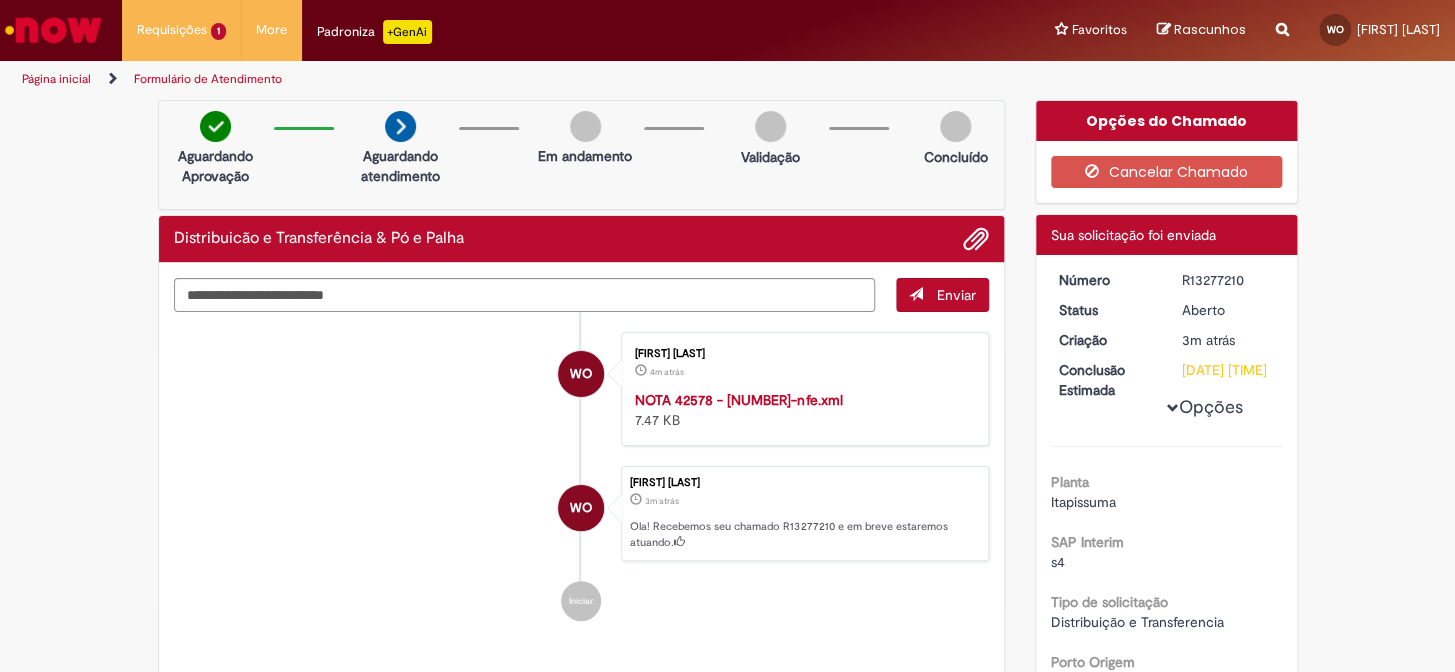 click on "WO
[FIRST] [LAST]
5m atrás 5 minutos atrás
NOTA 42578 - [NUMBER]-nfe.xml  7.47 KB" at bounding box center (582, 389) 